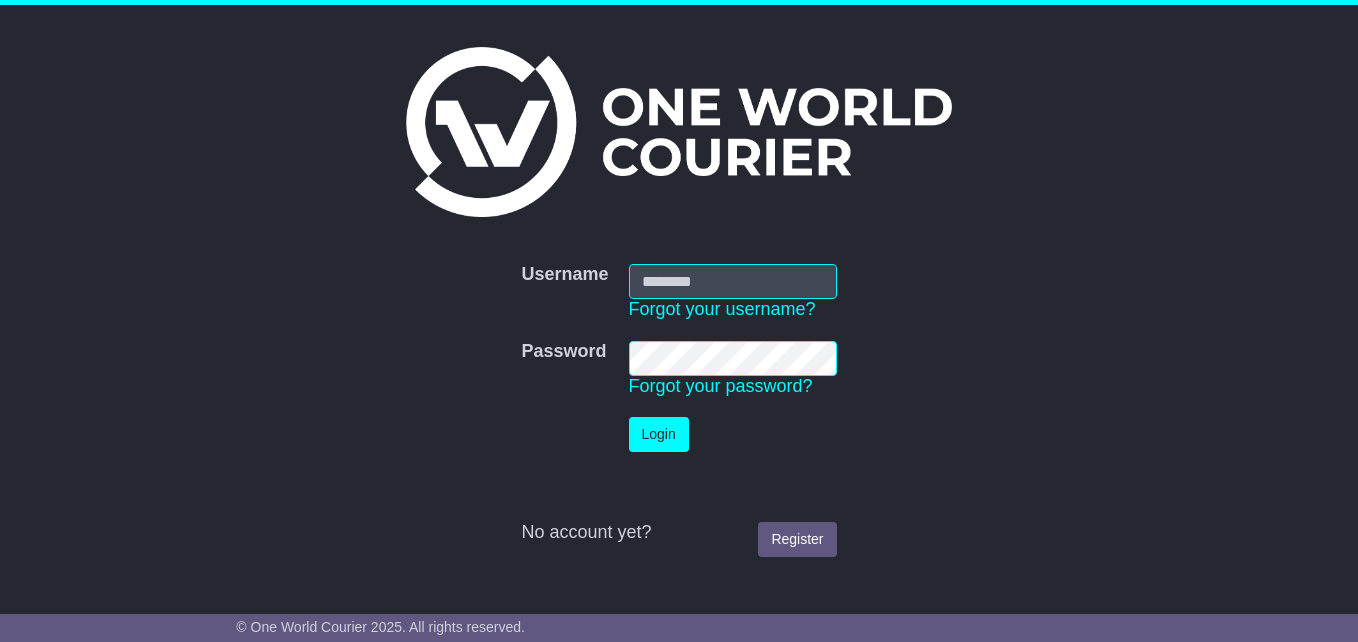 scroll, scrollTop: 0, scrollLeft: 0, axis: both 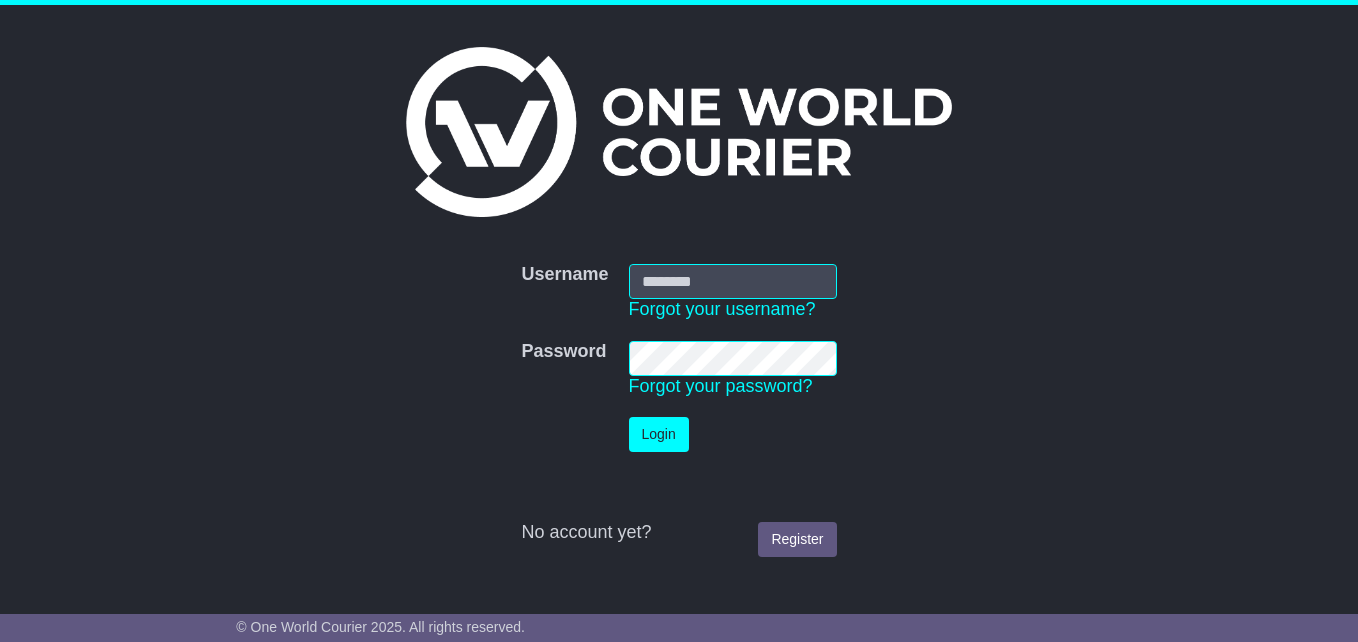 type on "**********" 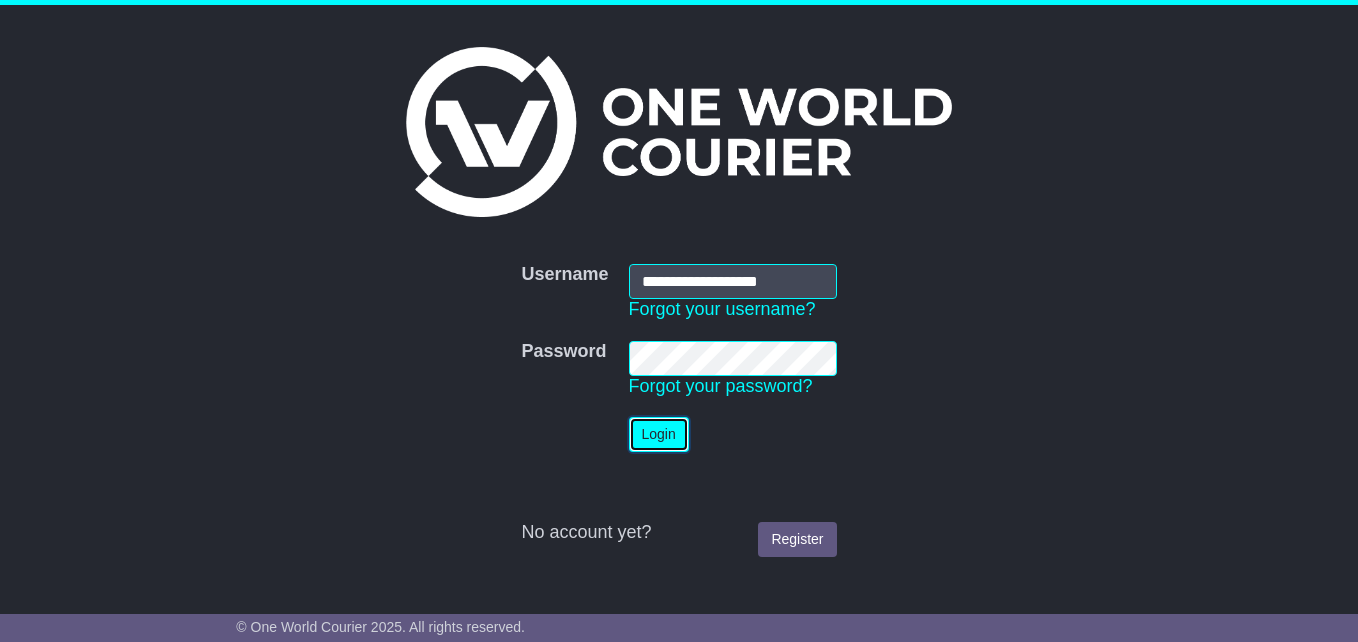click on "Login" at bounding box center (659, 434) 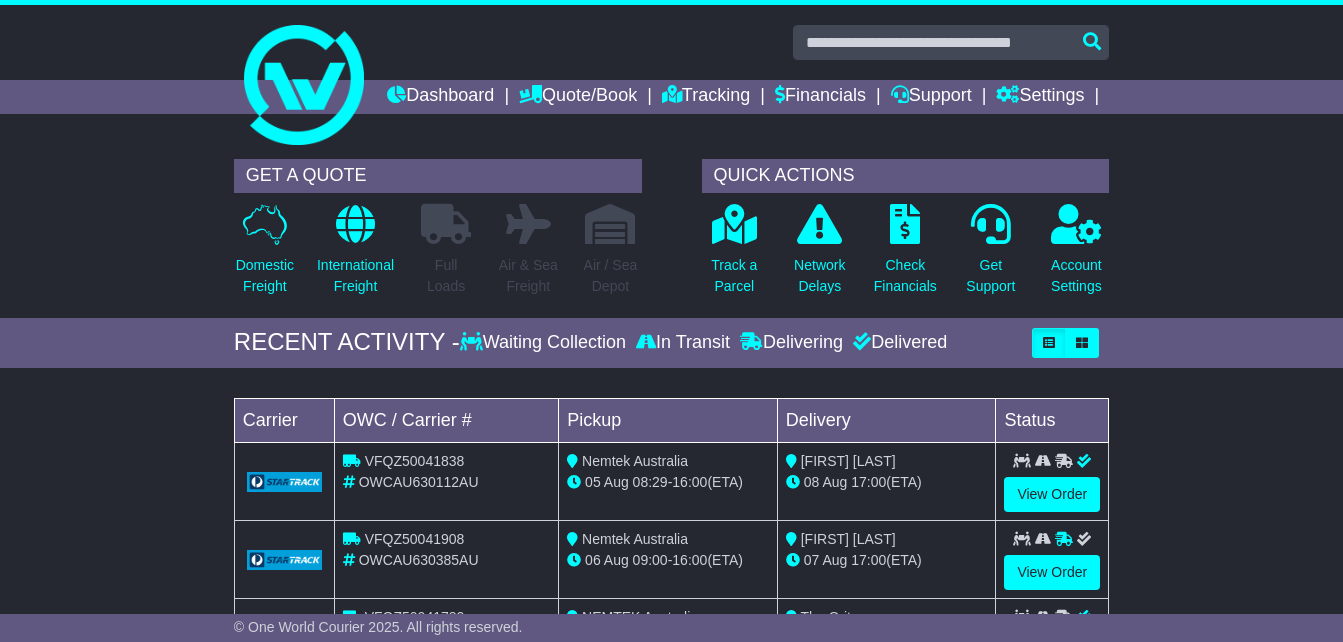scroll, scrollTop: 0, scrollLeft: 0, axis: both 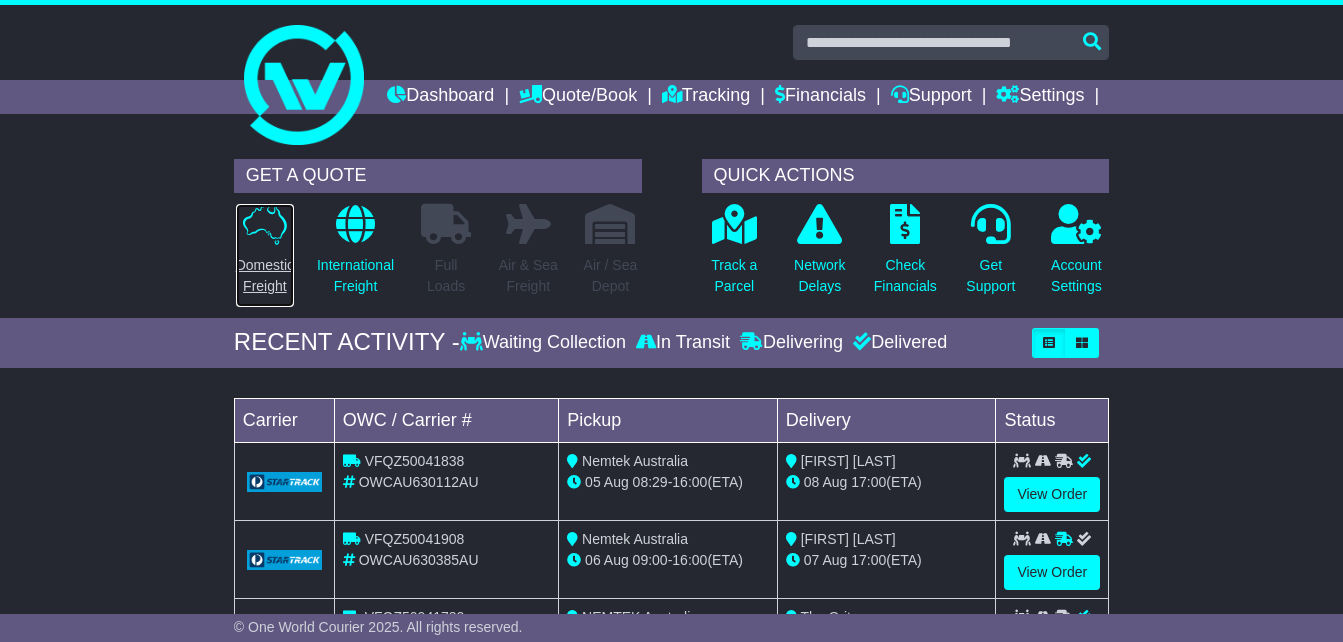 click on "Domestic Freight" at bounding box center [265, 276] 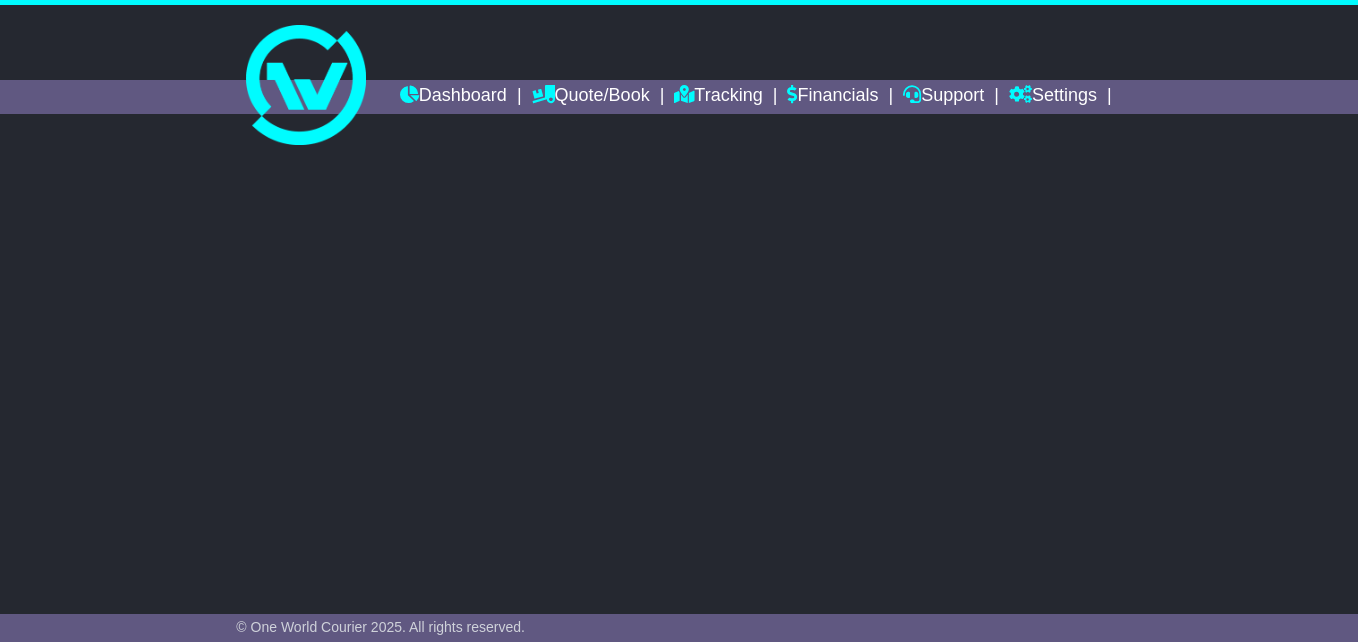 scroll, scrollTop: 0, scrollLeft: 0, axis: both 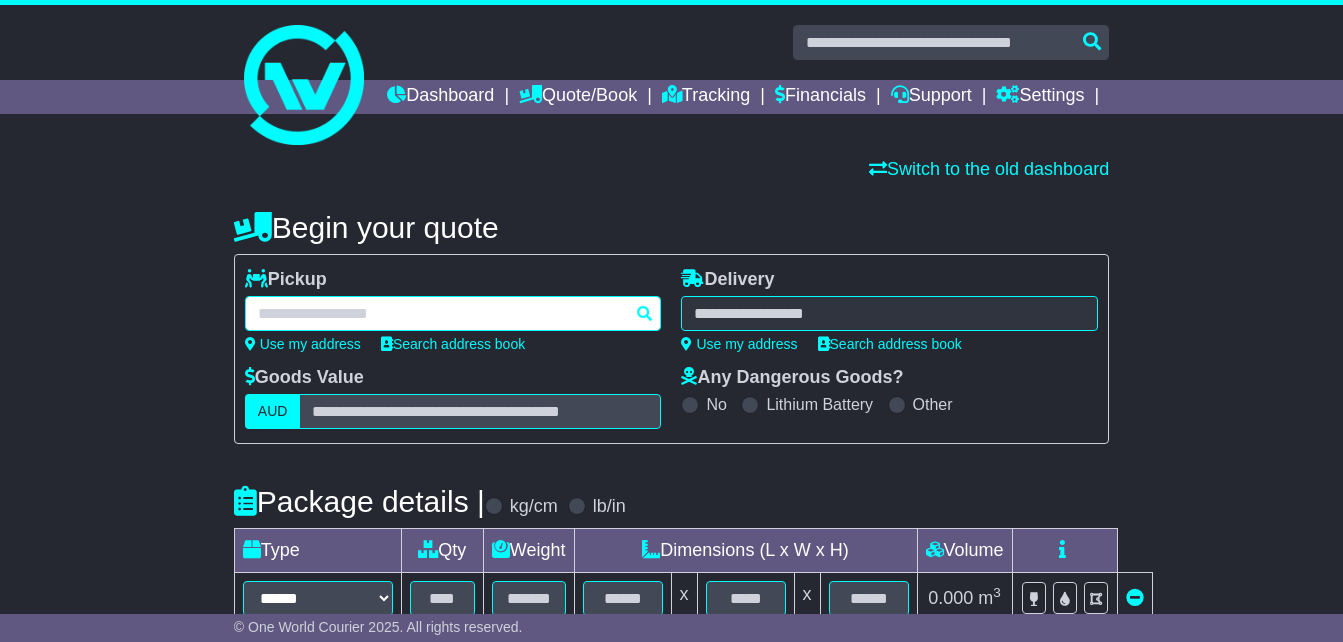 click at bounding box center (453, 313) 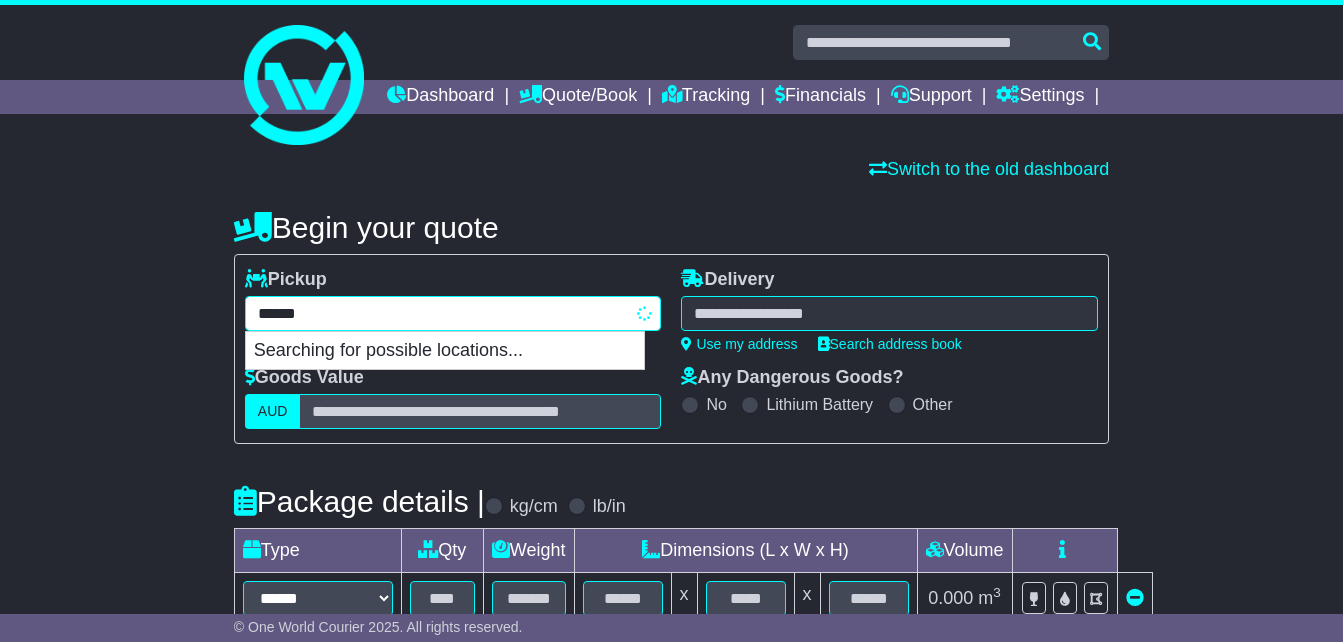 type on "*******" 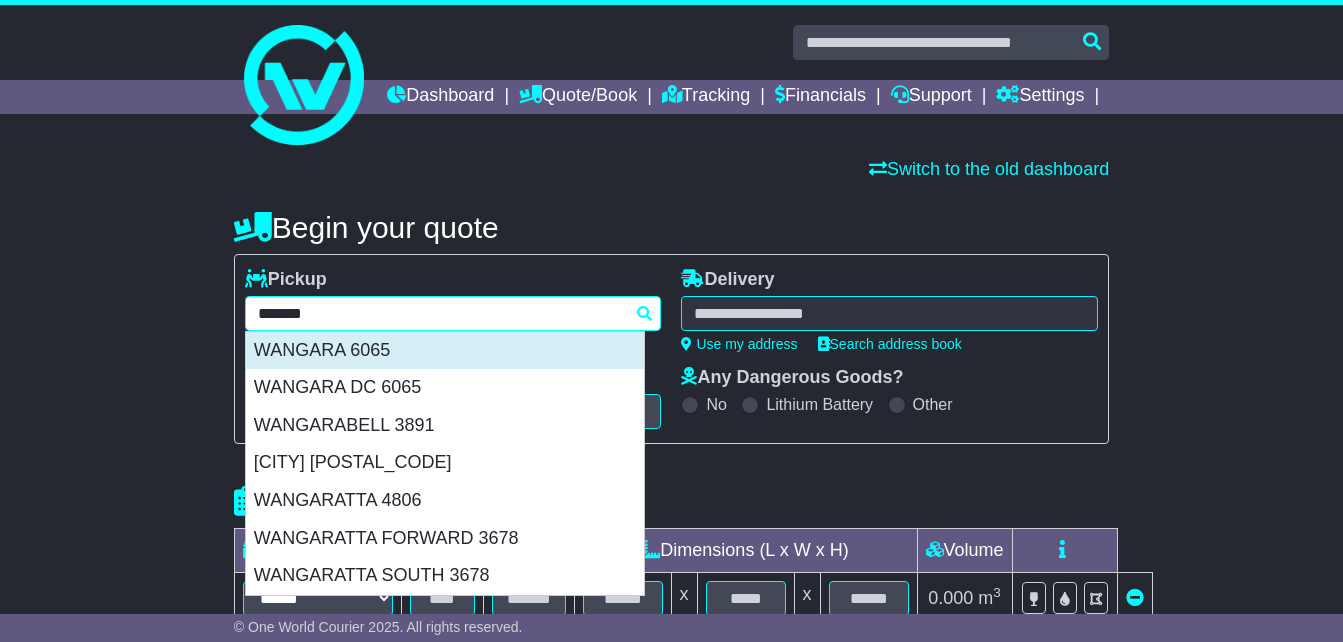 click on "WANGARA 6065" at bounding box center (445, 351) 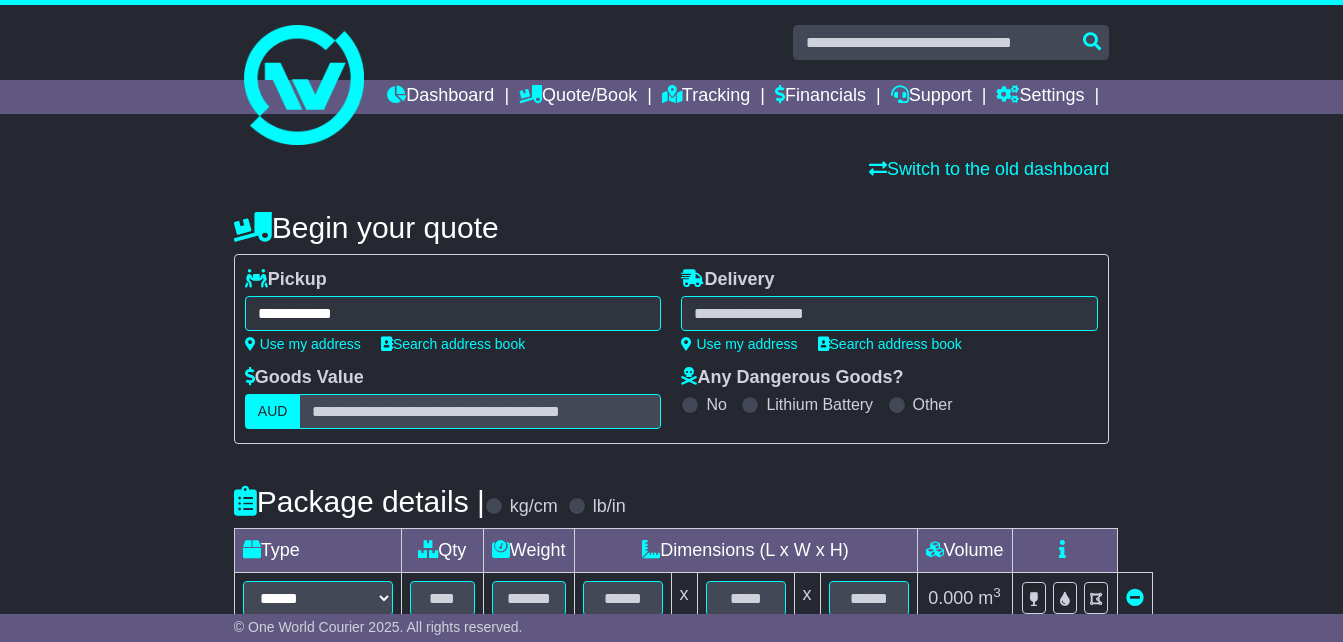 type on "**********" 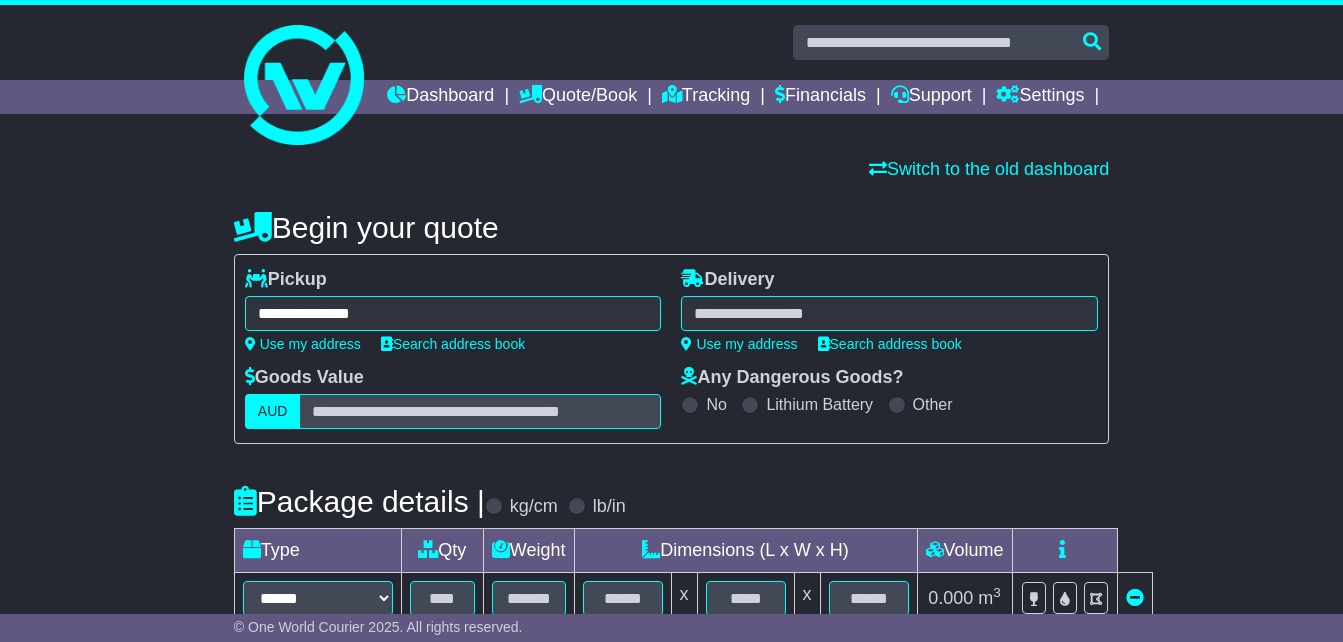 click at bounding box center (889, 313) 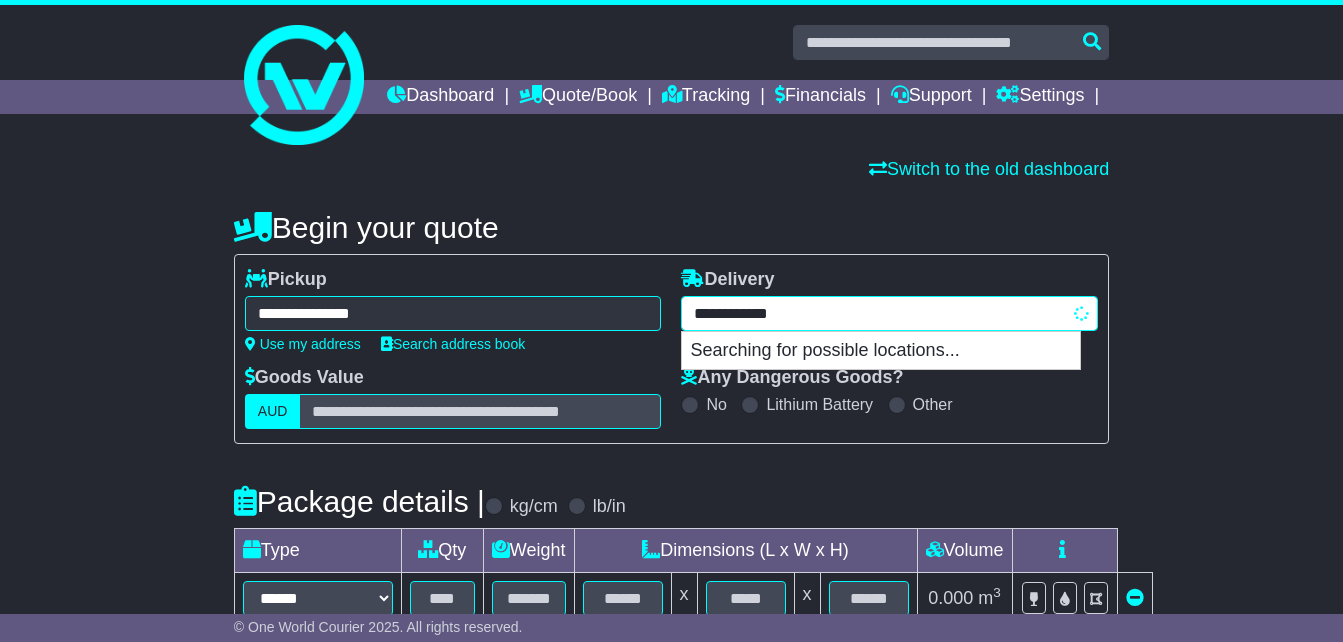type on "**********" 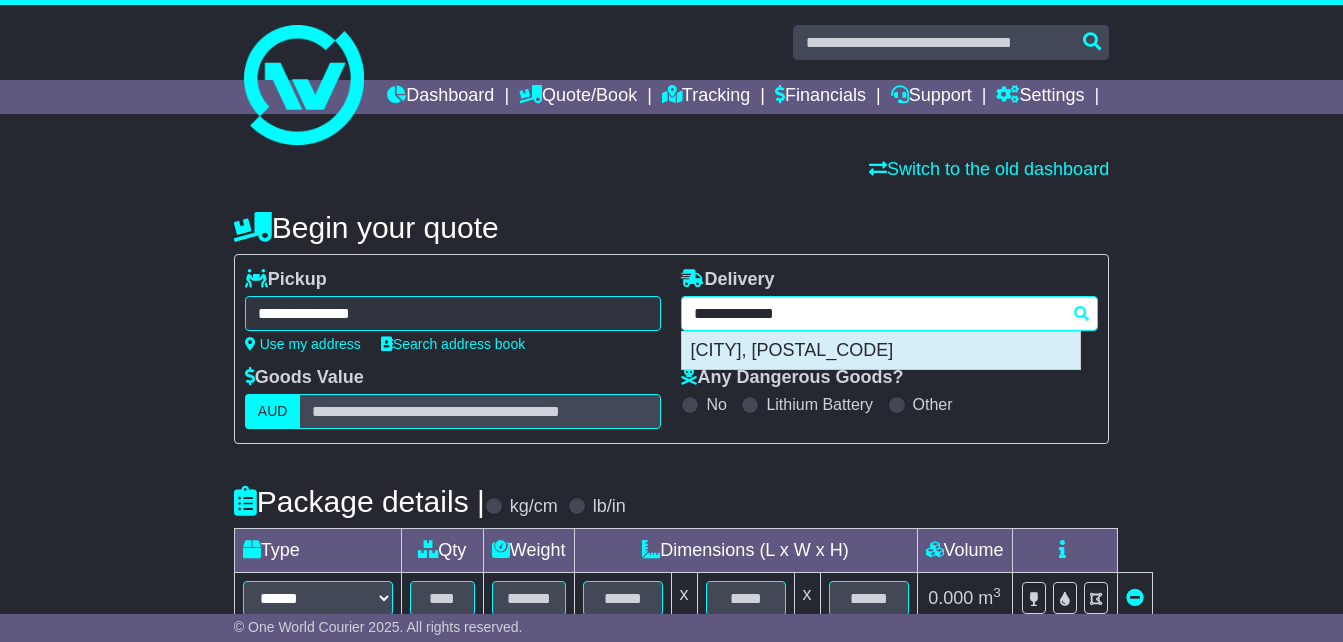 click on "SOUTH WINDSOR 2756" at bounding box center [881, 351] 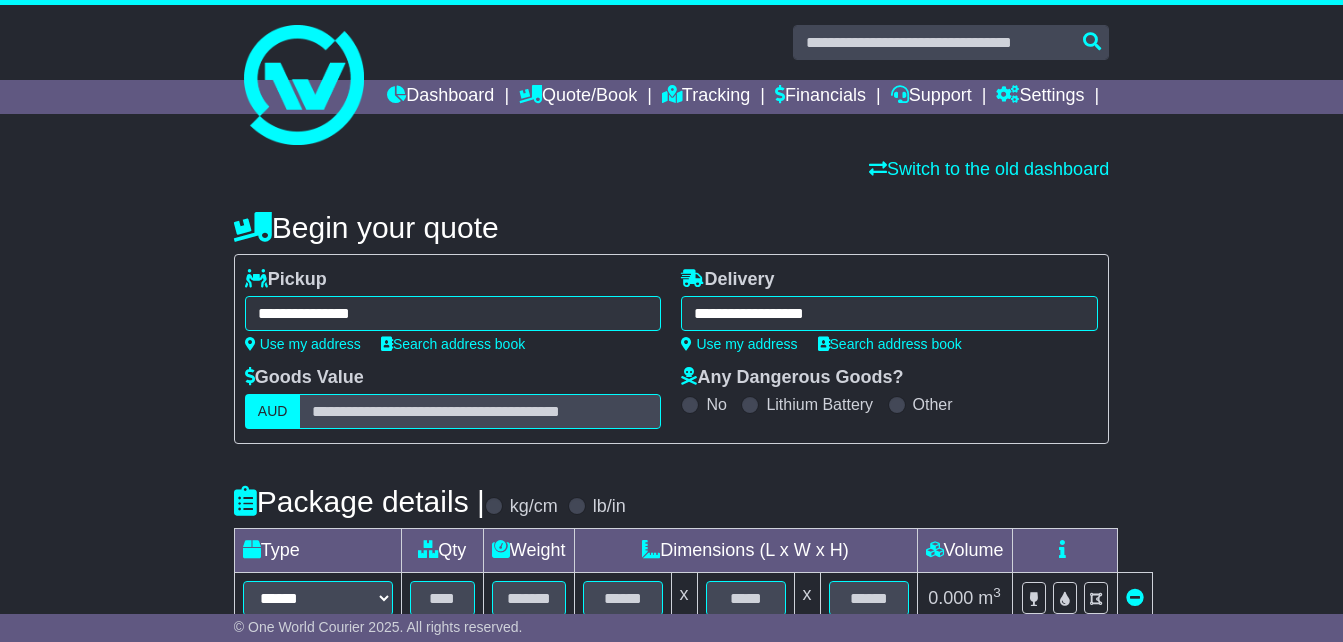 type on "**********" 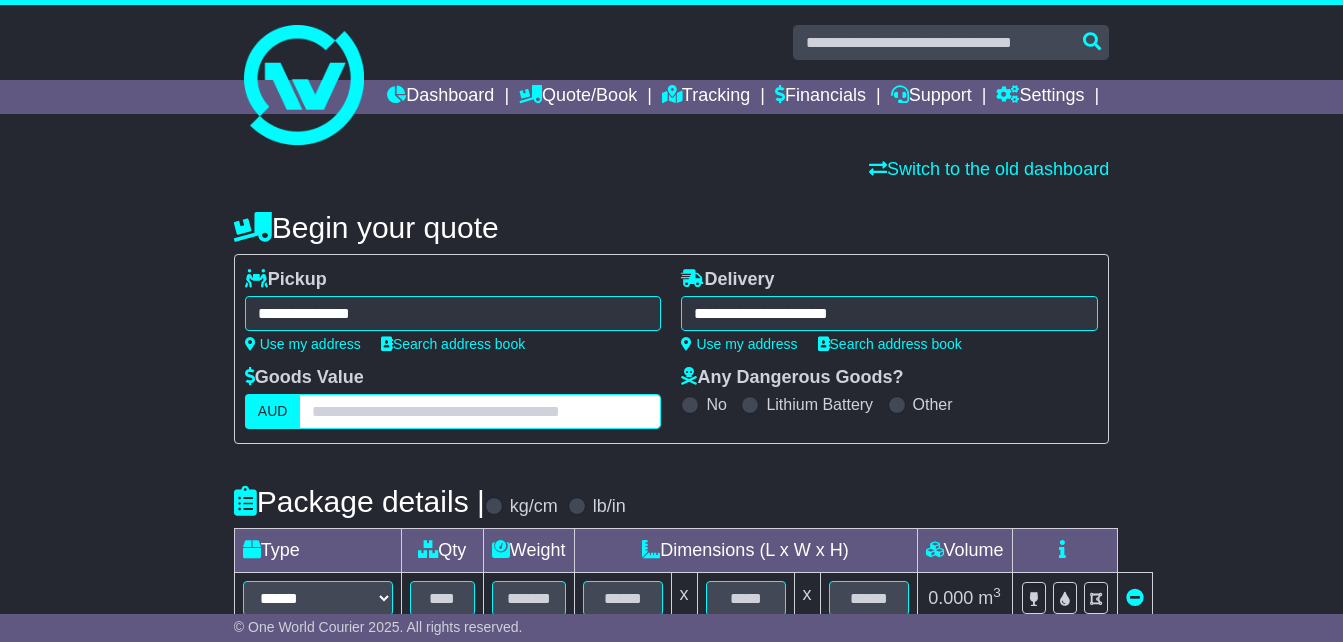 click at bounding box center [480, 411] 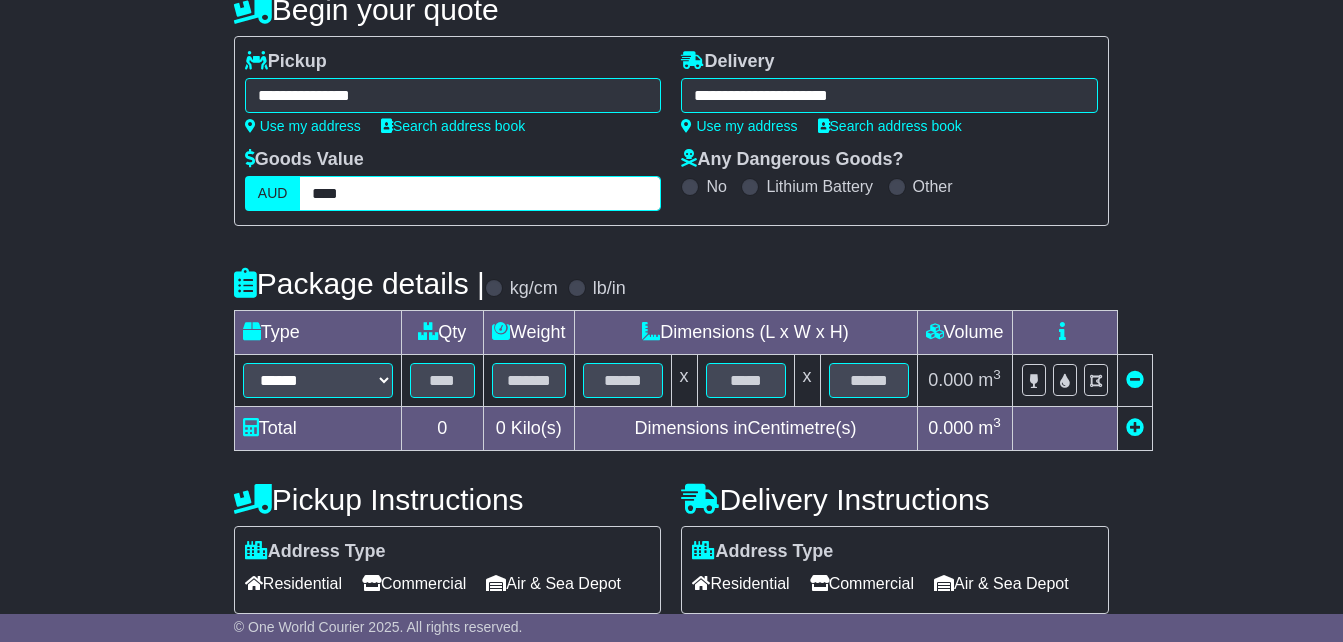 scroll, scrollTop: 240, scrollLeft: 0, axis: vertical 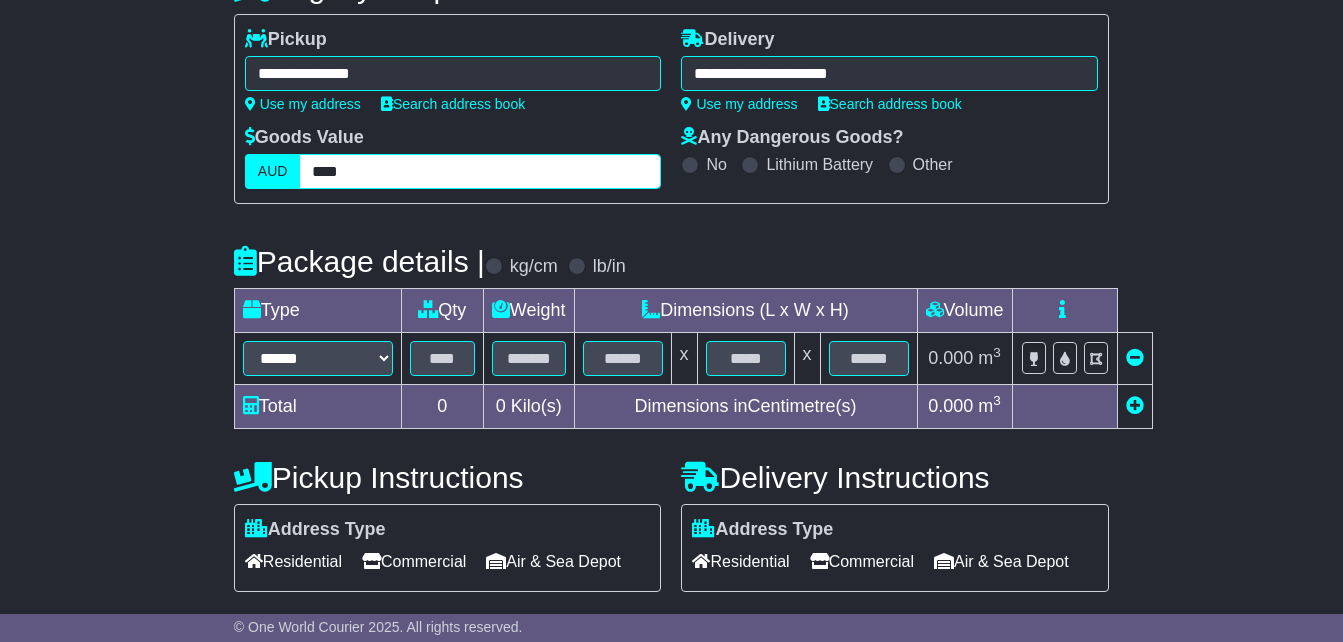 type on "****" 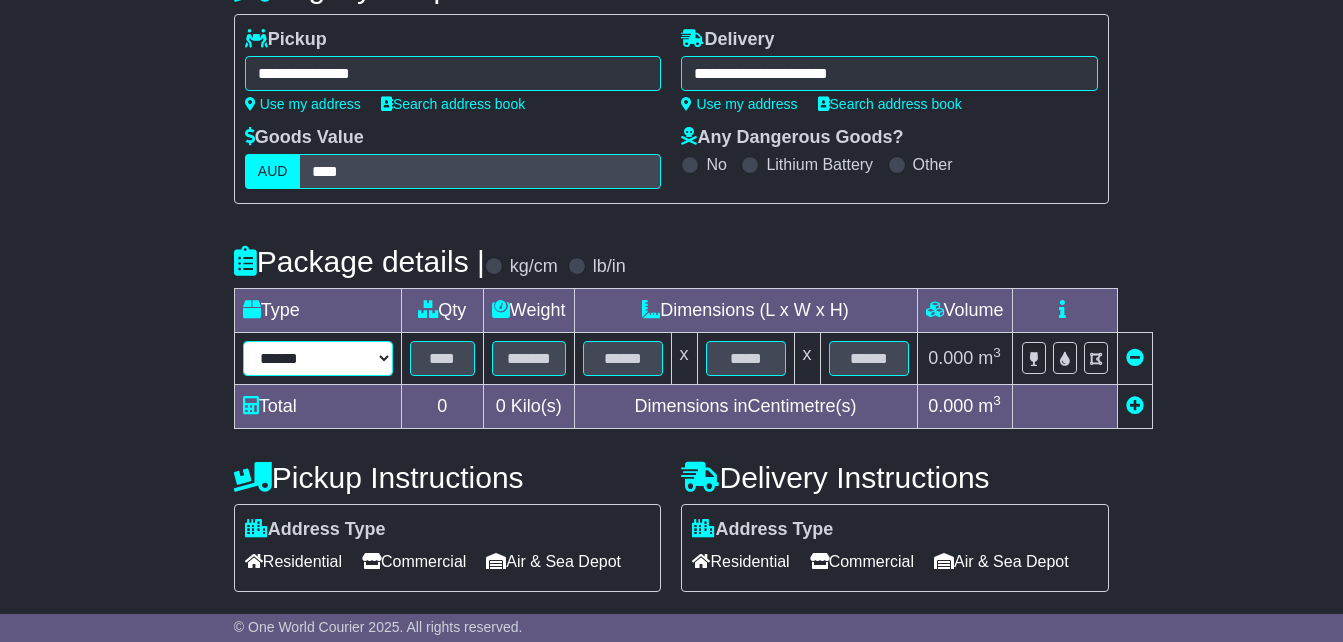 click on "****** ****** *** ******** ***** **** **** ****** *** *******" at bounding box center [318, 358] 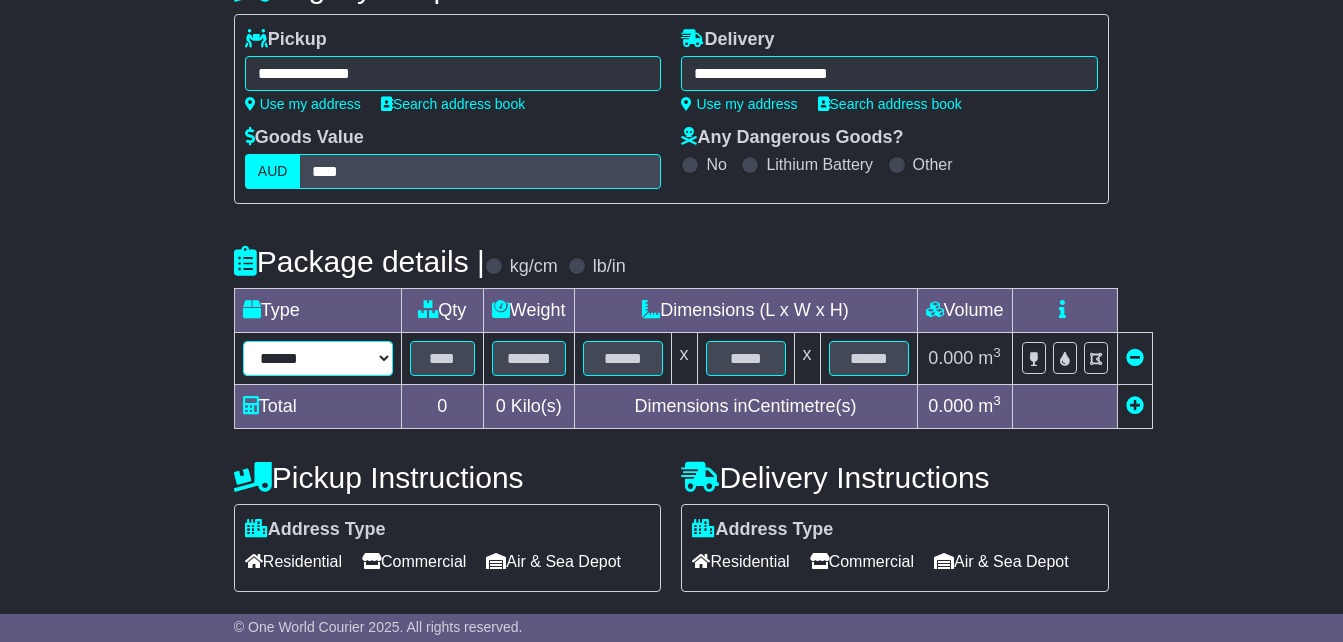 select on "*****" 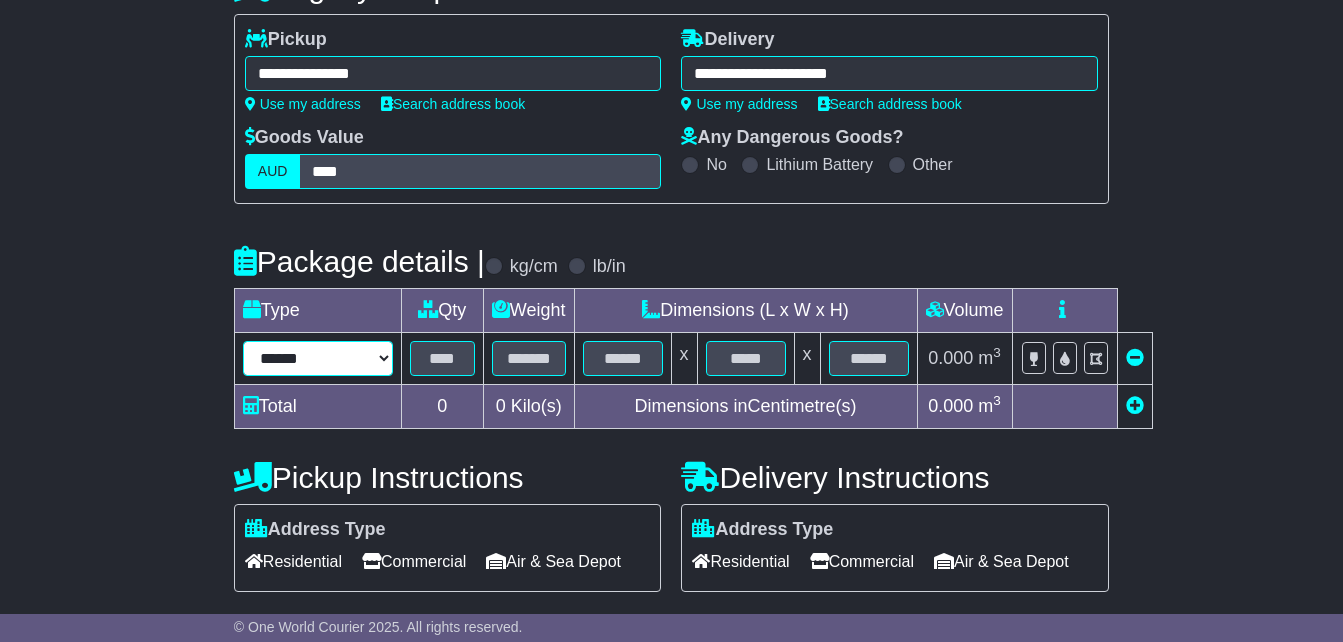 click on "****** ****** *** ******** ***** **** **** ****** *** *******" at bounding box center (318, 358) 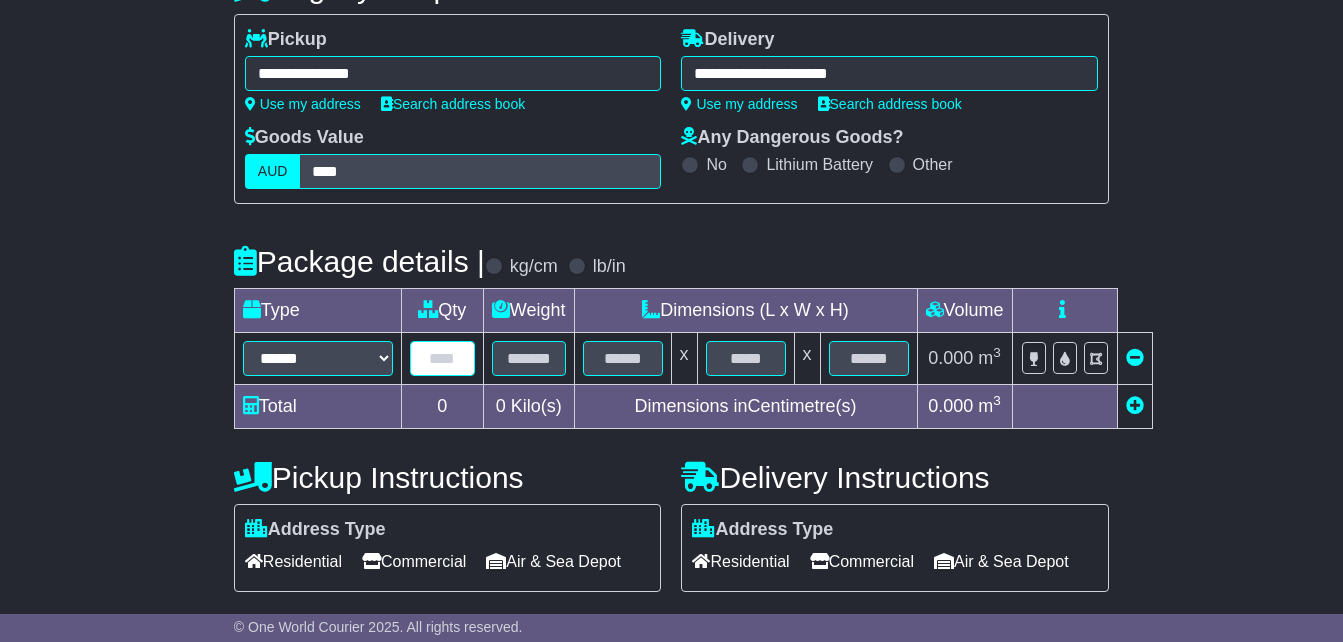 click at bounding box center [442, 358] 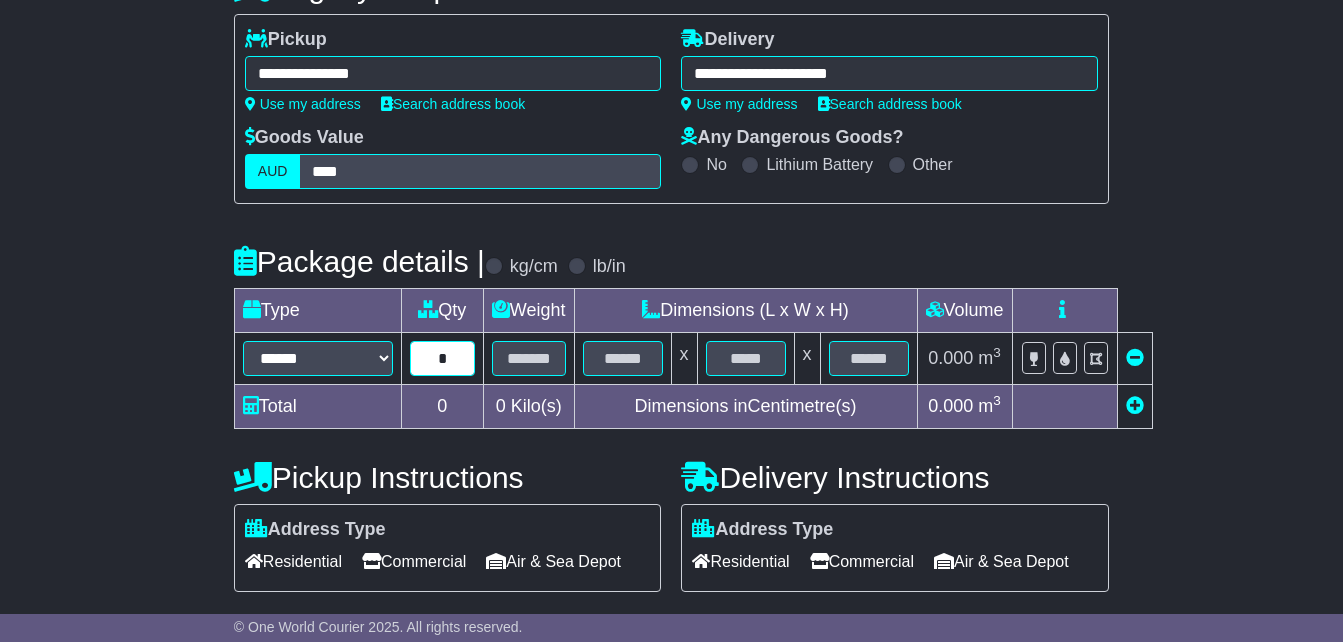 type on "*" 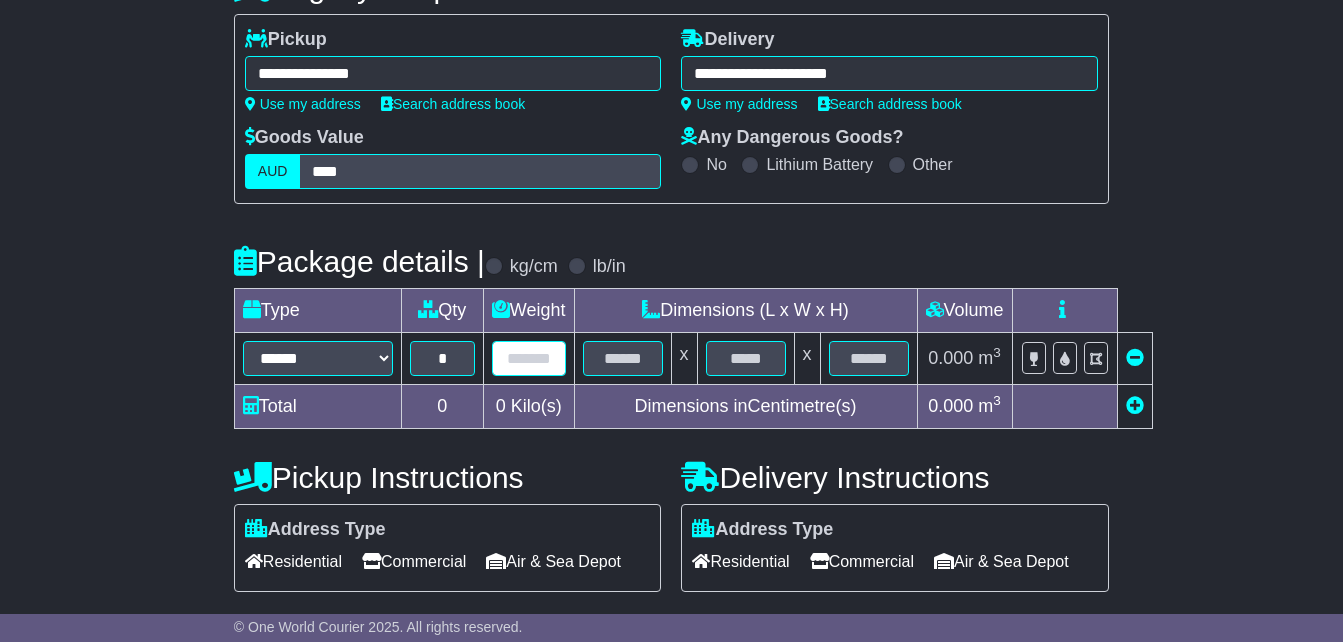click at bounding box center [529, 358] 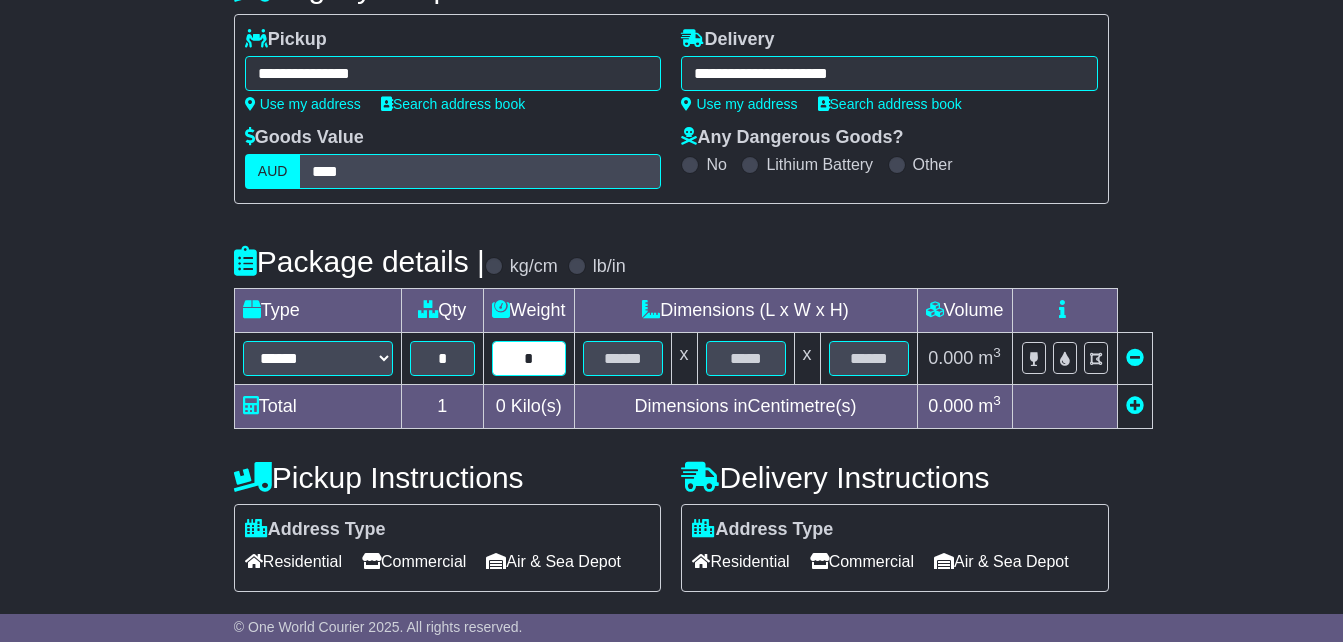 type on "*" 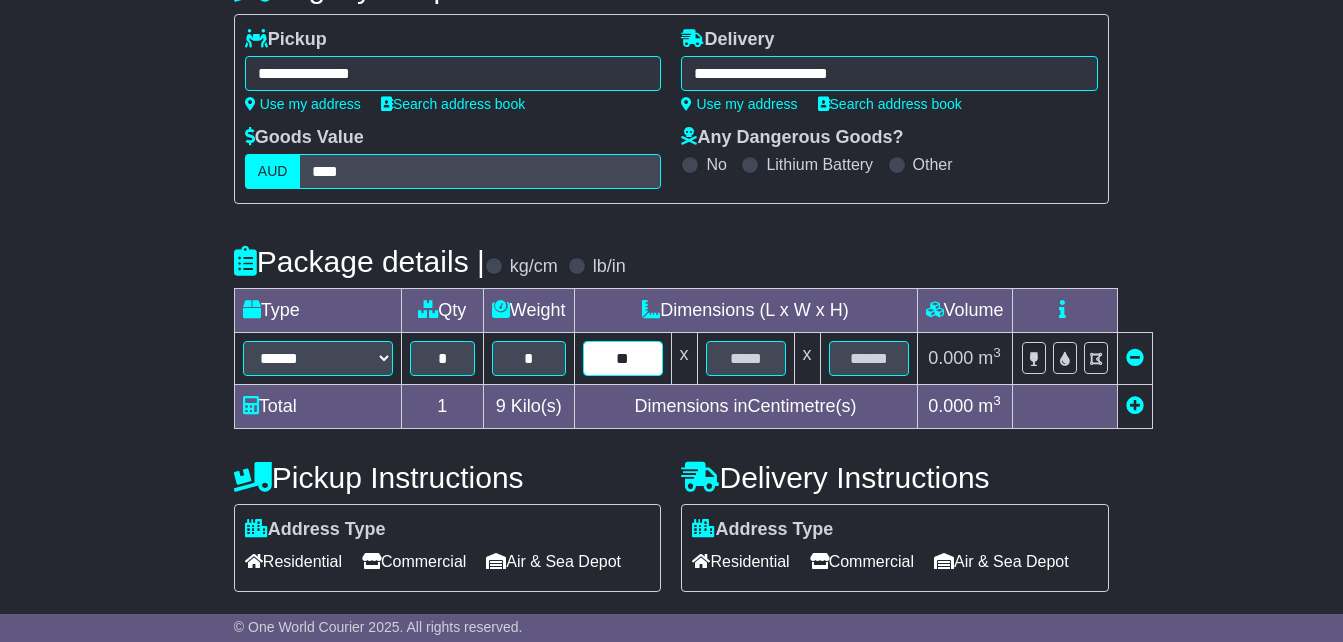 type on "**" 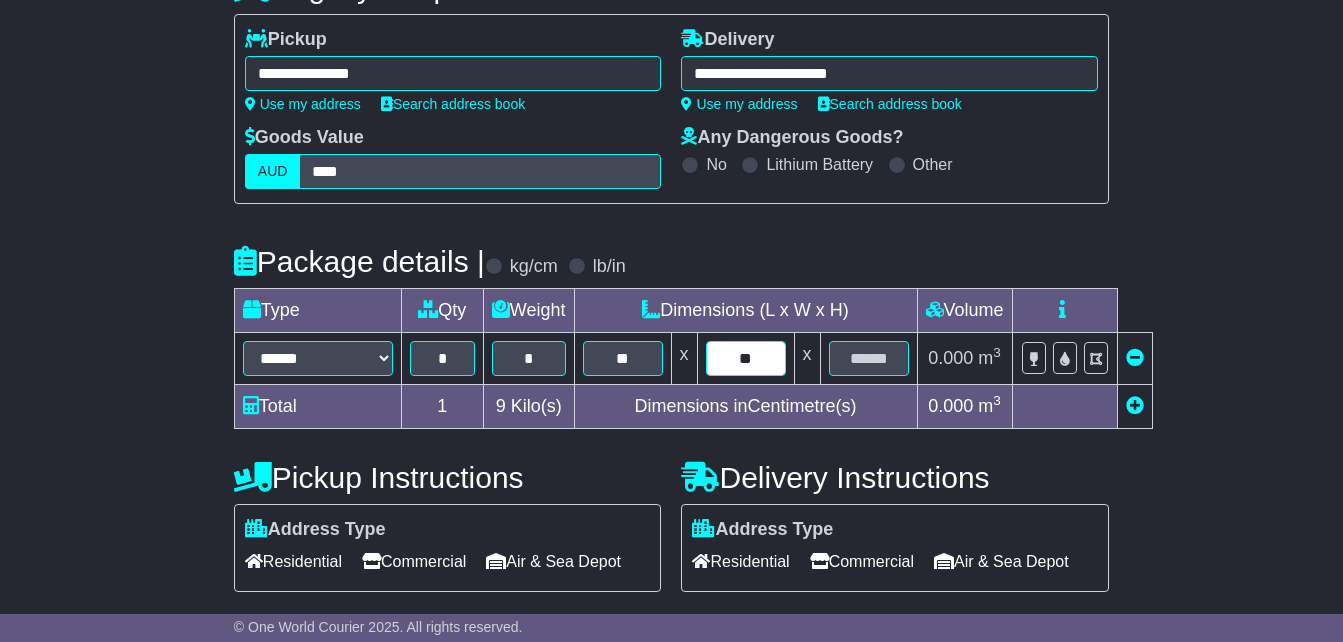 type on "**" 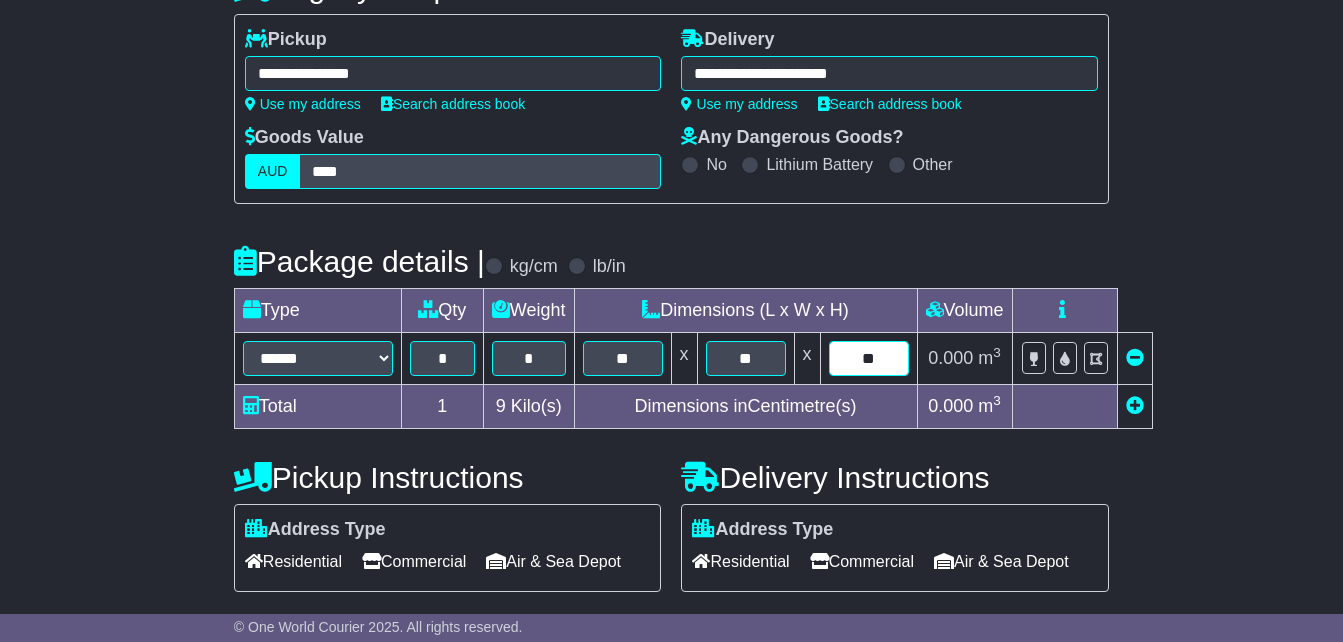 type on "**" 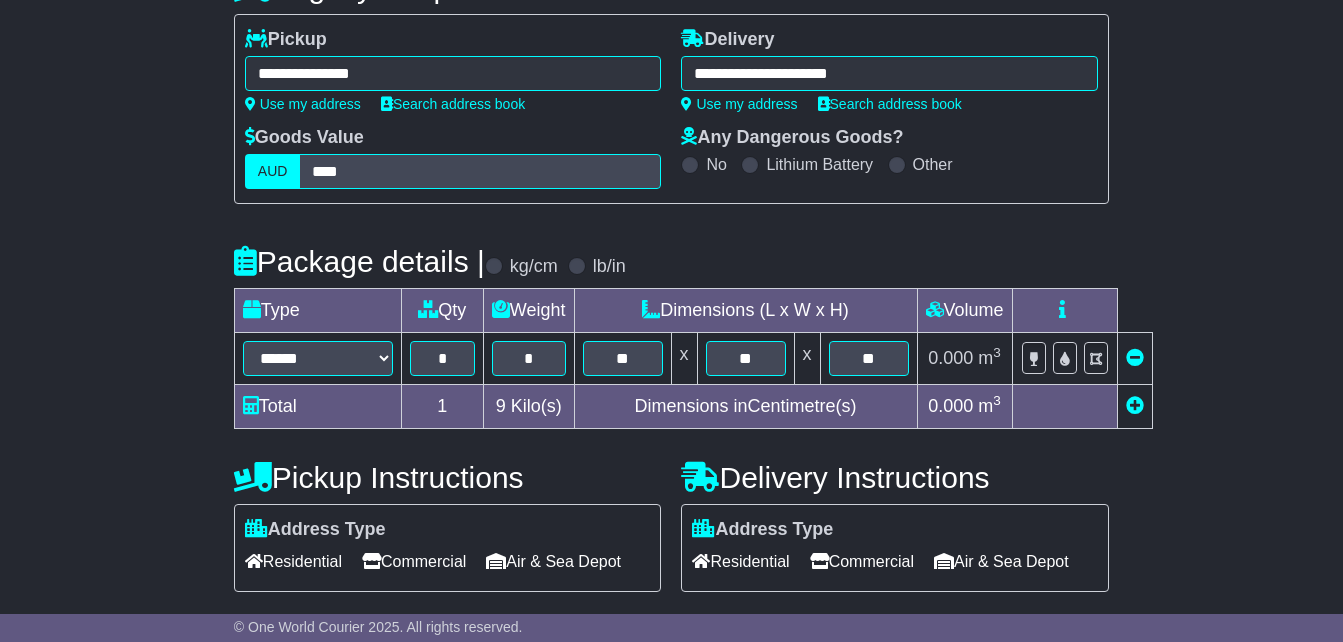 click on "**********" at bounding box center [671, 473] 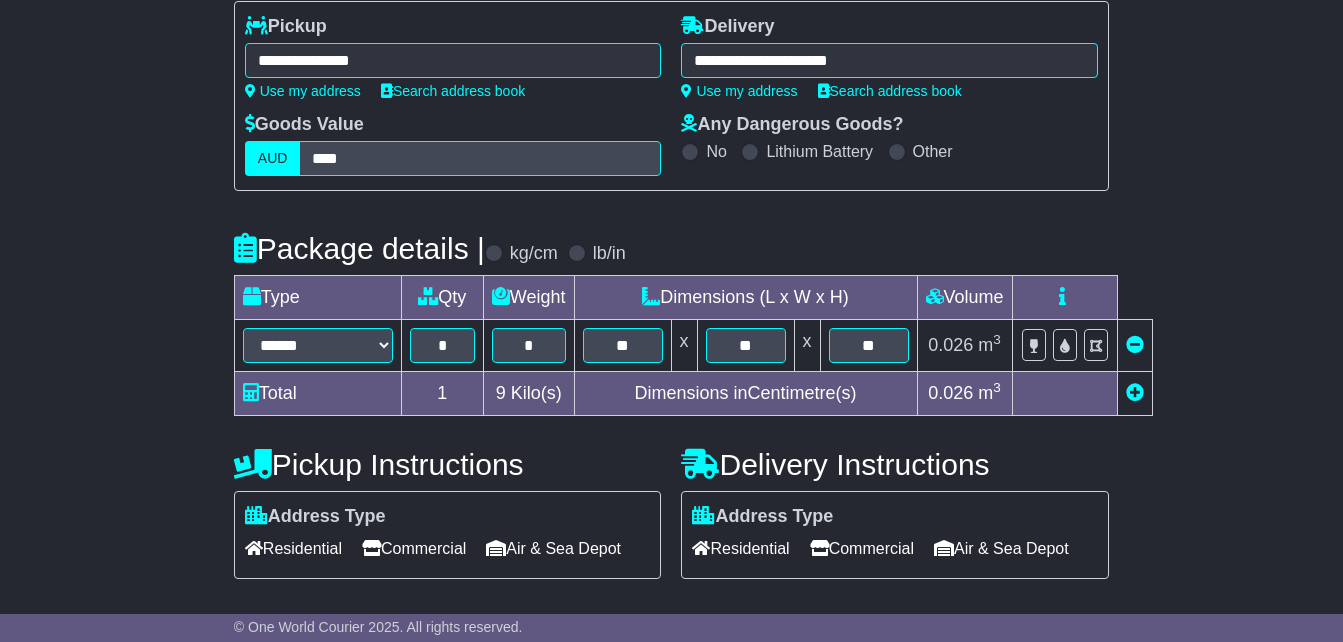 scroll, scrollTop: 308, scrollLeft: 0, axis: vertical 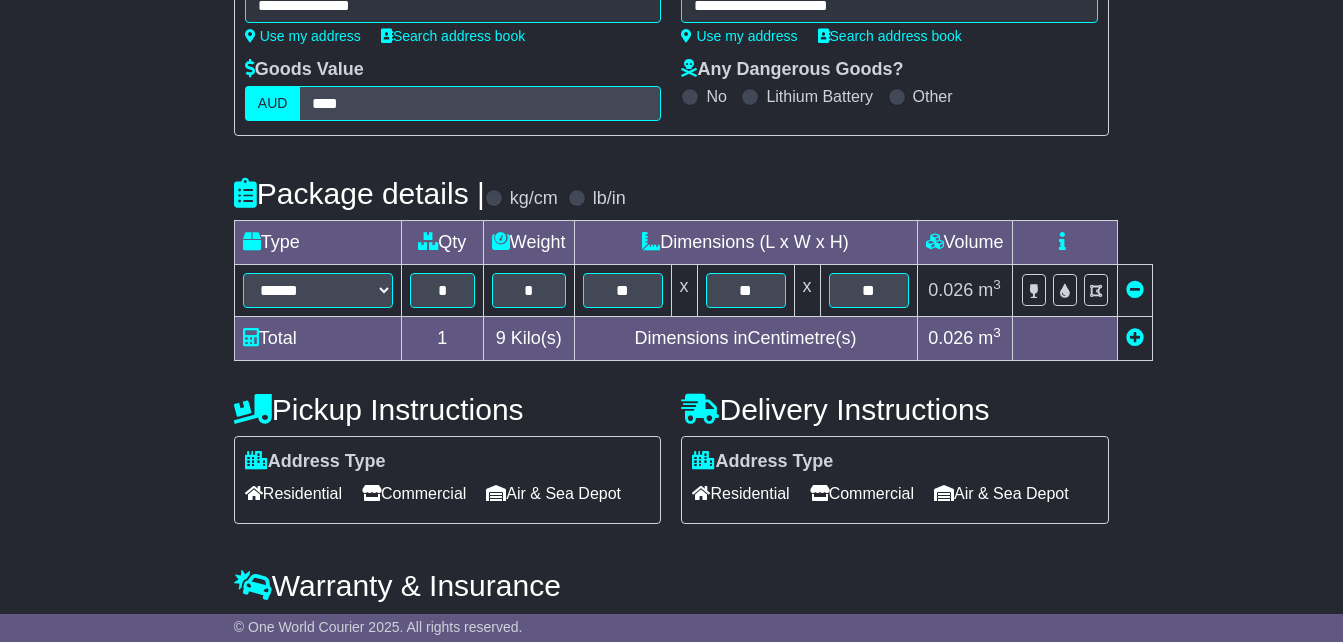 click on "Commercial" at bounding box center (414, 493) 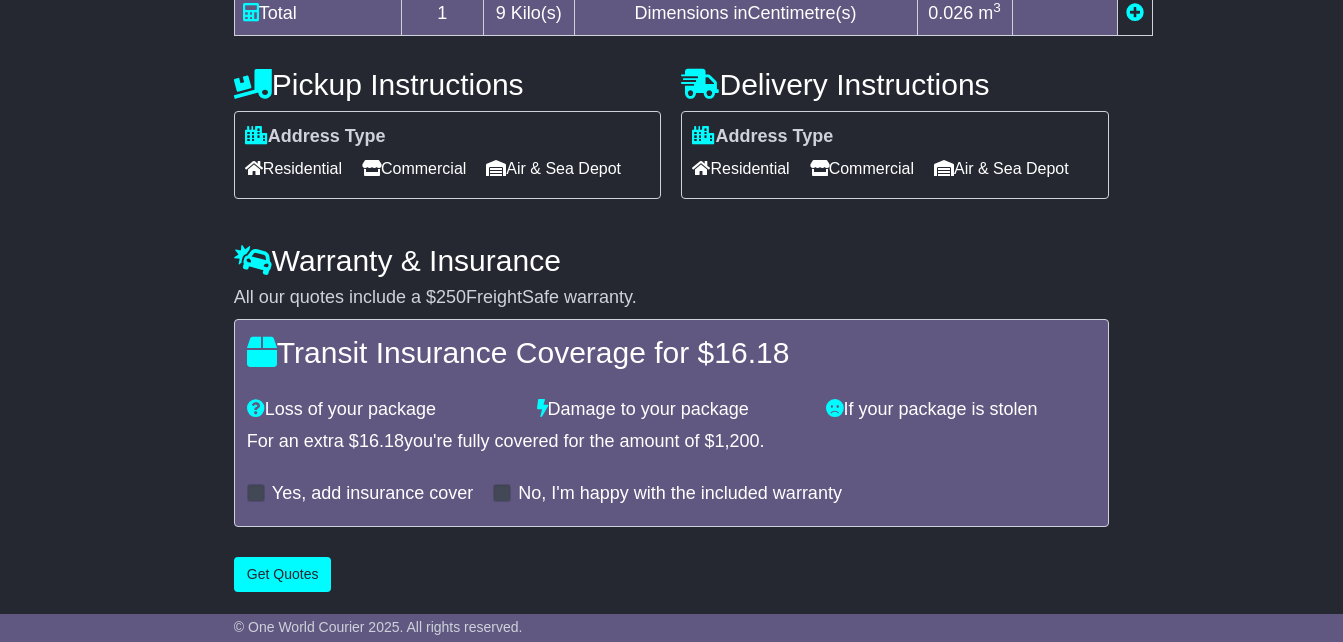 scroll, scrollTop: 700, scrollLeft: 0, axis: vertical 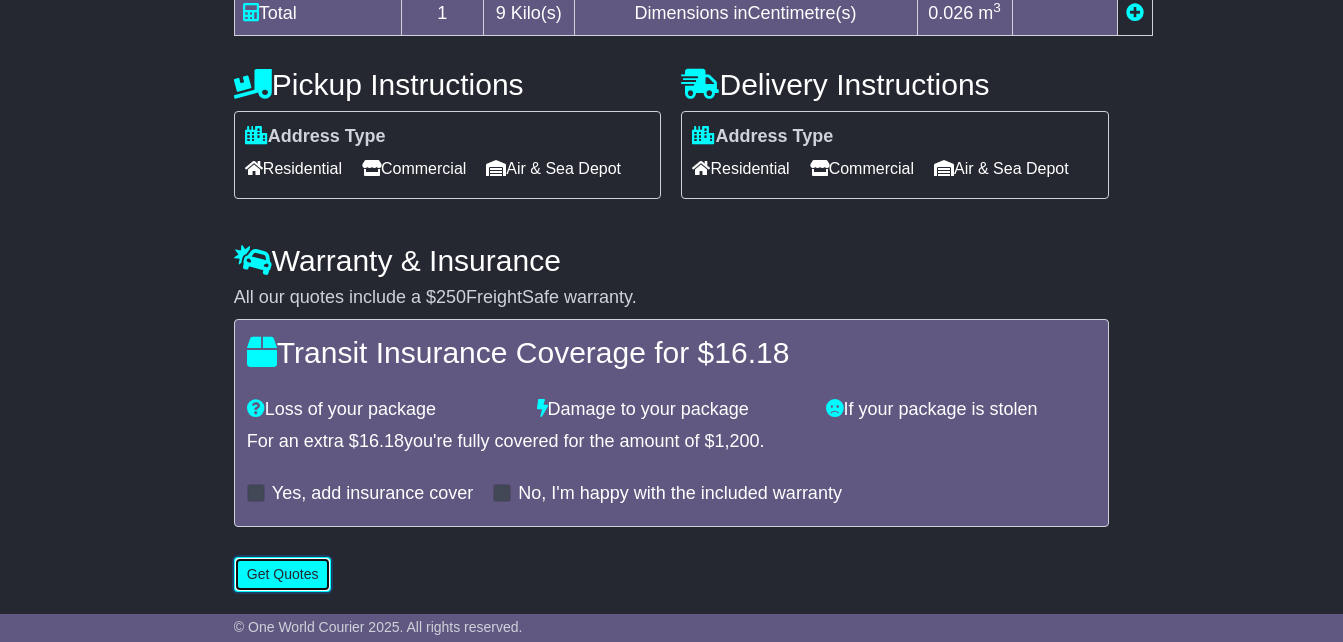 click on "Get Quotes" at bounding box center (283, 574) 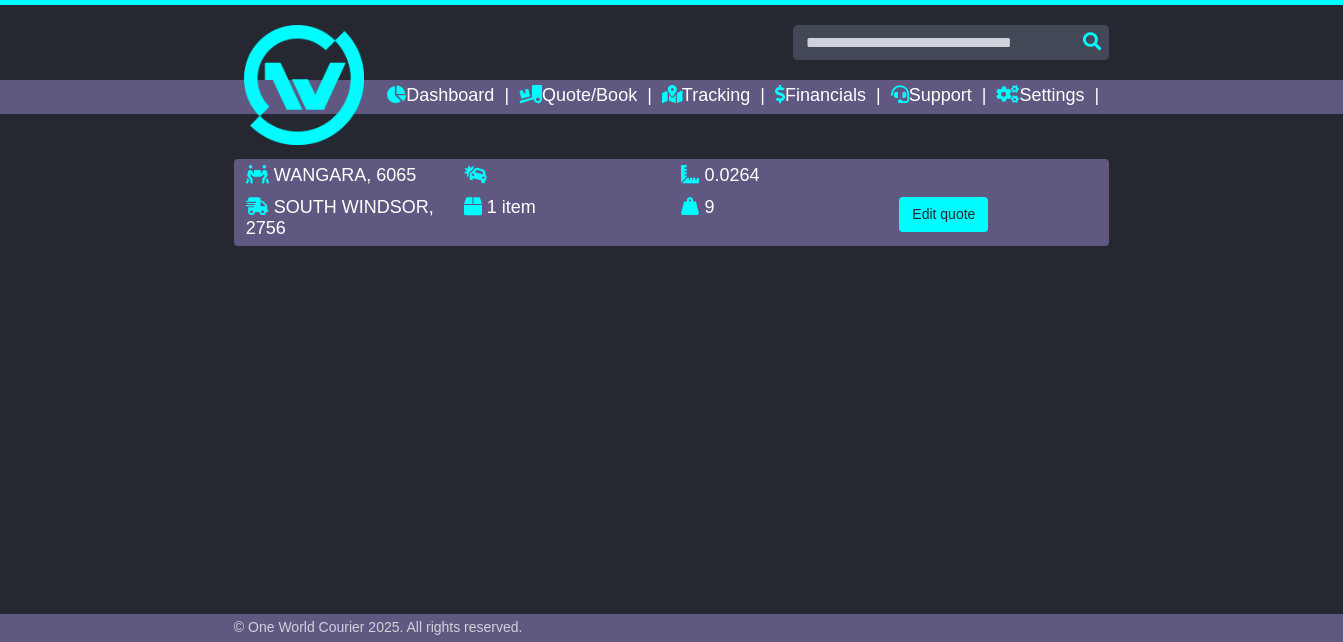 scroll, scrollTop: 0, scrollLeft: 0, axis: both 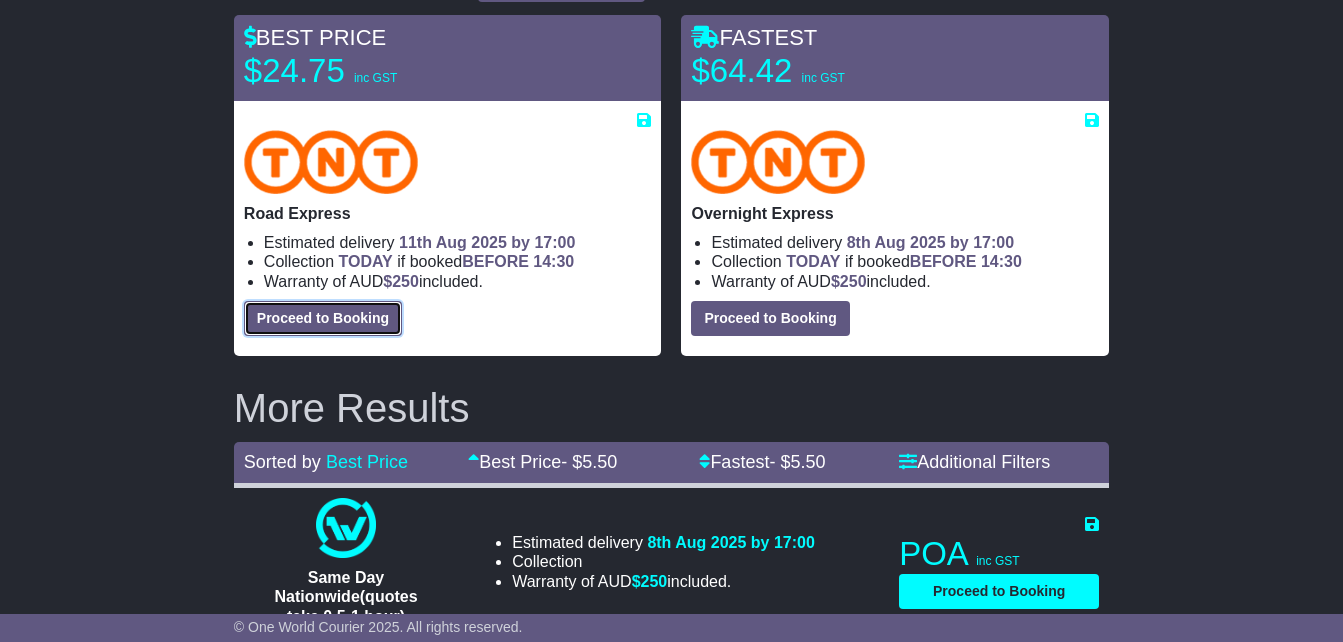 click on "Proceed to Booking" at bounding box center (323, 318) 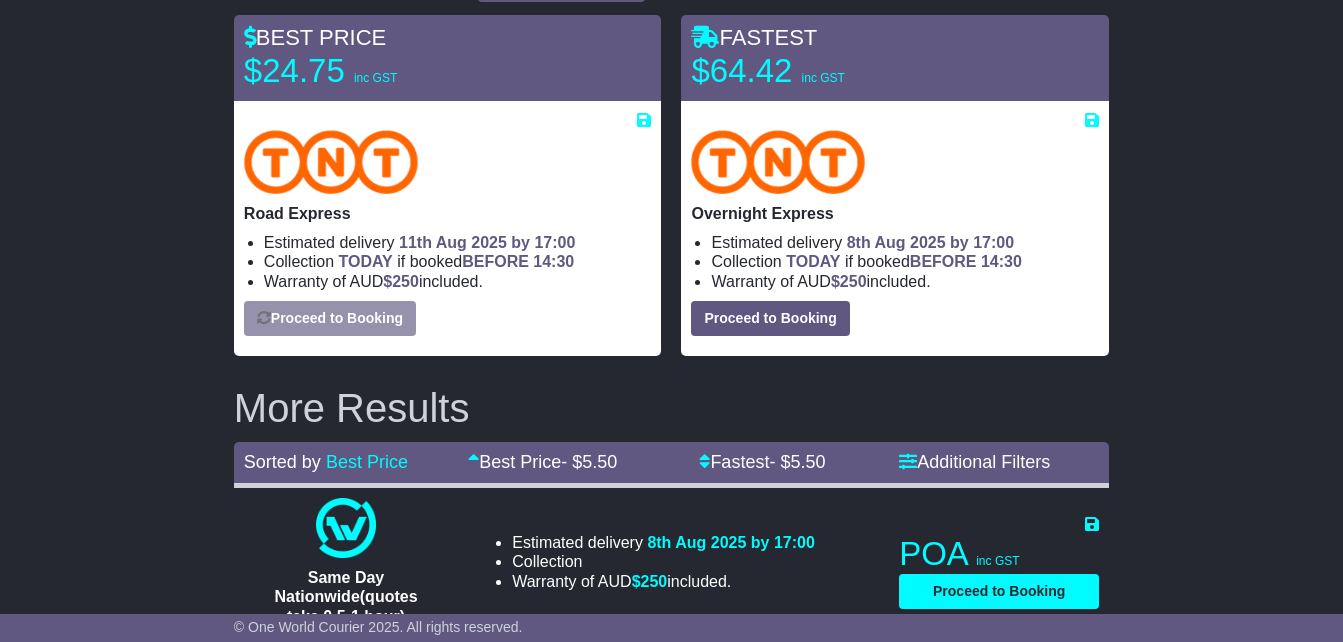 select on "*****" 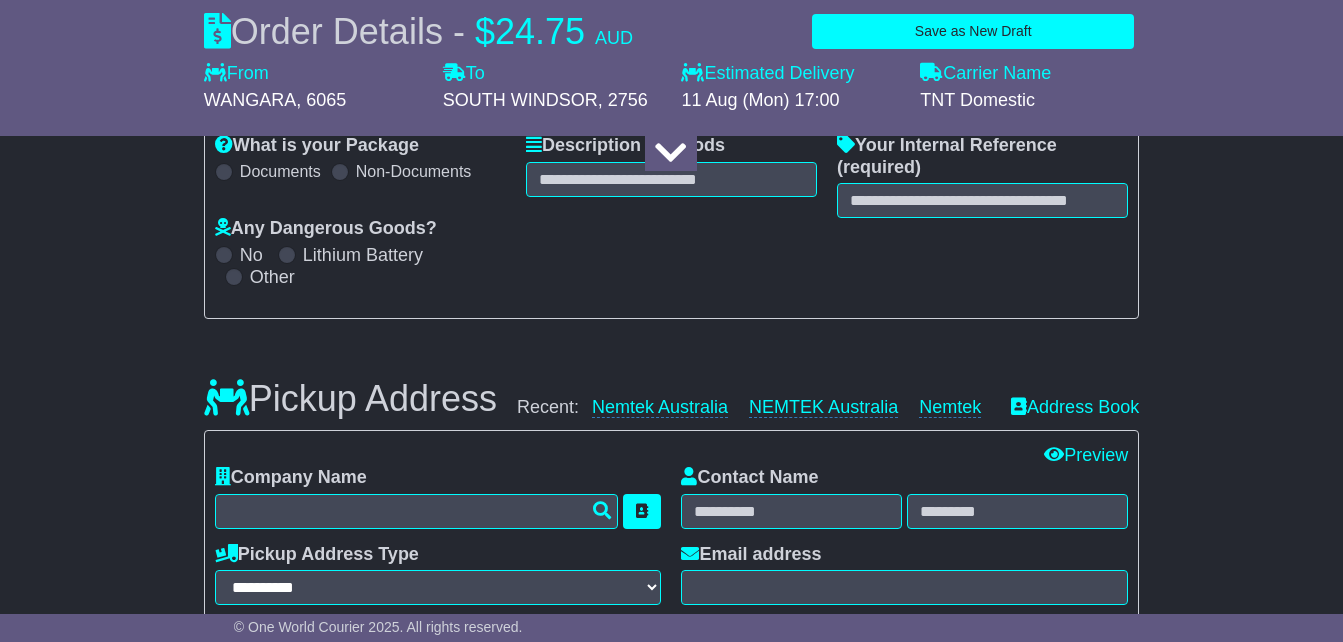 scroll, scrollTop: 0, scrollLeft: 0, axis: both 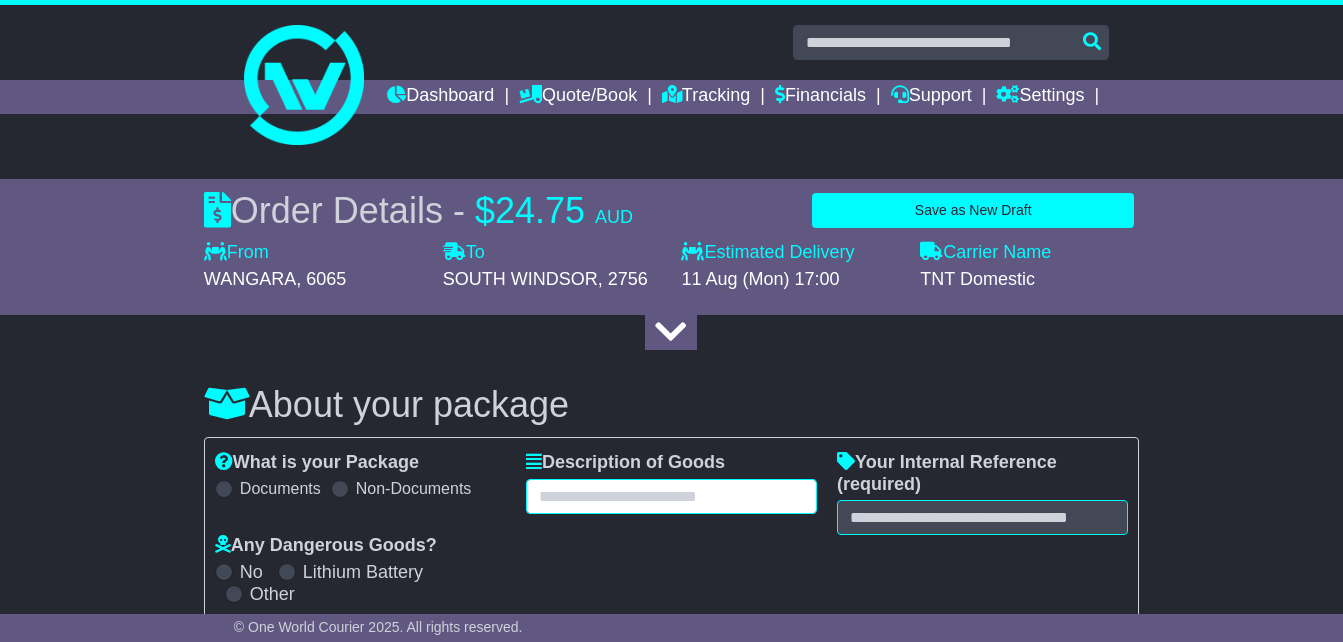 click at bounding box center [671, 496] 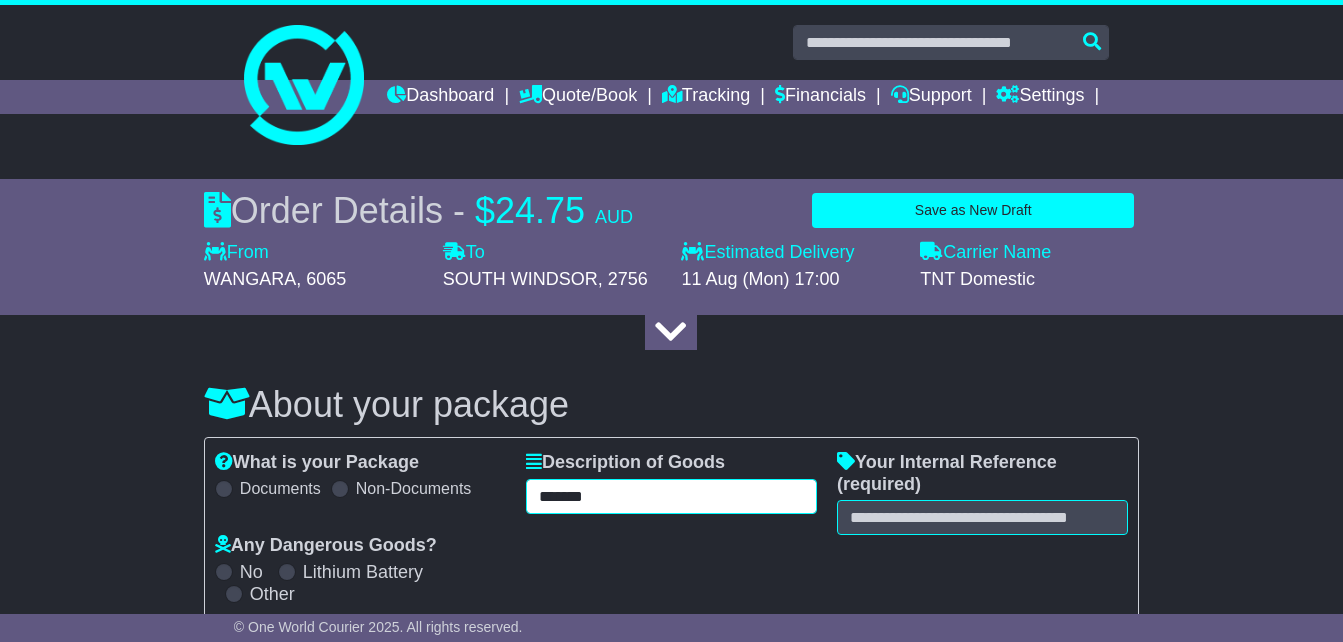 type on "*******" 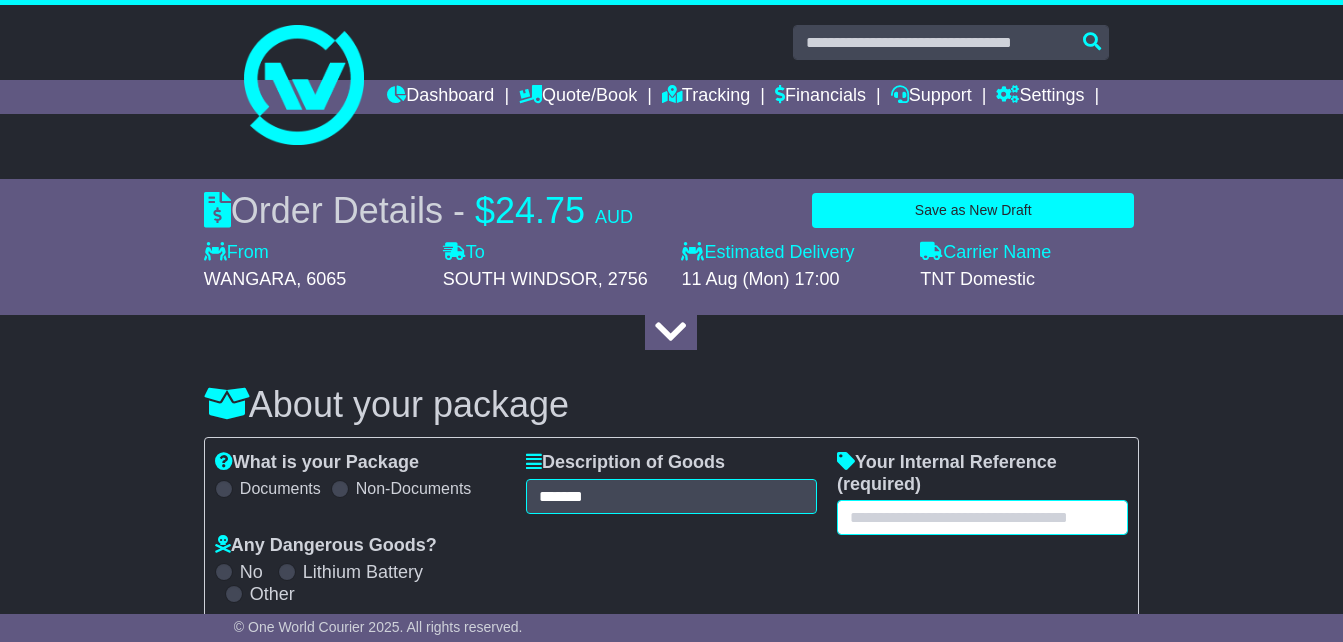 click at bounding box center (982, 517) 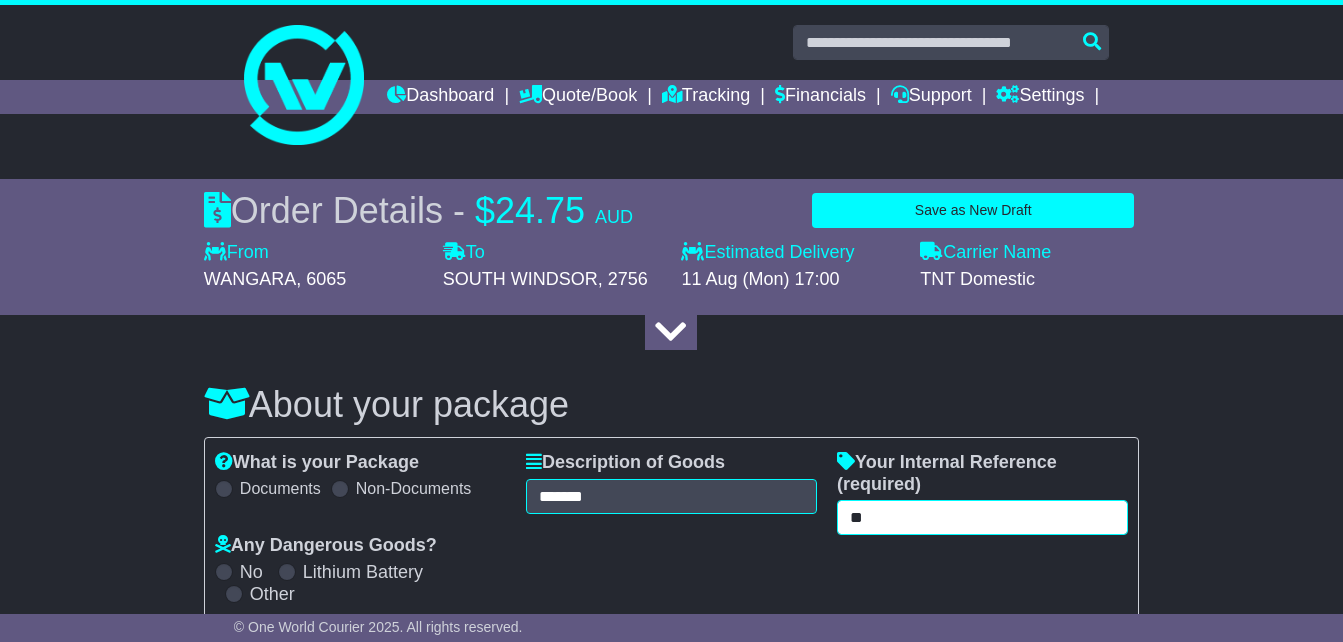type on "*" 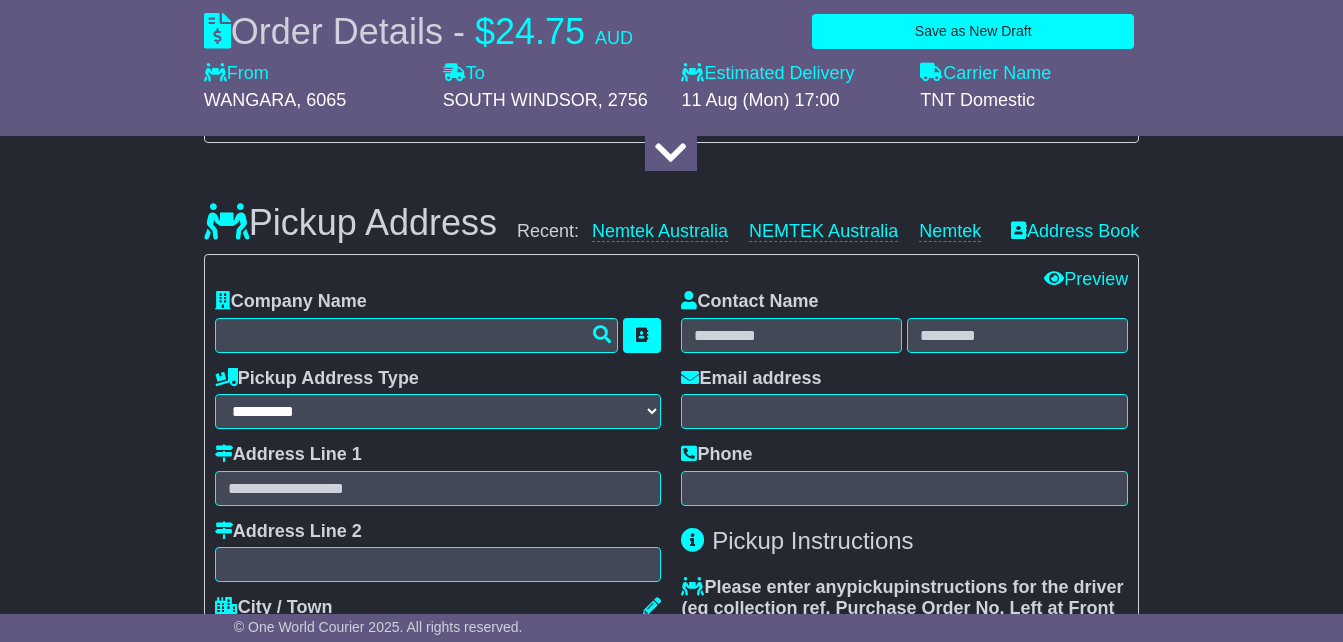 scroll, scrollTop: 503, scrollLeft: 0, axis: vertical 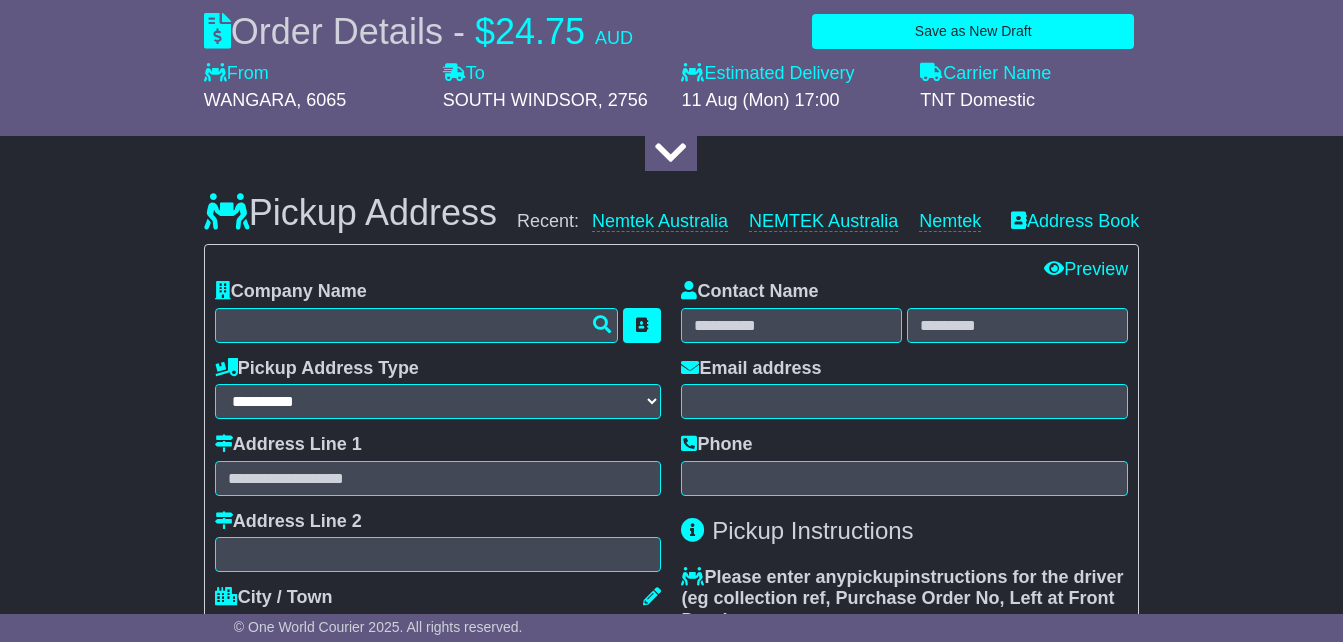 type on "********" 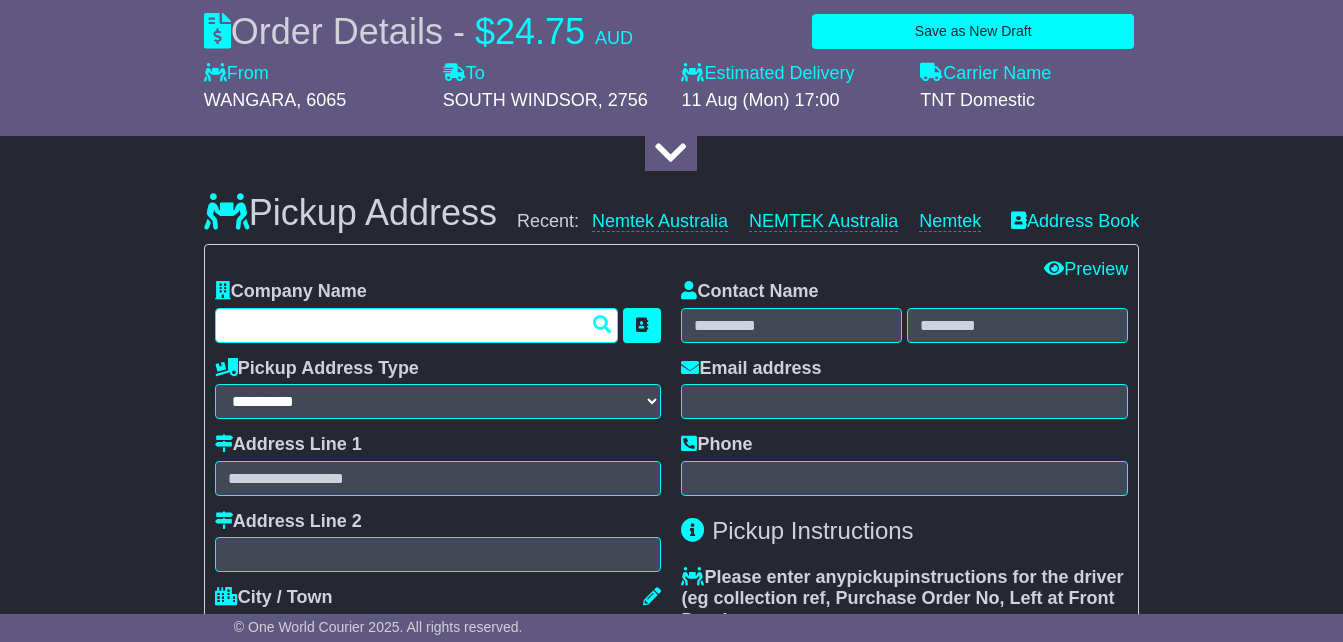 click at bounding box center [417, 325] 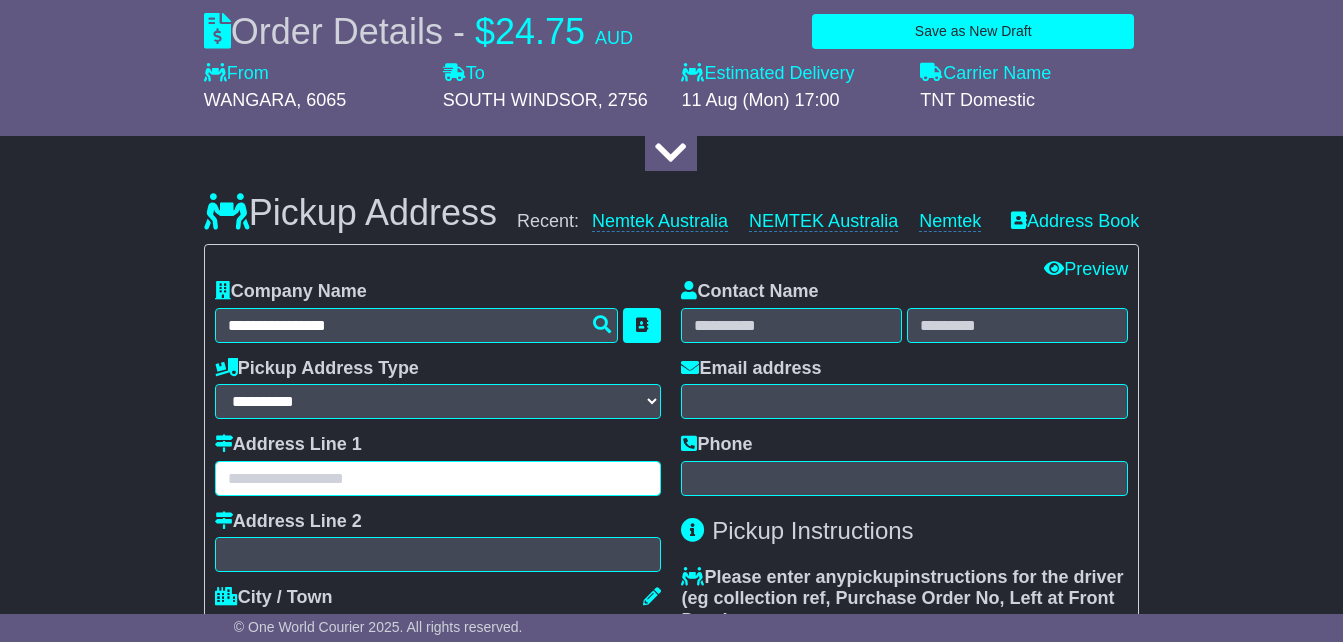 type on "**********" 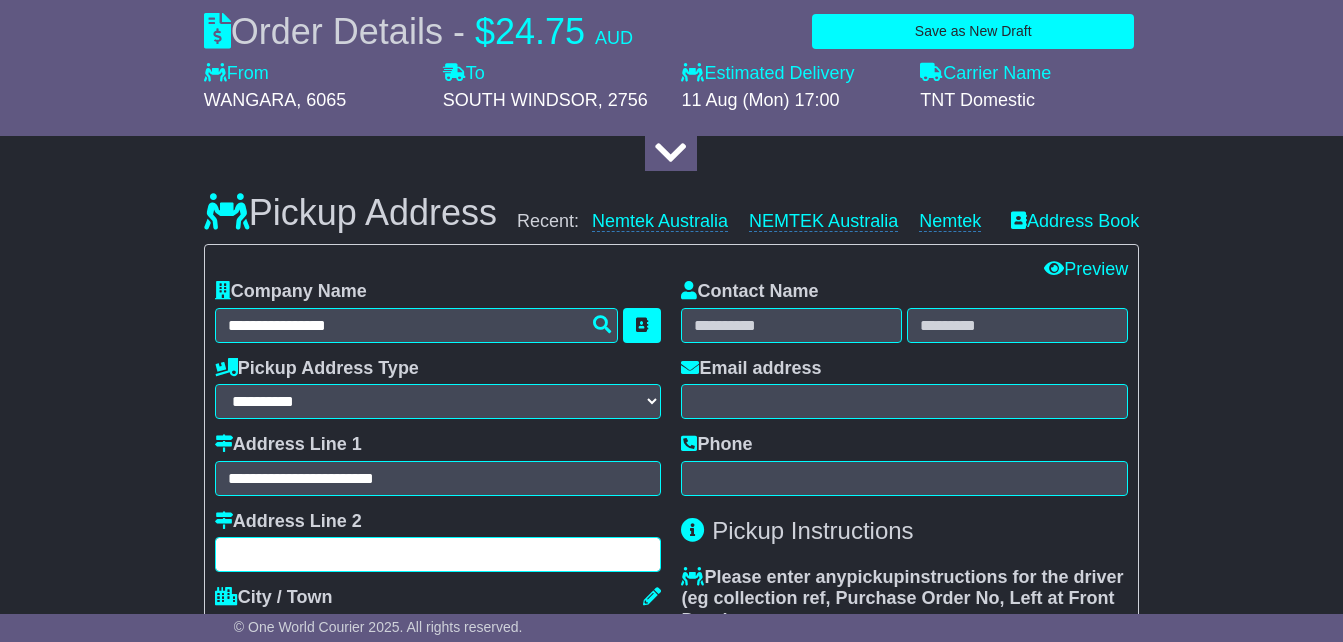 type on "*****" 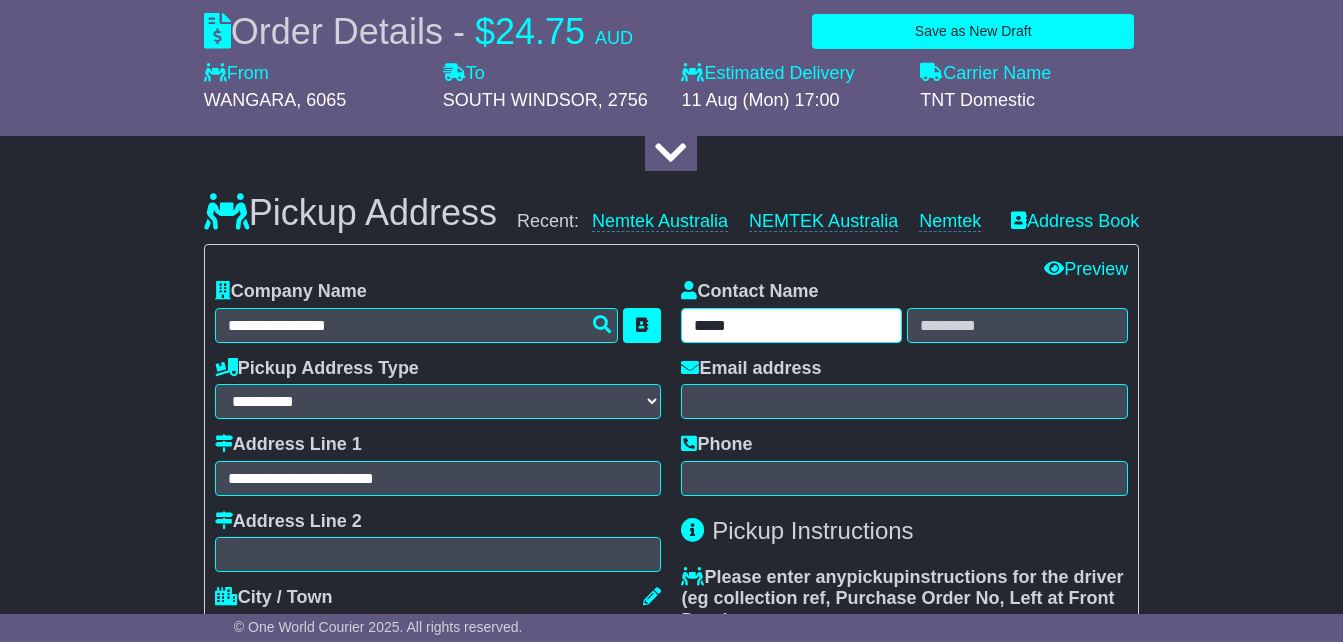 type on "****" 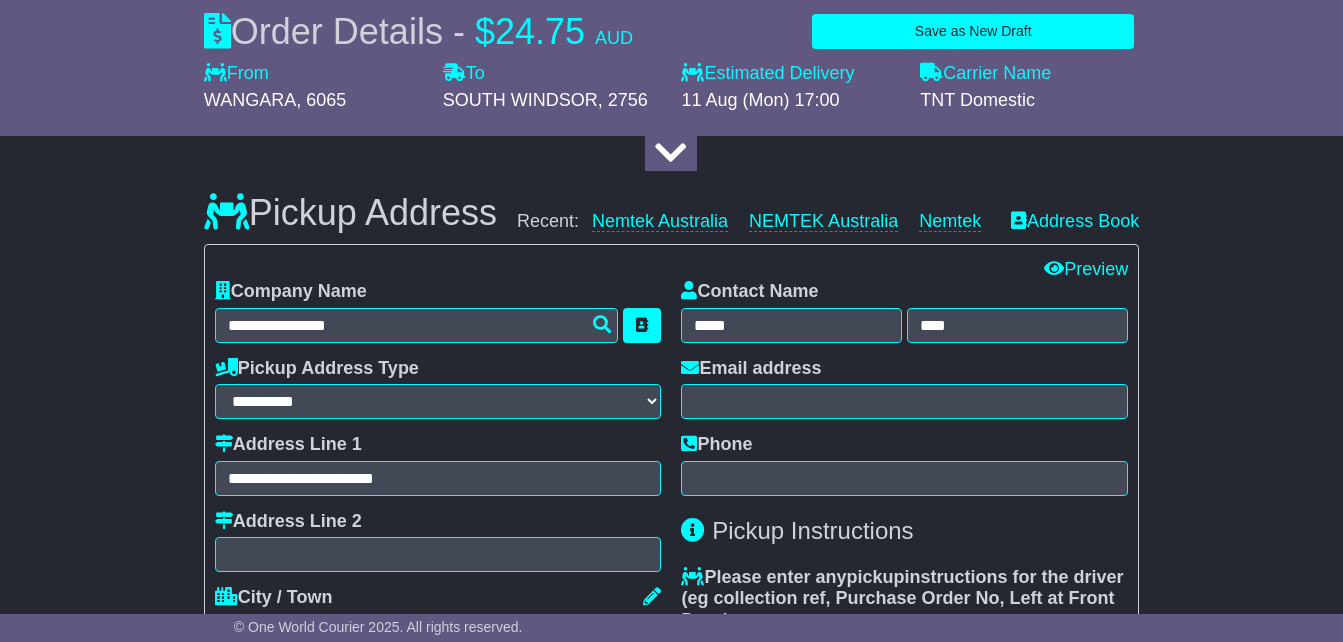 type on "**********" 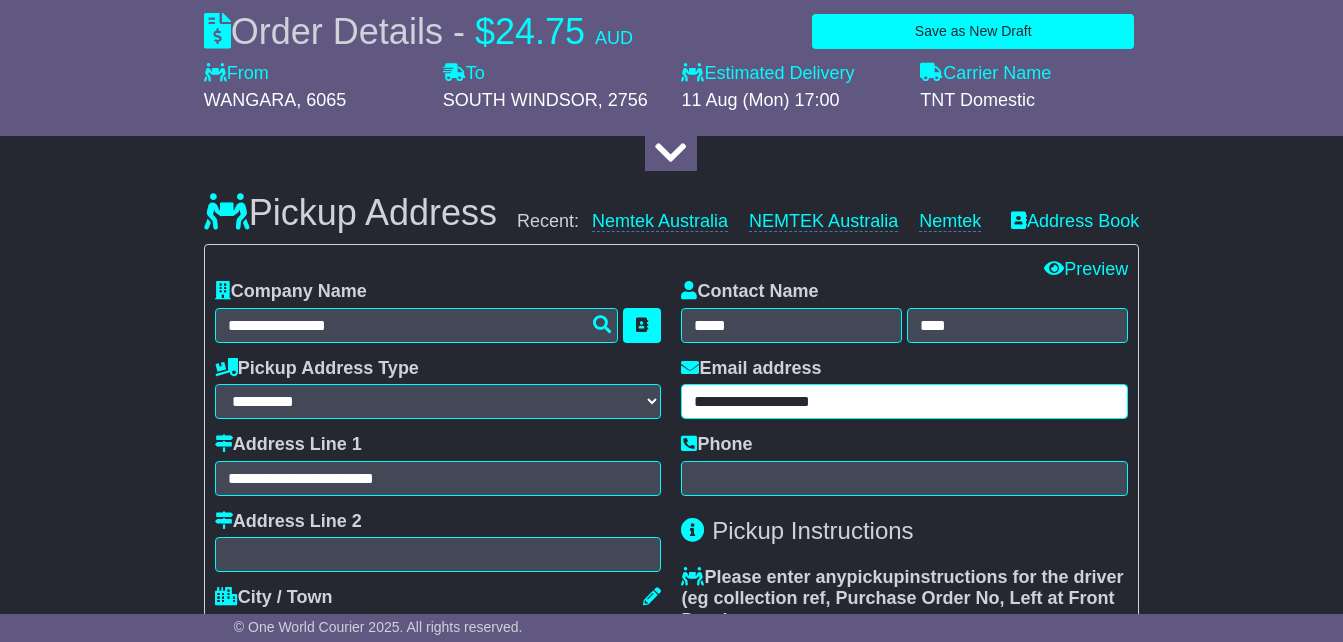 type on "**********" 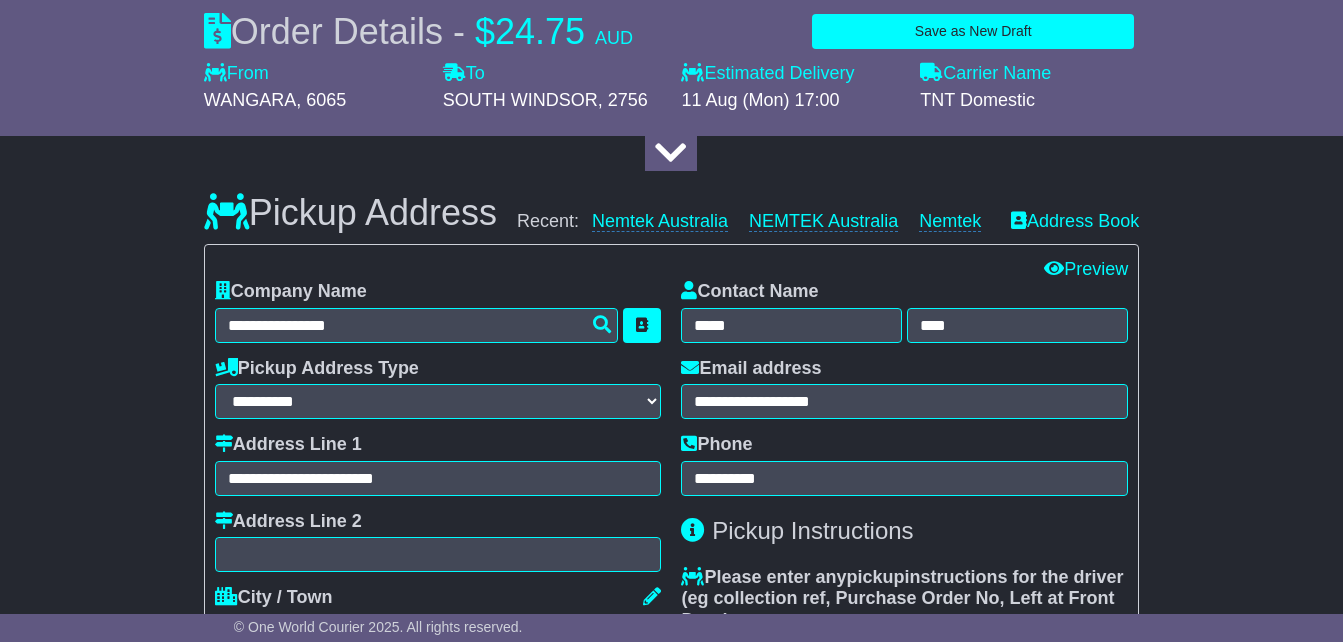 type on "**********" 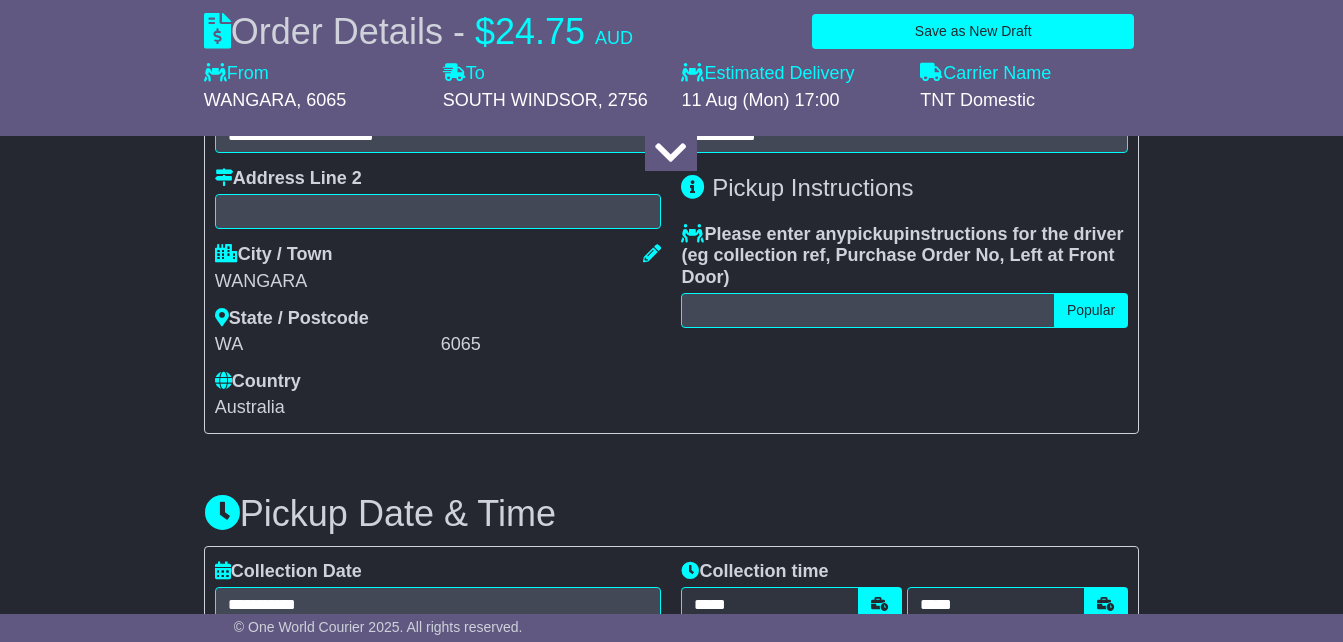 scroll, scrollTop: 862, scrollLeft: 0, axis: vertical 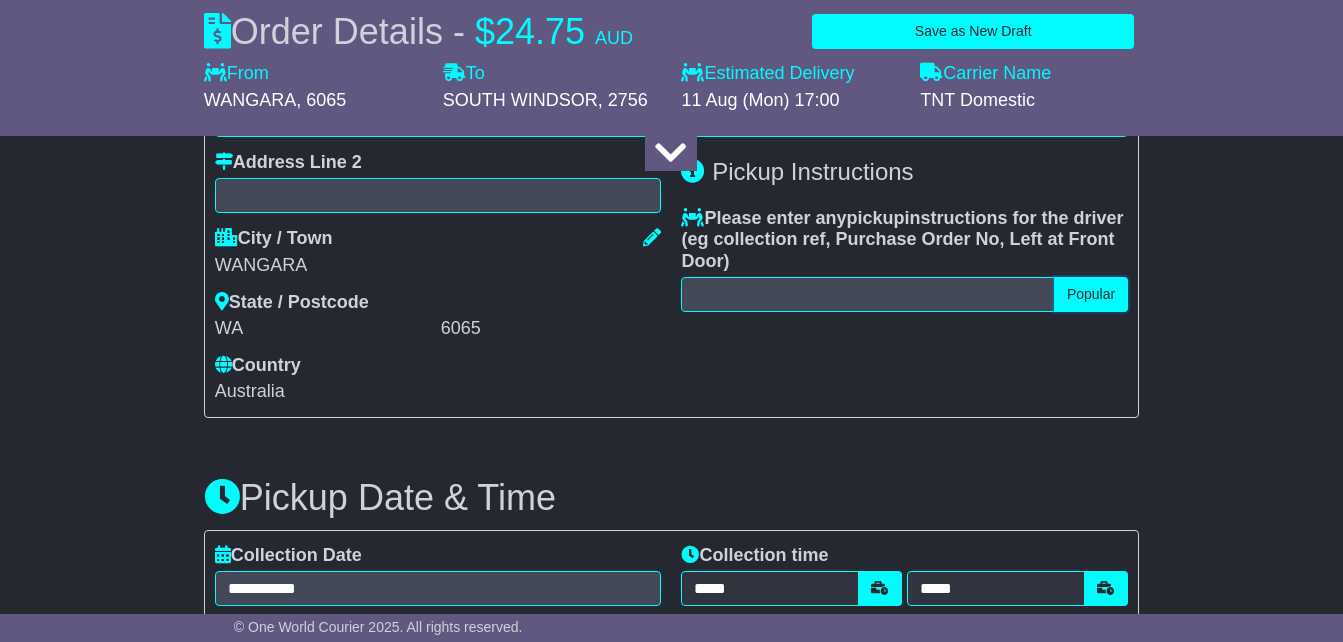 click on "Popular" at bounding box center [1091, 294] 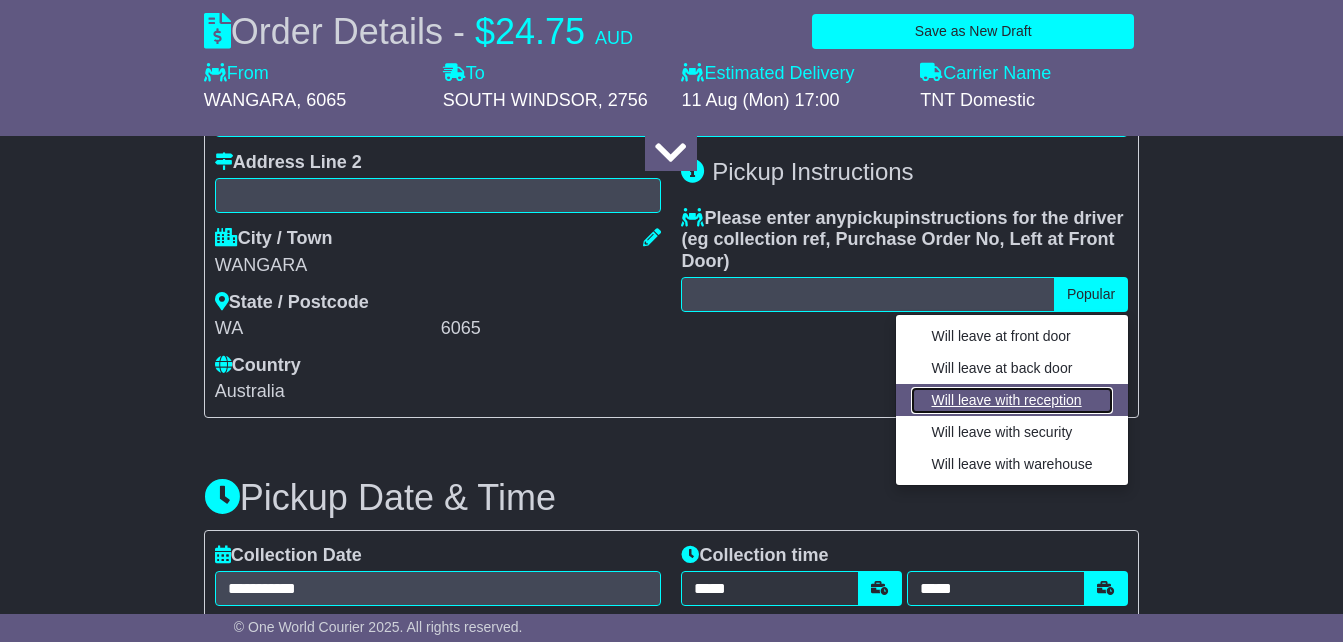 click on "Will leave with reception" at bounding box center [1011, 400] 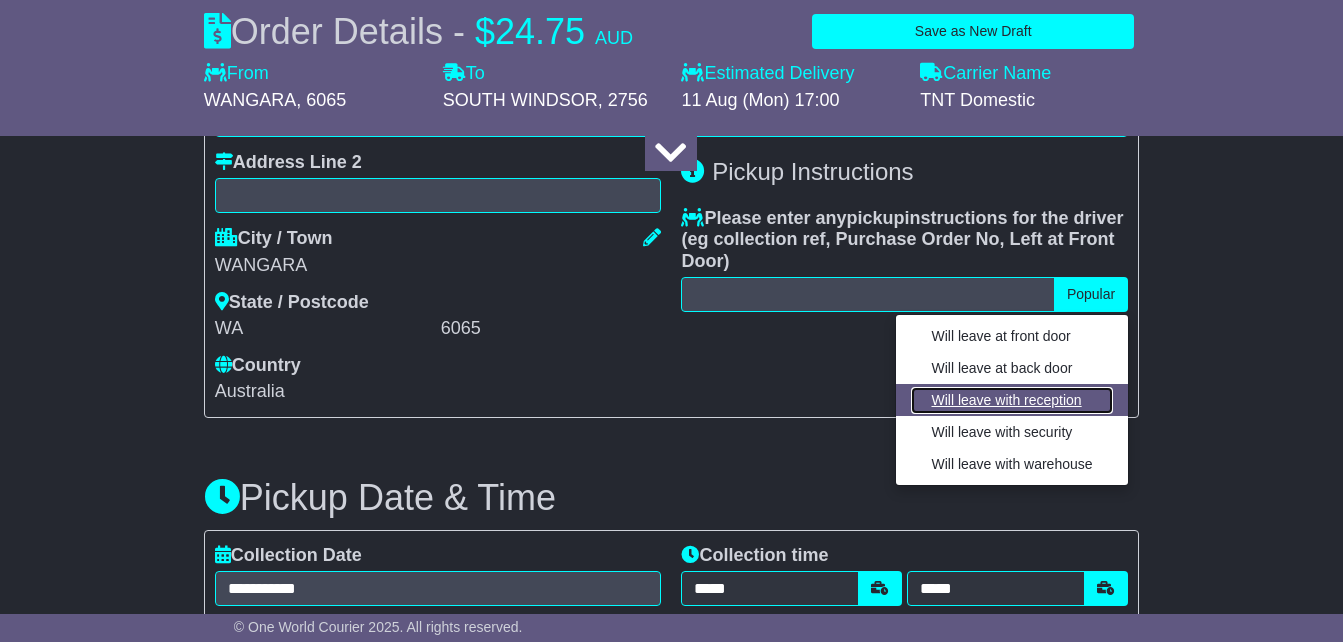 type on "**********" 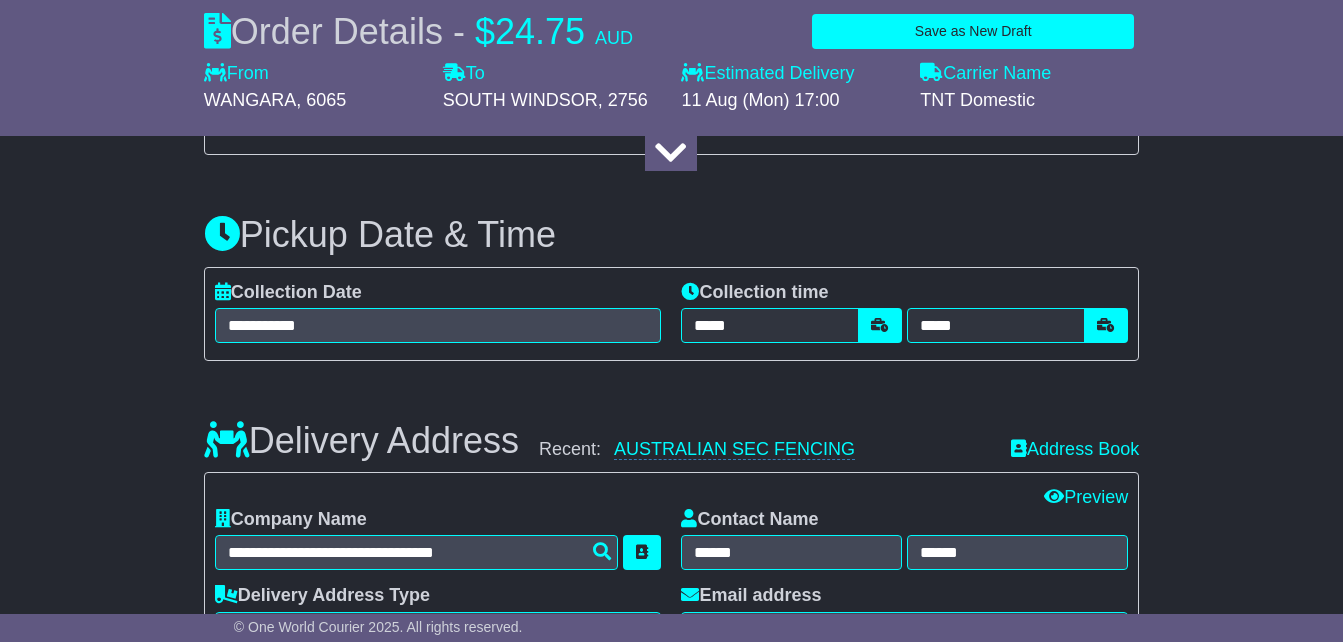 scroll, scrollTop: 1173, scrollLeft: 0, axis: vertical 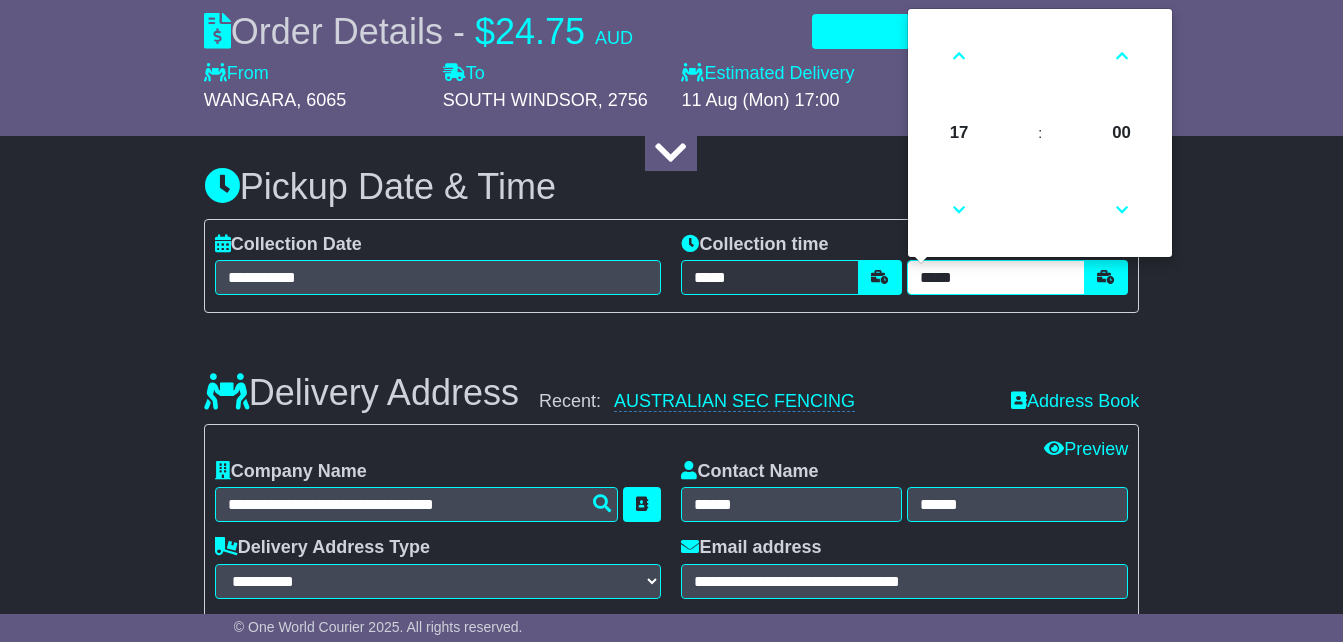 click on "*****" at bounding box center [996, 277] 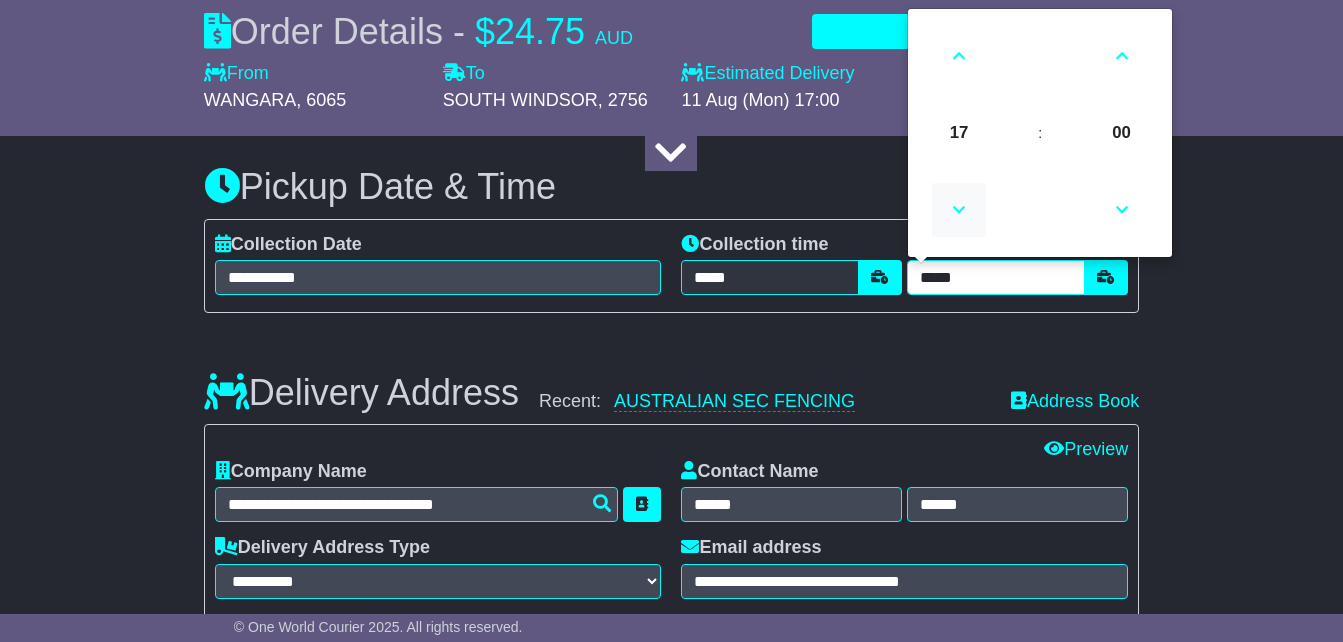 click at bounding box center [959, 210] 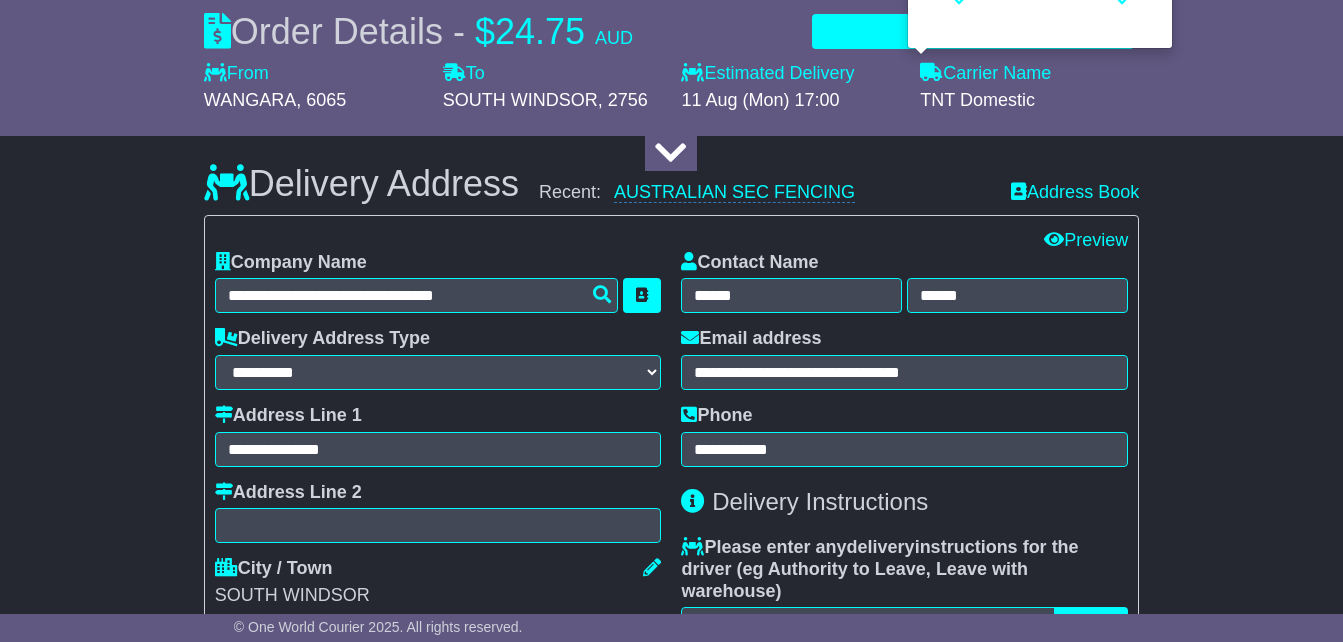 scroll, scrollTop: 1398, scrollLeft: 0, axis: vertical 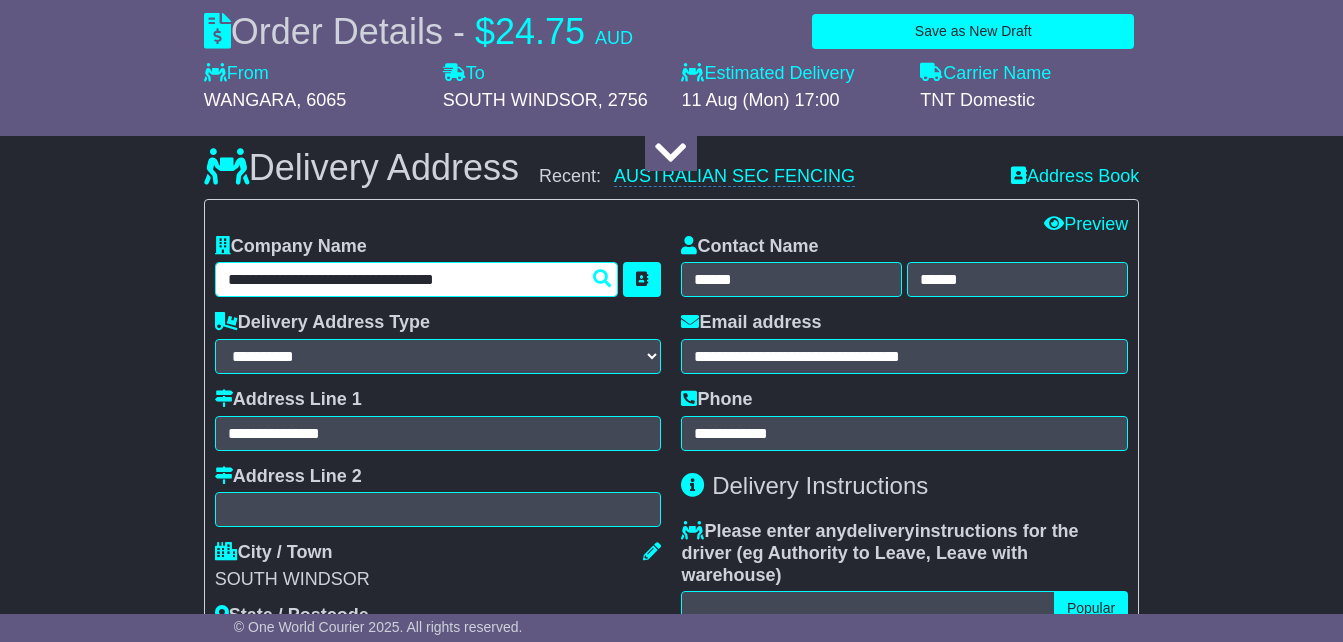 drag, startPoint x: 518, startPoint y: 311, endPoint x: 192, endPoint y: 300, distance: 326.18552 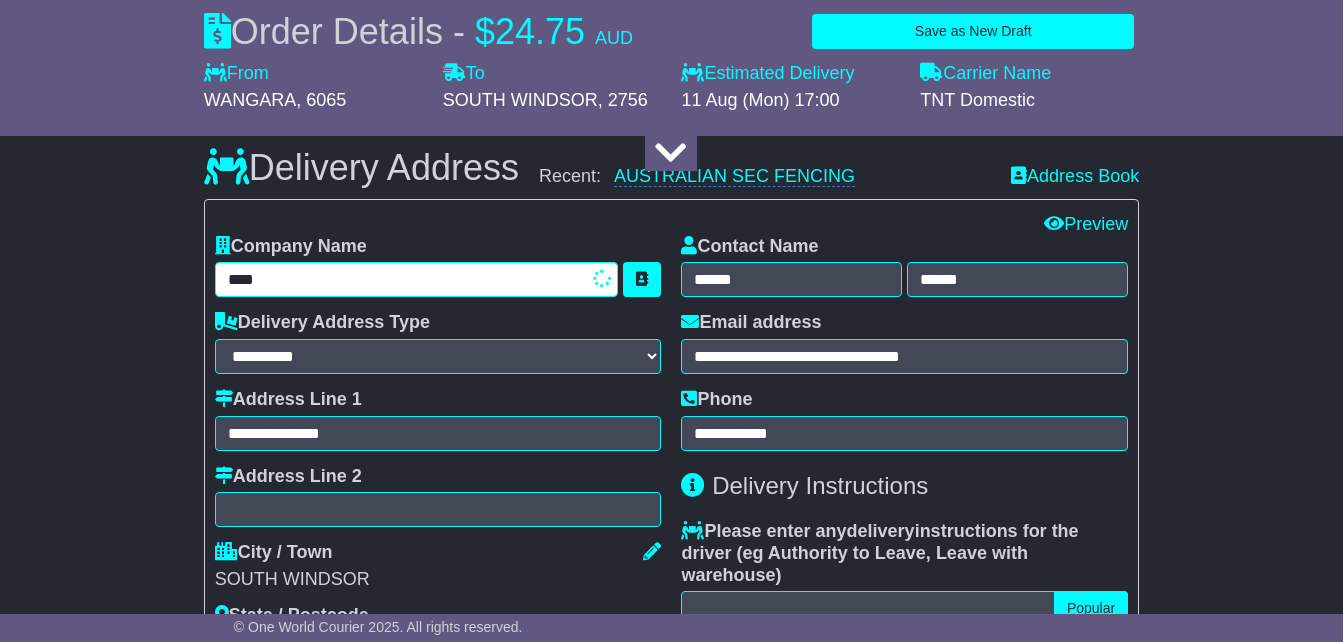 type on "*****" 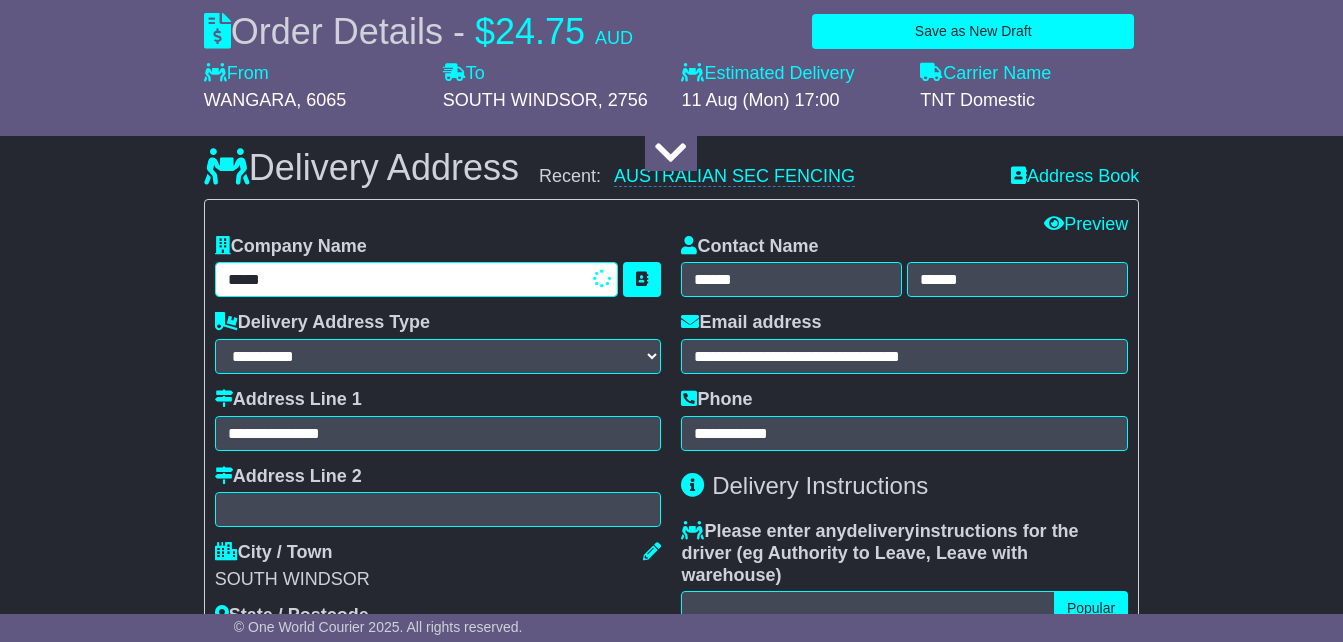 type on "**********" 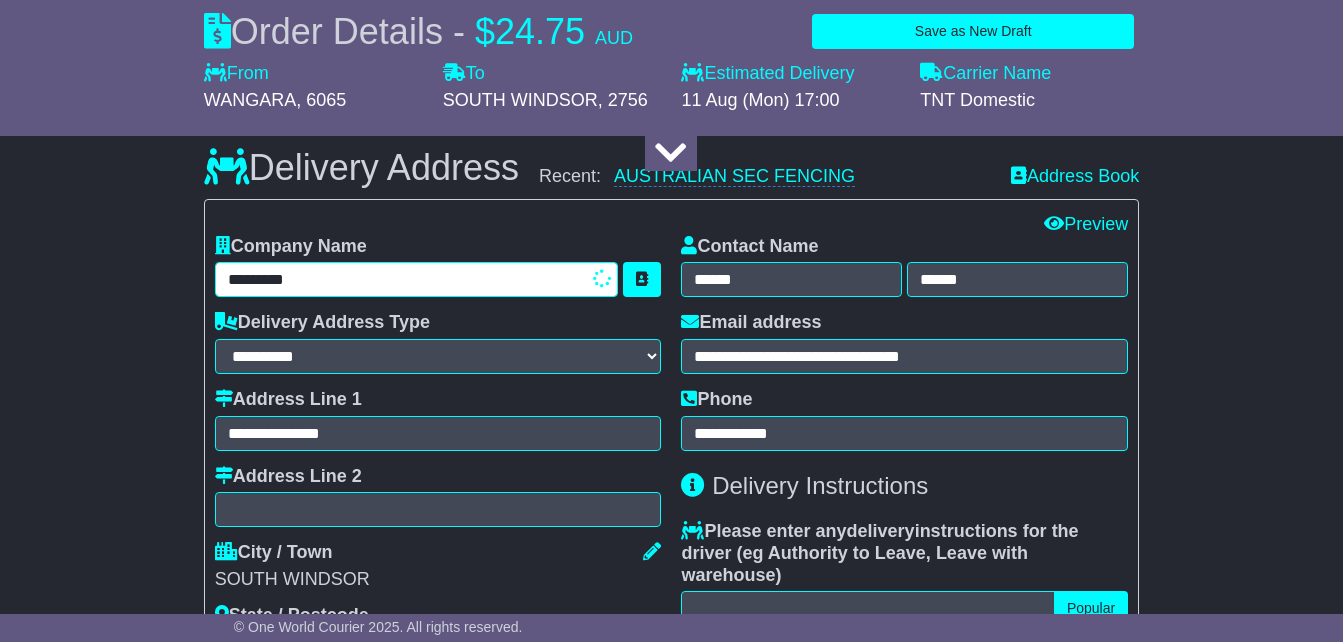 type on "**********" 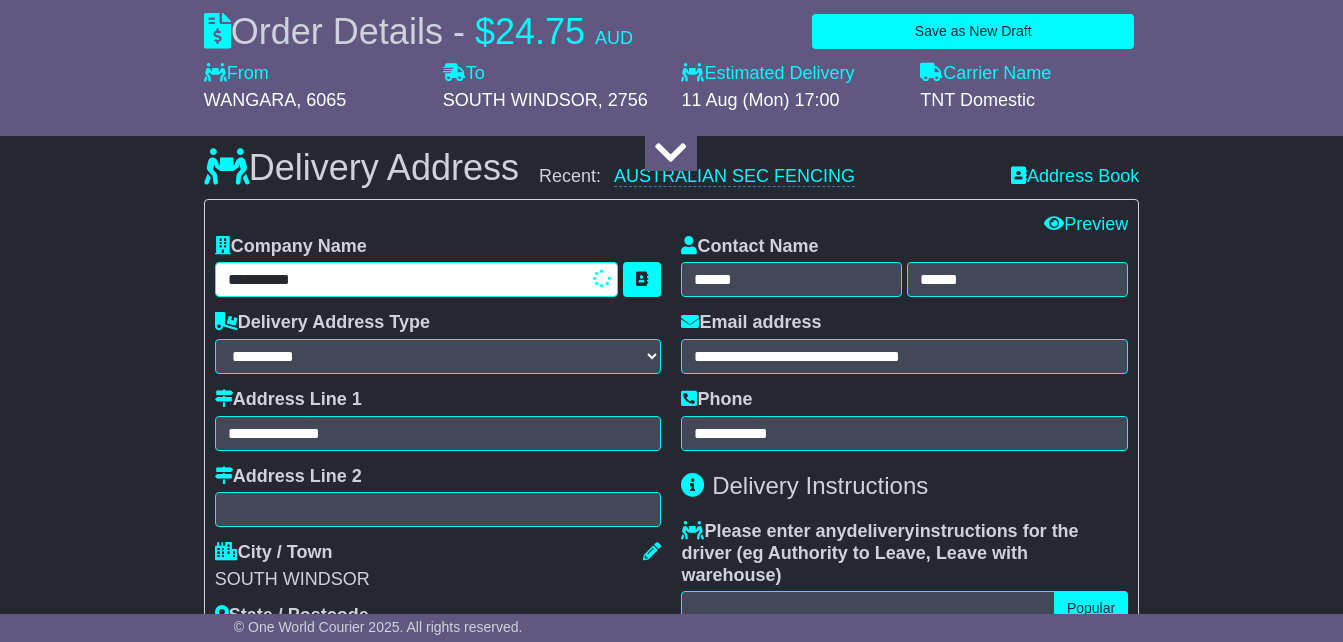 type on "**********" 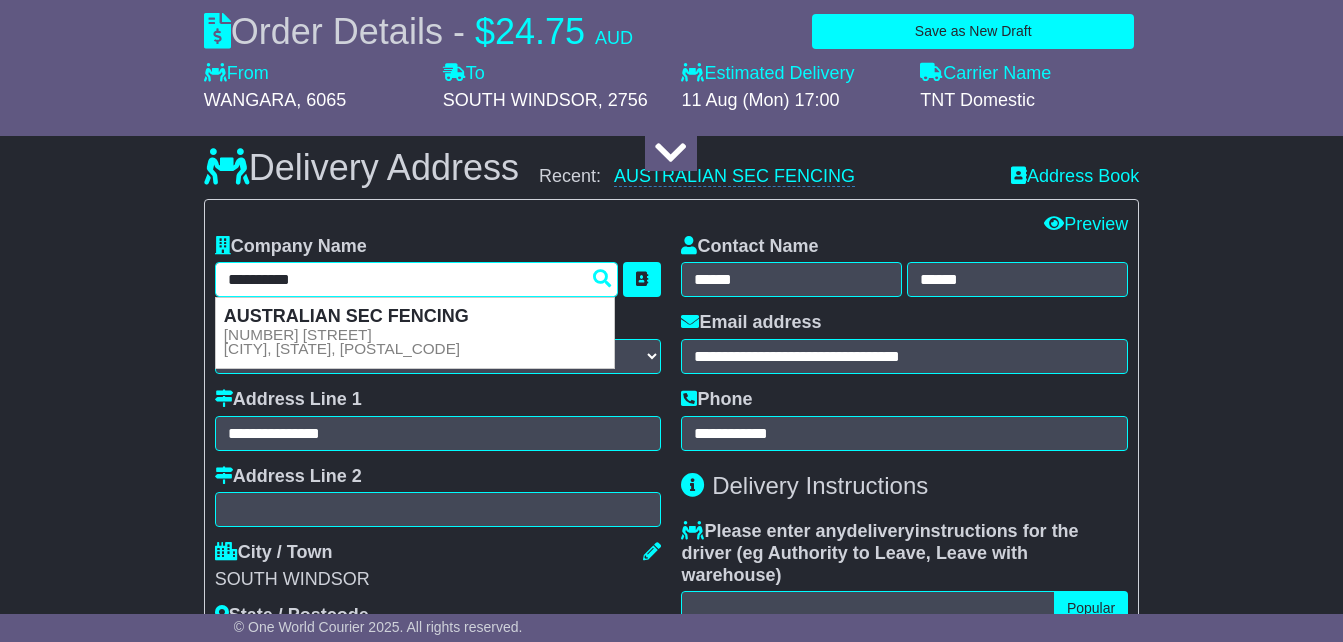 type 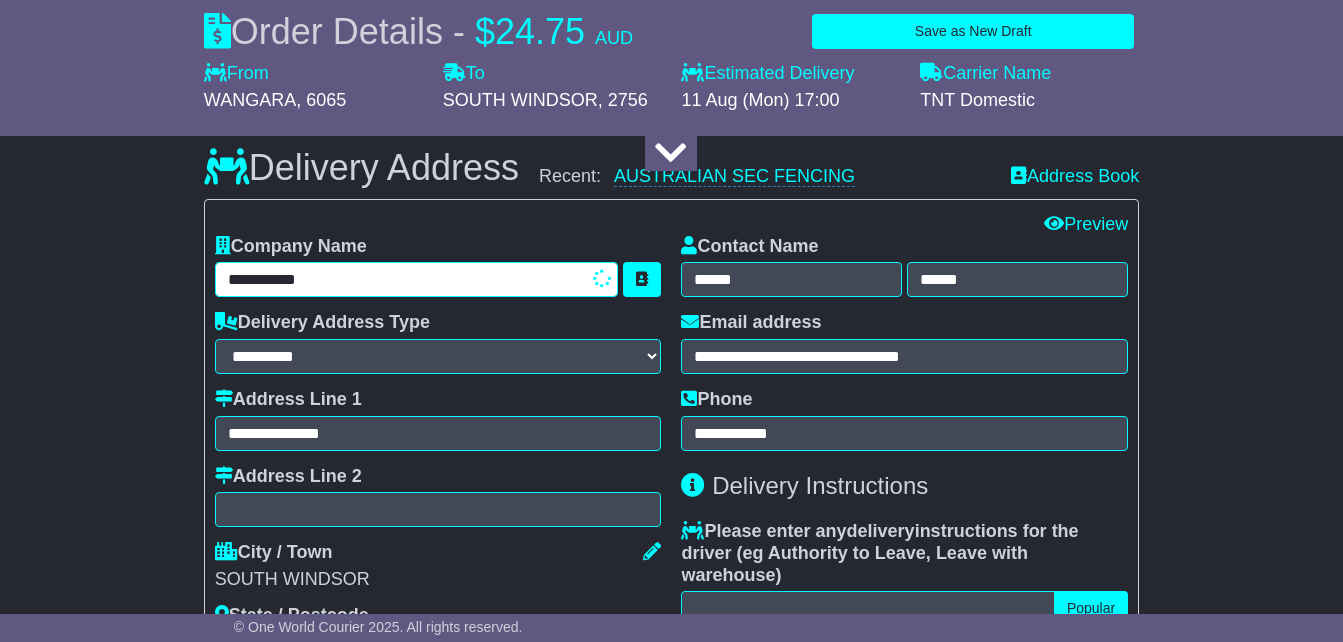 type on "**********" 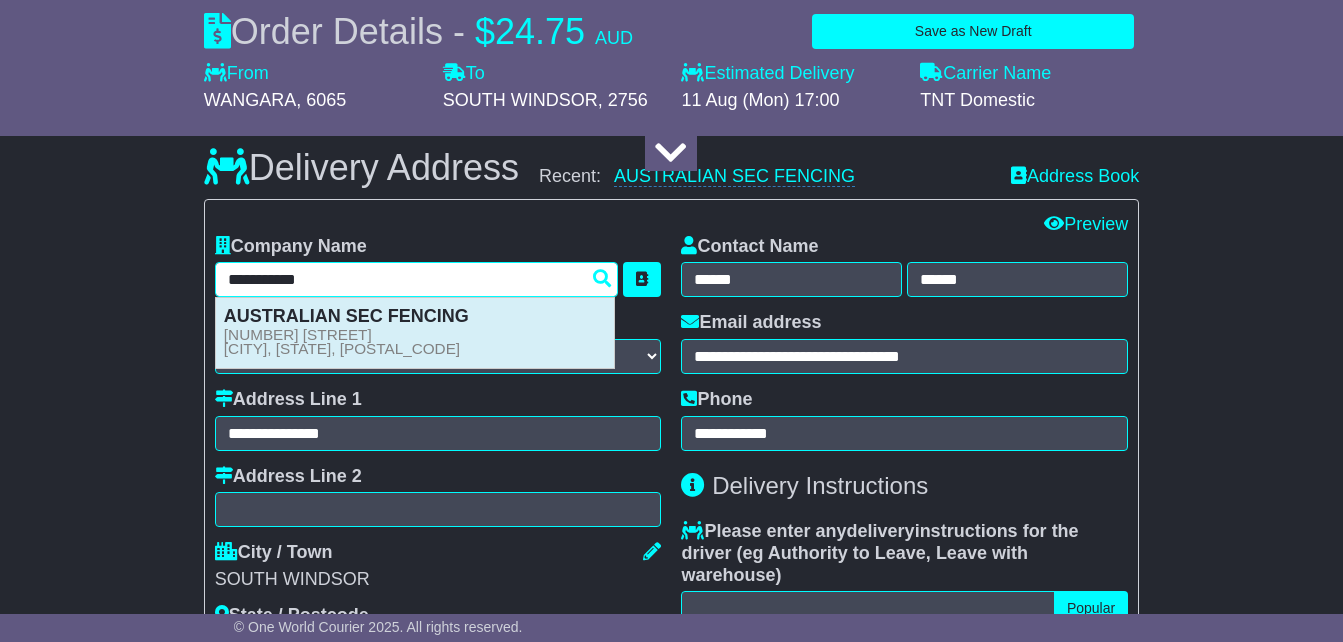 click on "AUSTRALIAN SEC FENCING" at bounding box center [346, 316] 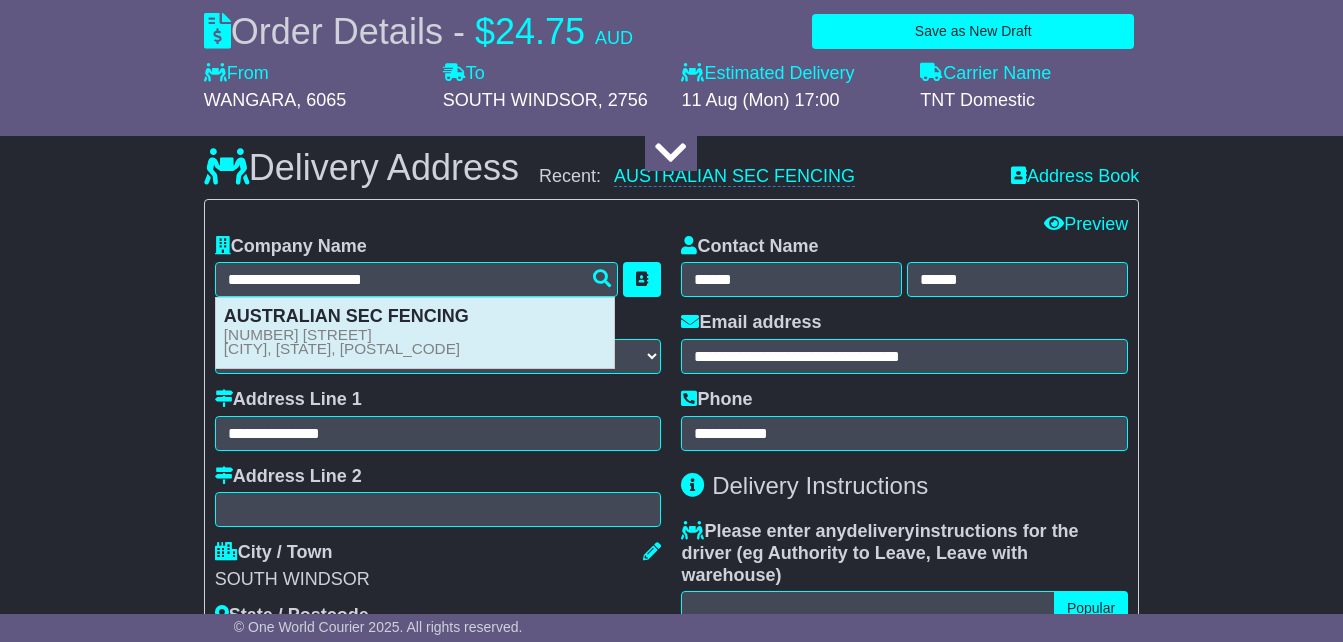 type 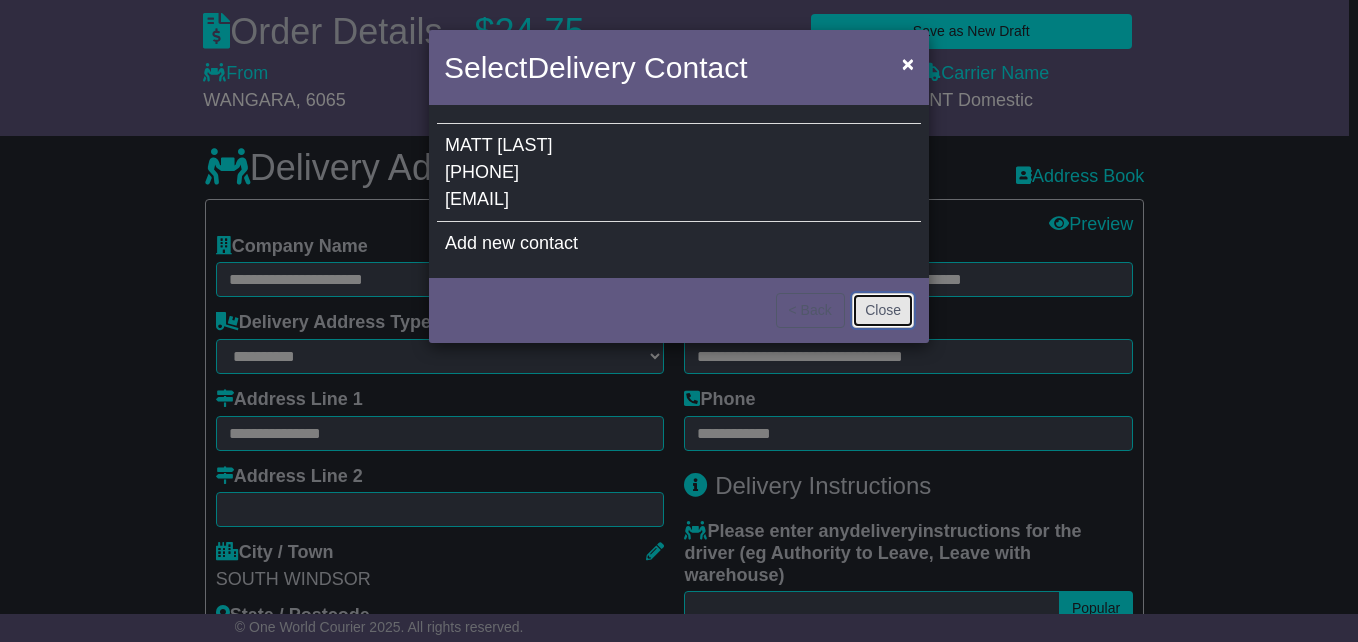 click on "Close" at bounding box center [883, 310] 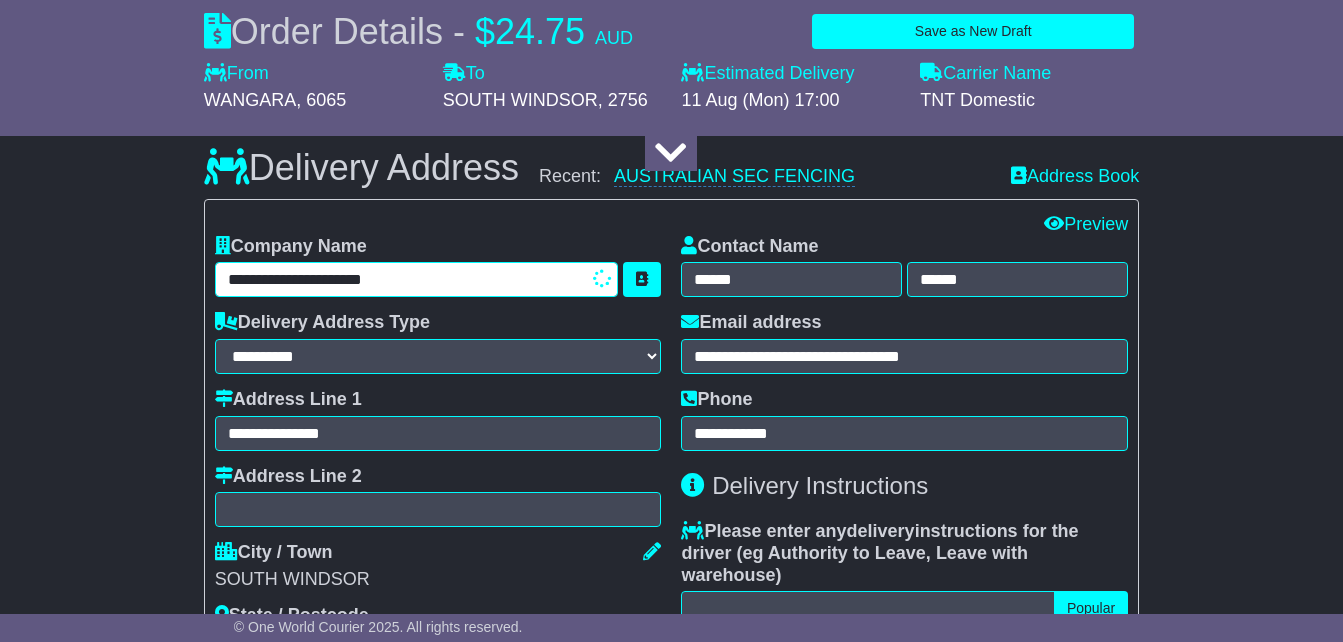 click on "**********" at bounding box center (417, 279) 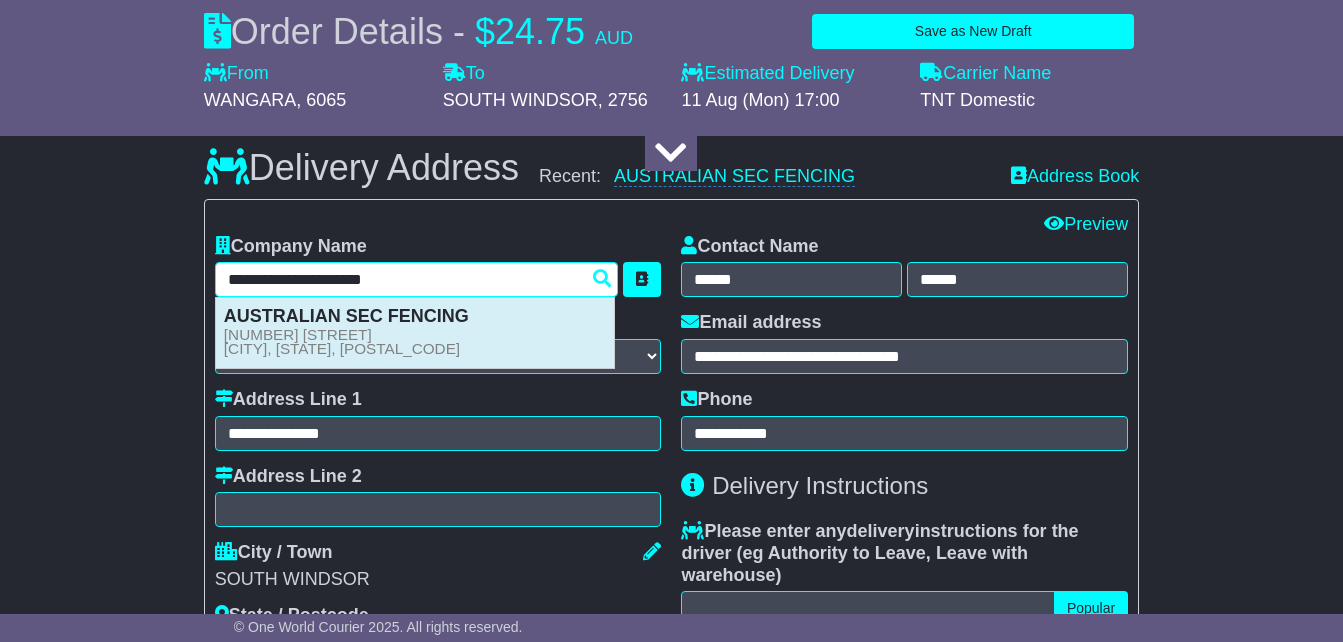 click on "AUSTRALIAN SEC FENCING 138 Fairey Rd   SOUTH WINDSOR, NSW, 2756" at bounding box center [415, 332] 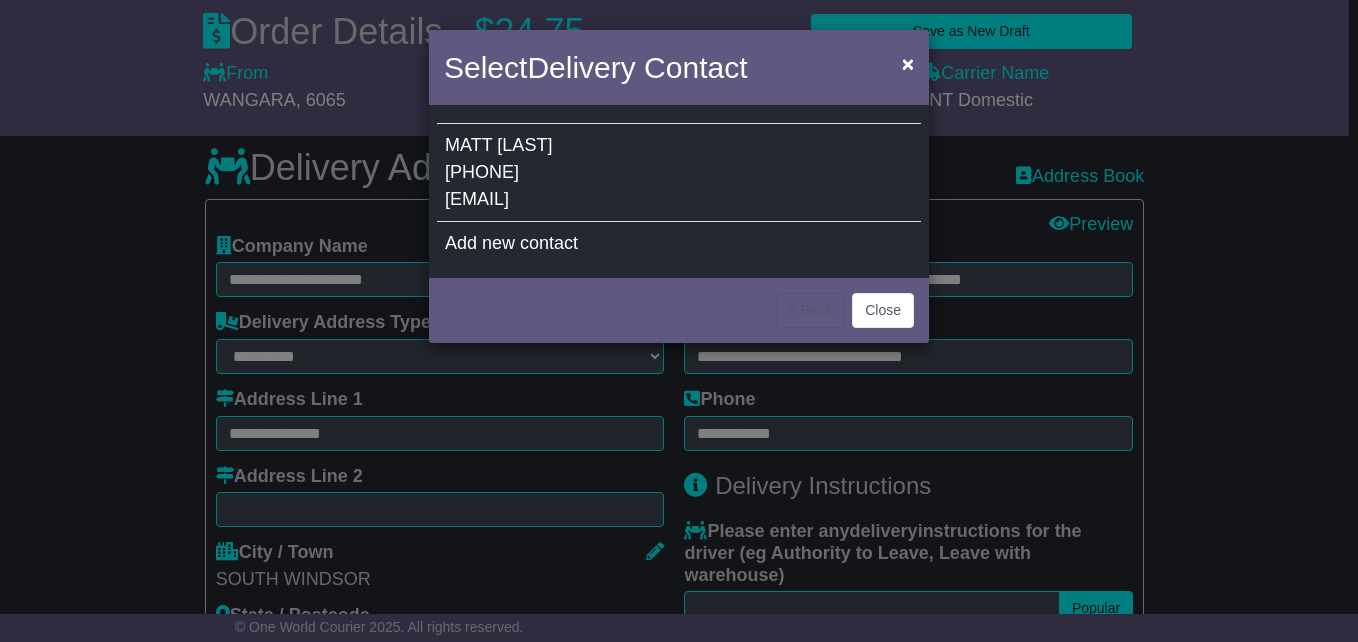click on "Select  Delivery   Contact
×
MATT   GODWIN
+61 2 4577 5292
alex@oztime.com.au
Add new contact
< Back
Close" at bounding box center [679, 321] 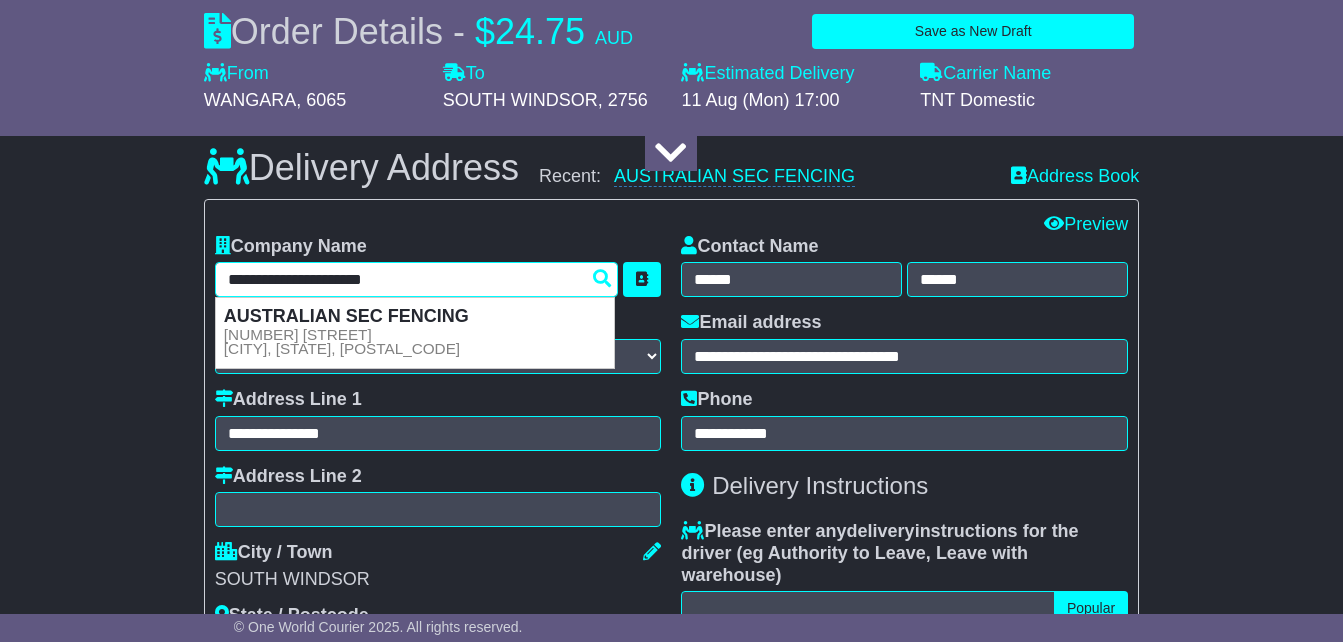 drag, startPoint x: 434, startPoint y: 316, endPoint x: 215, endPoint y: 322, distance: 219.08218 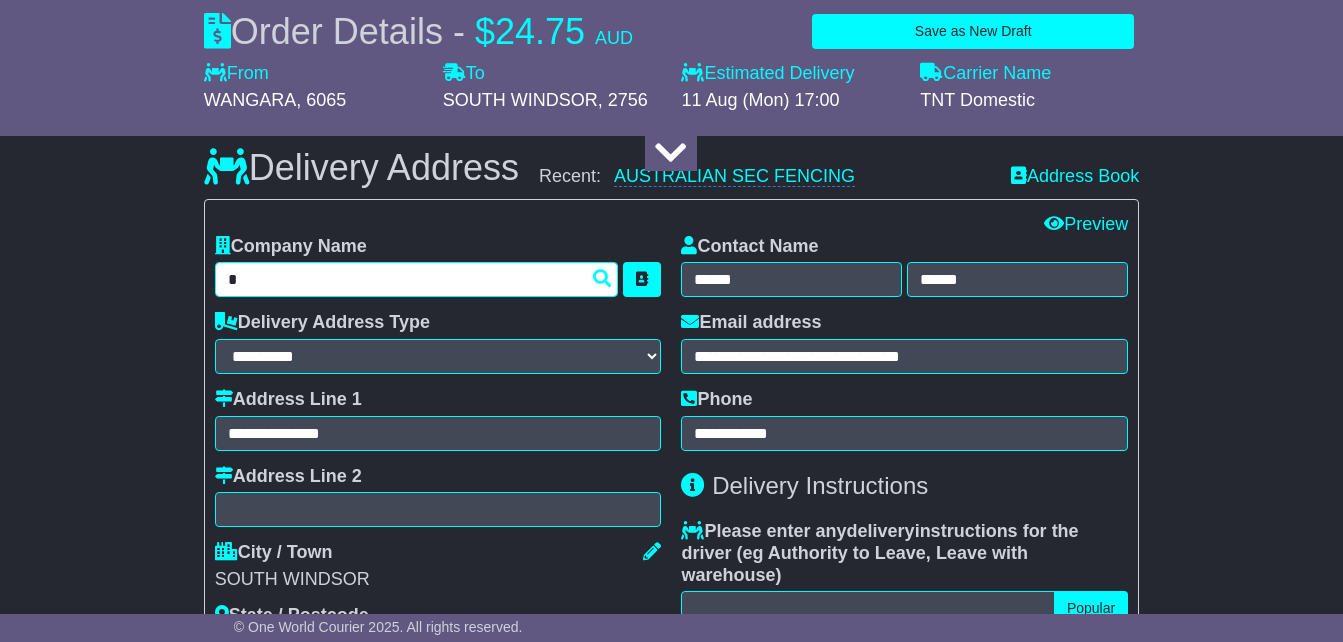 type on "**" 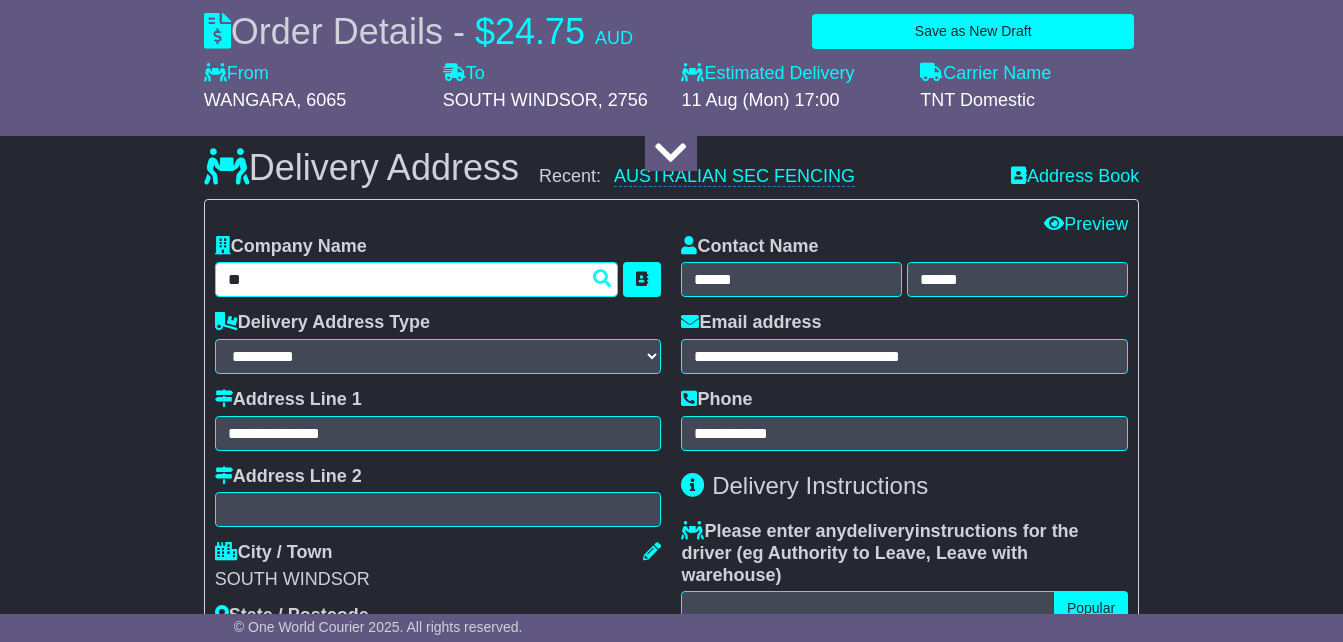 type on "**********" 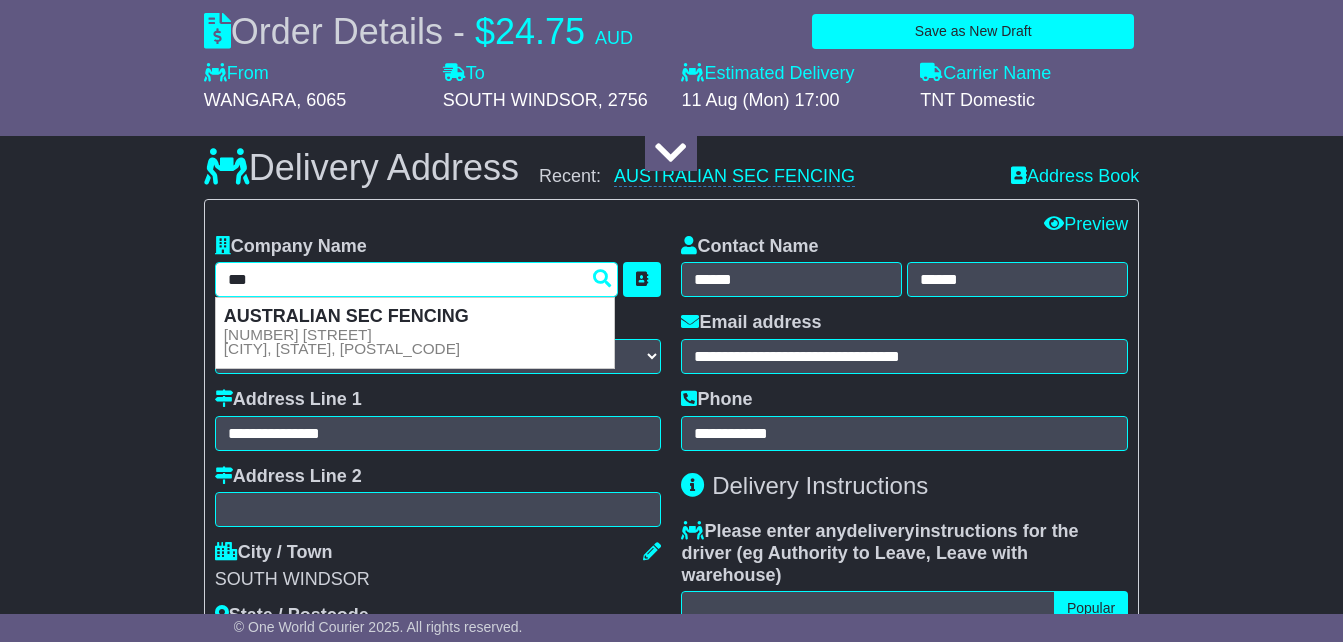 type 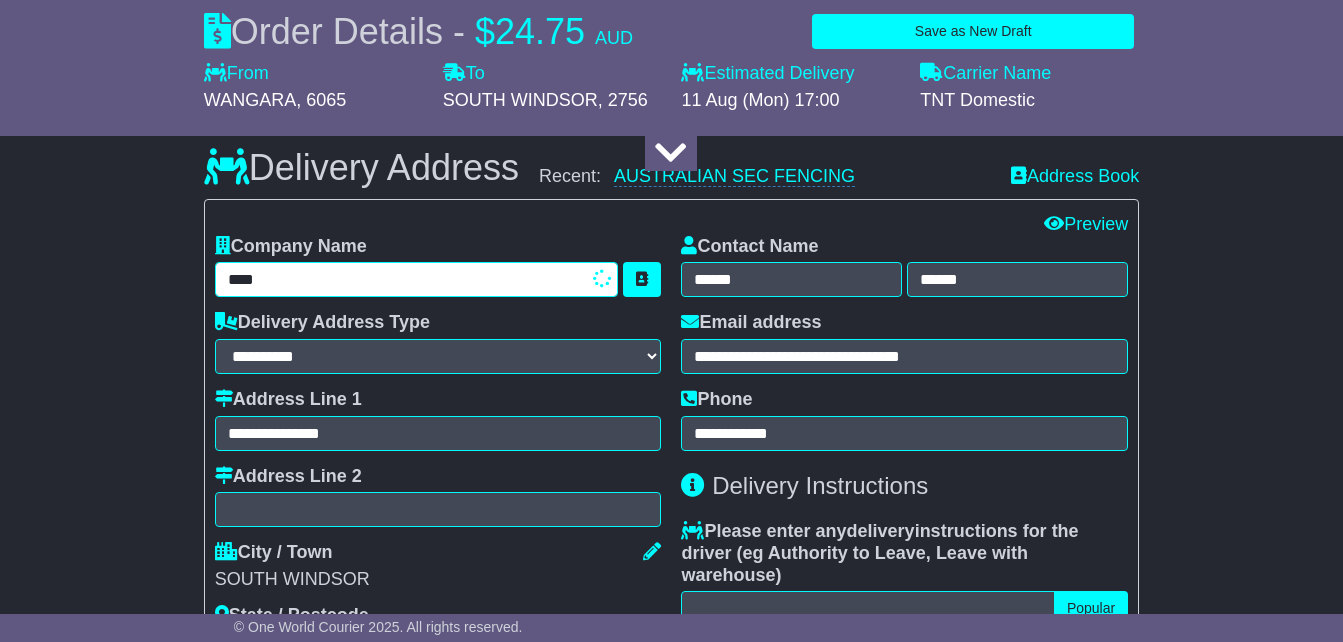 type on "**********" 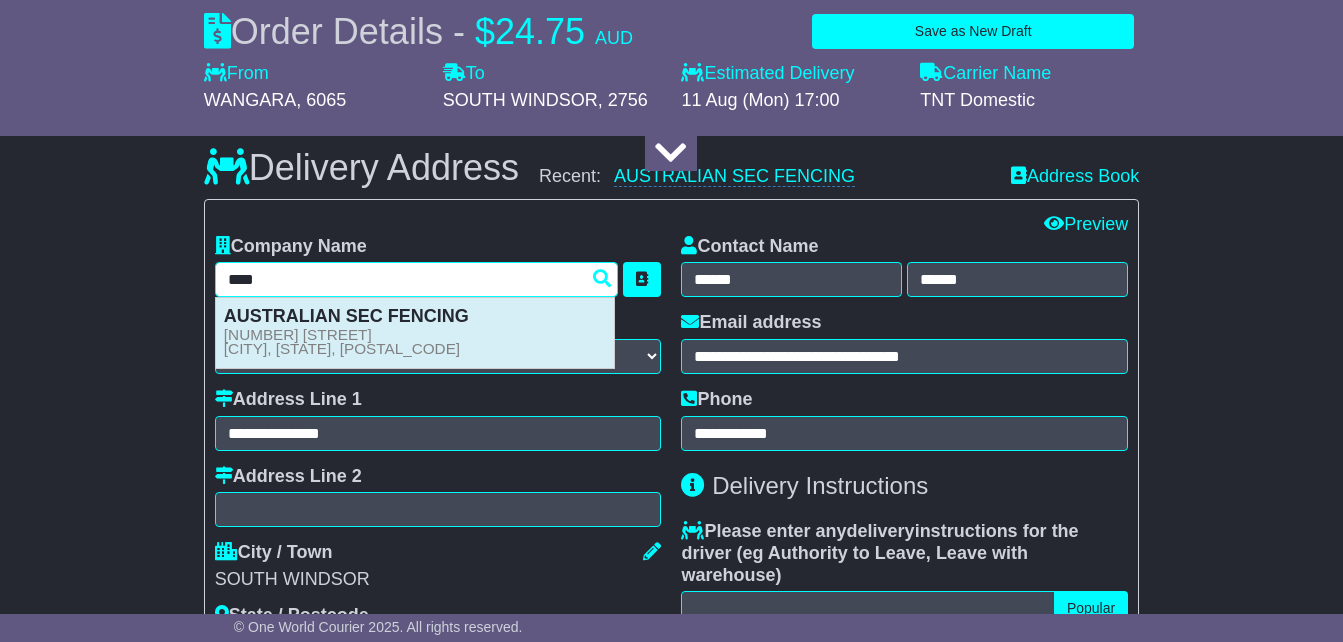 click on "138 Fairey Rd   SOUTH WINDSOR, NSW, 2756" at bounding box center (342, 342) 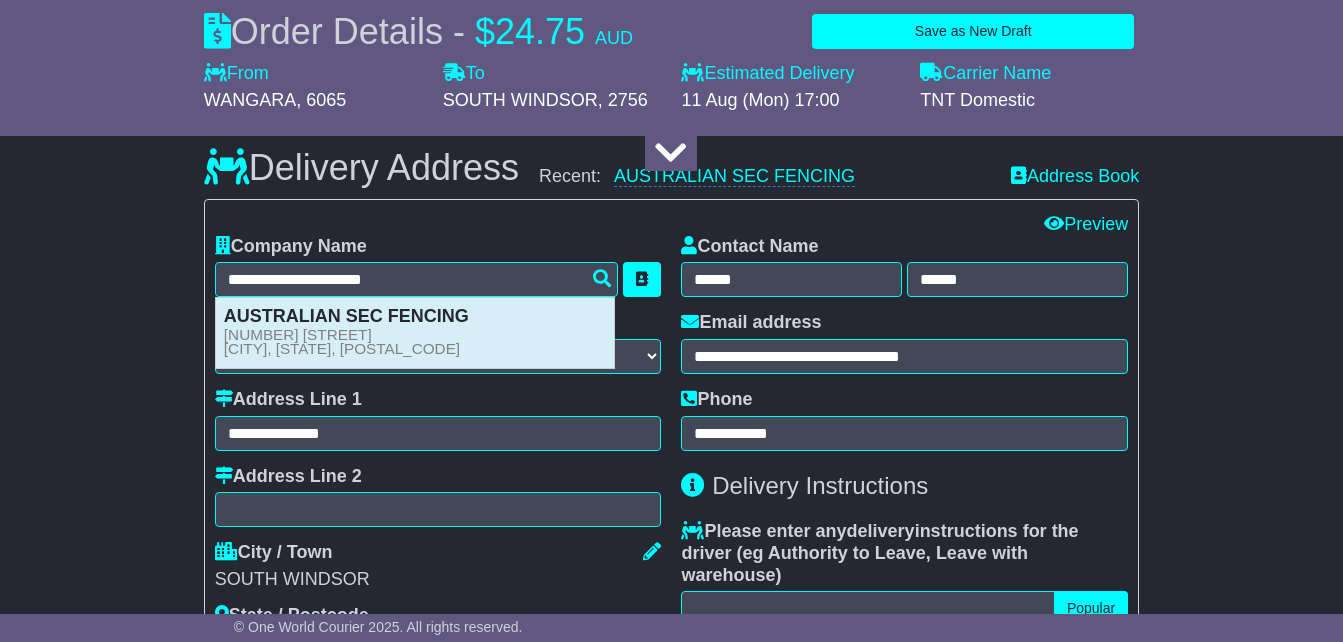 type 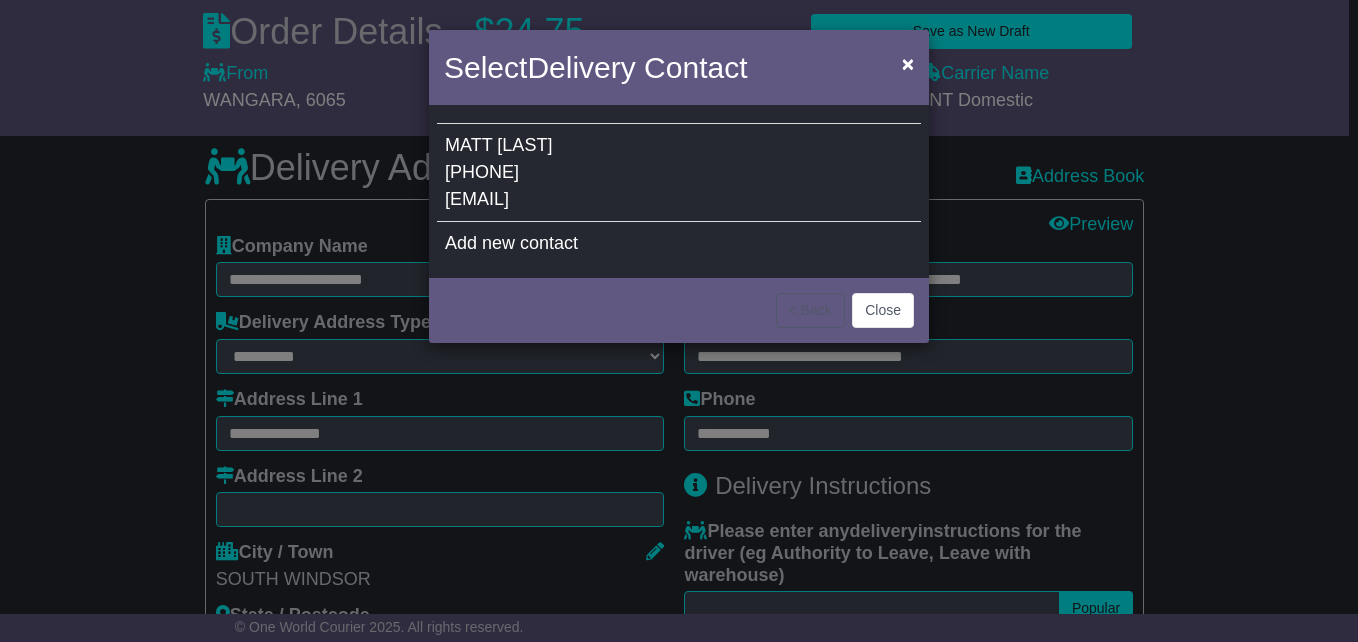 click on "Add new contact" at bounding box center (511, 243) 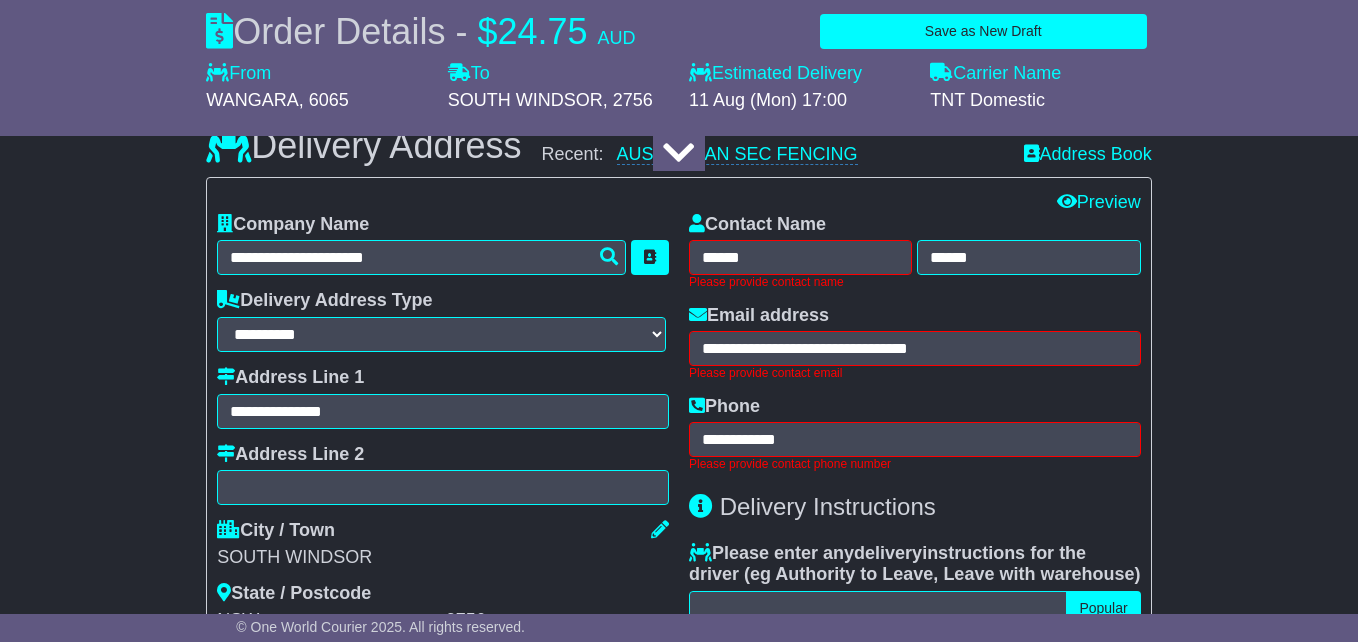 type on "**********" 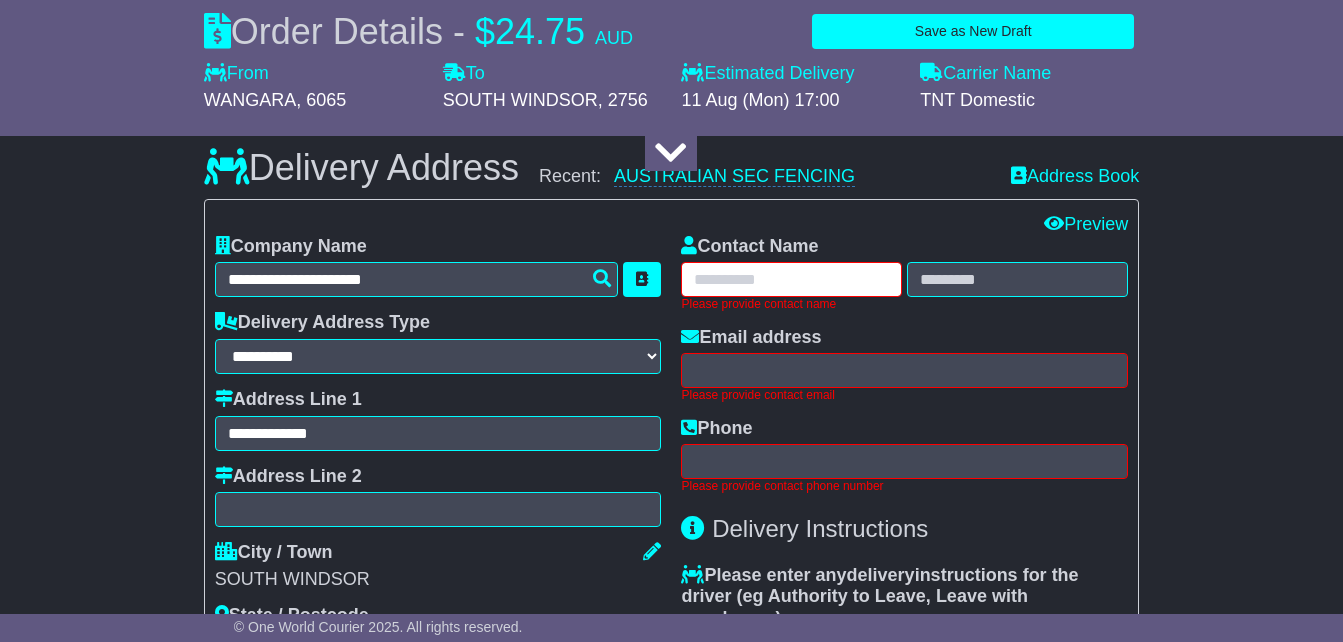 click at bounding box center [791, 279] 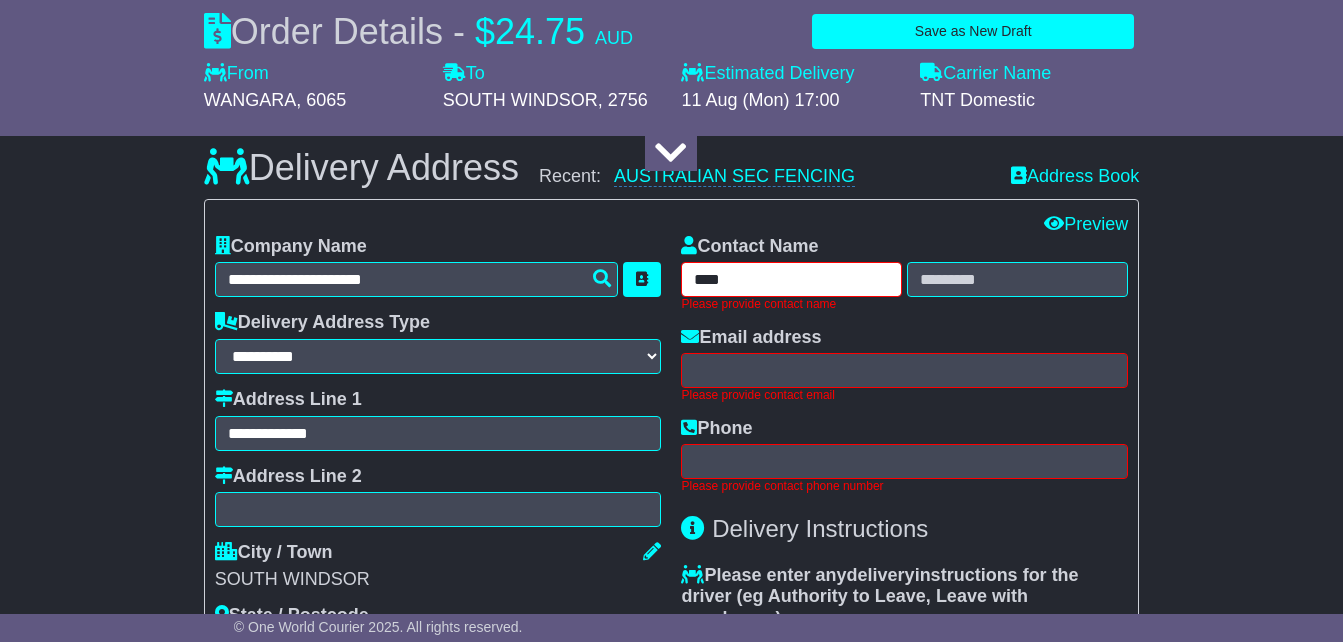 type on "****" 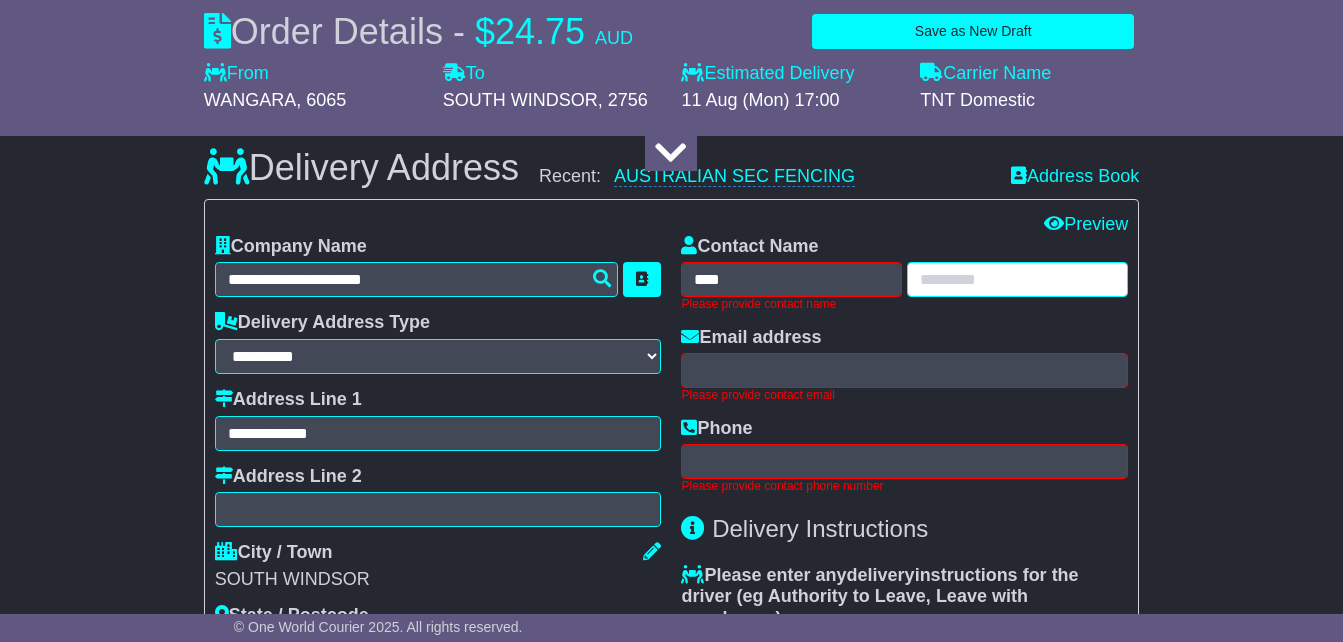 click at bounding box center (1017, 279) 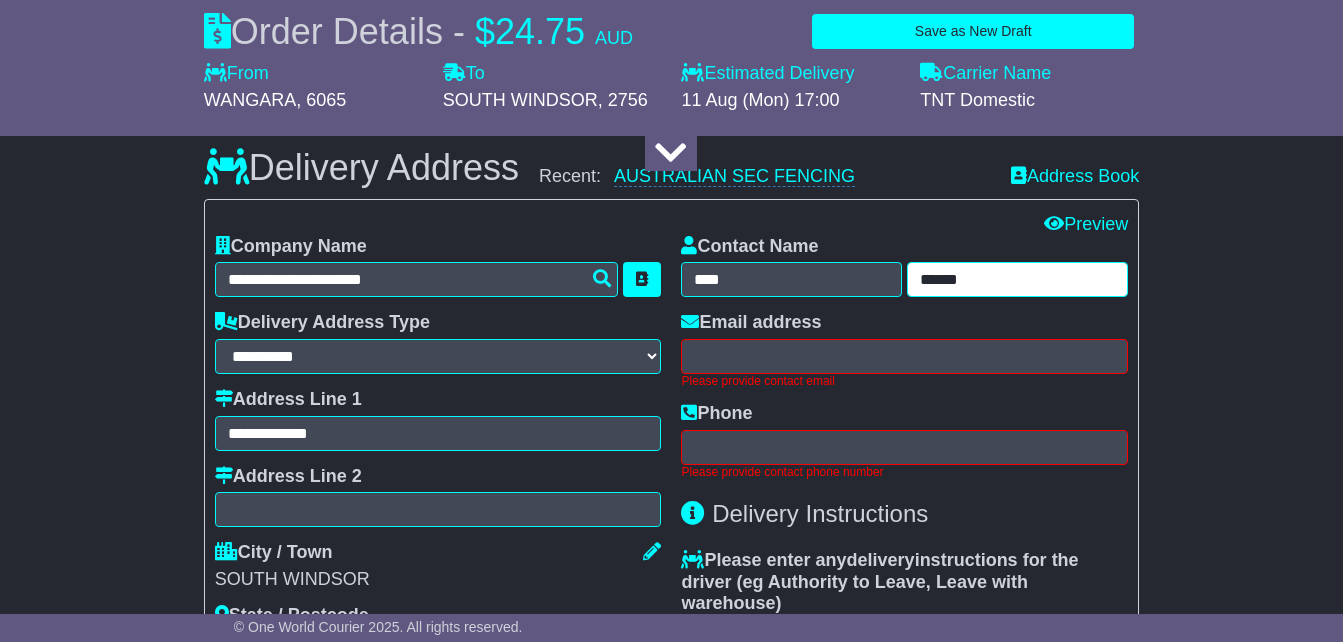 type on "******" 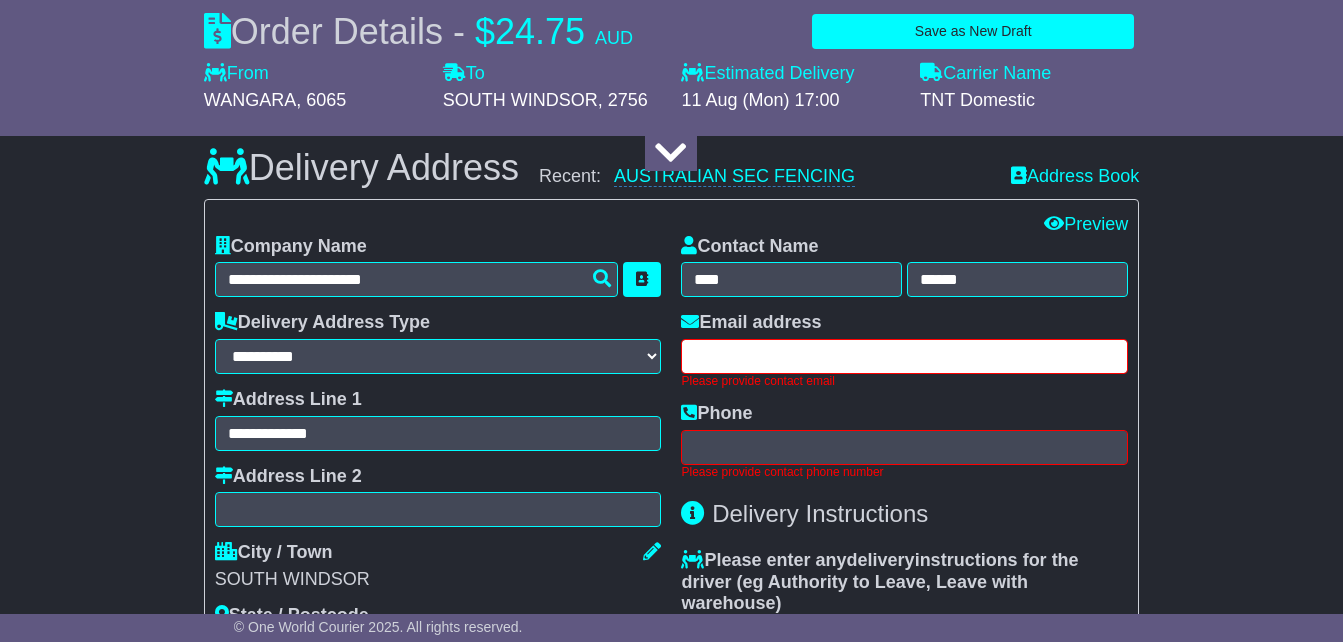 click at bounding box center (904, 356) 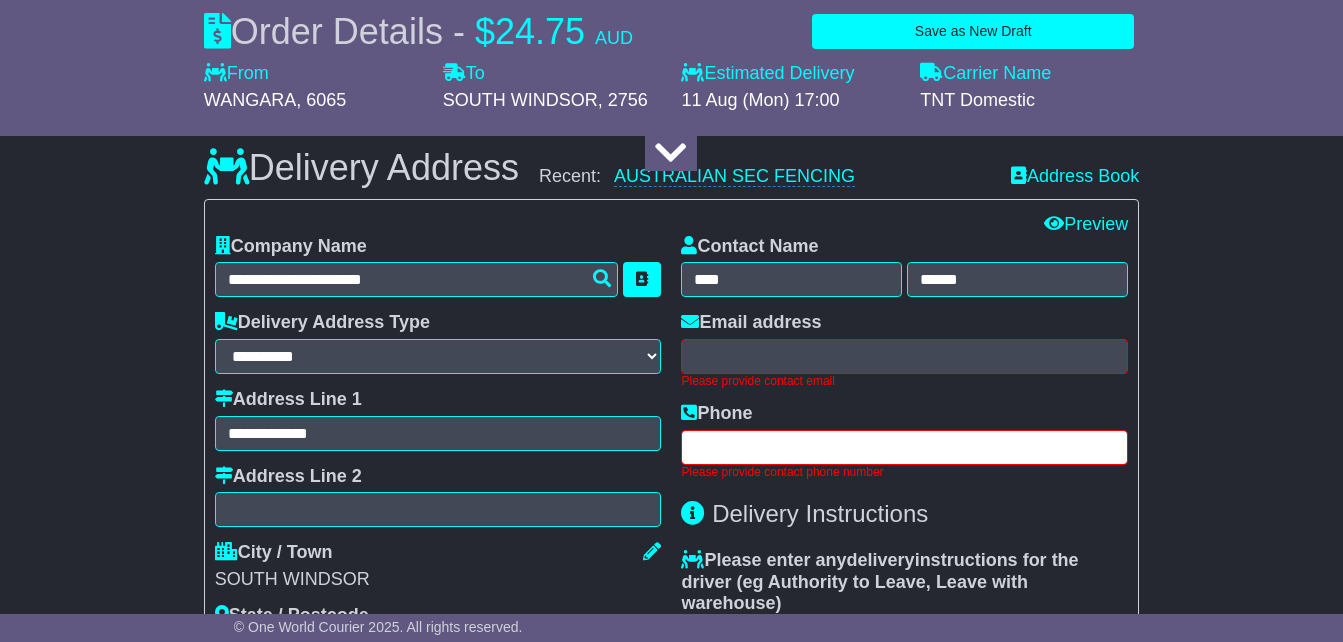 click at bounding box center (904, 447) 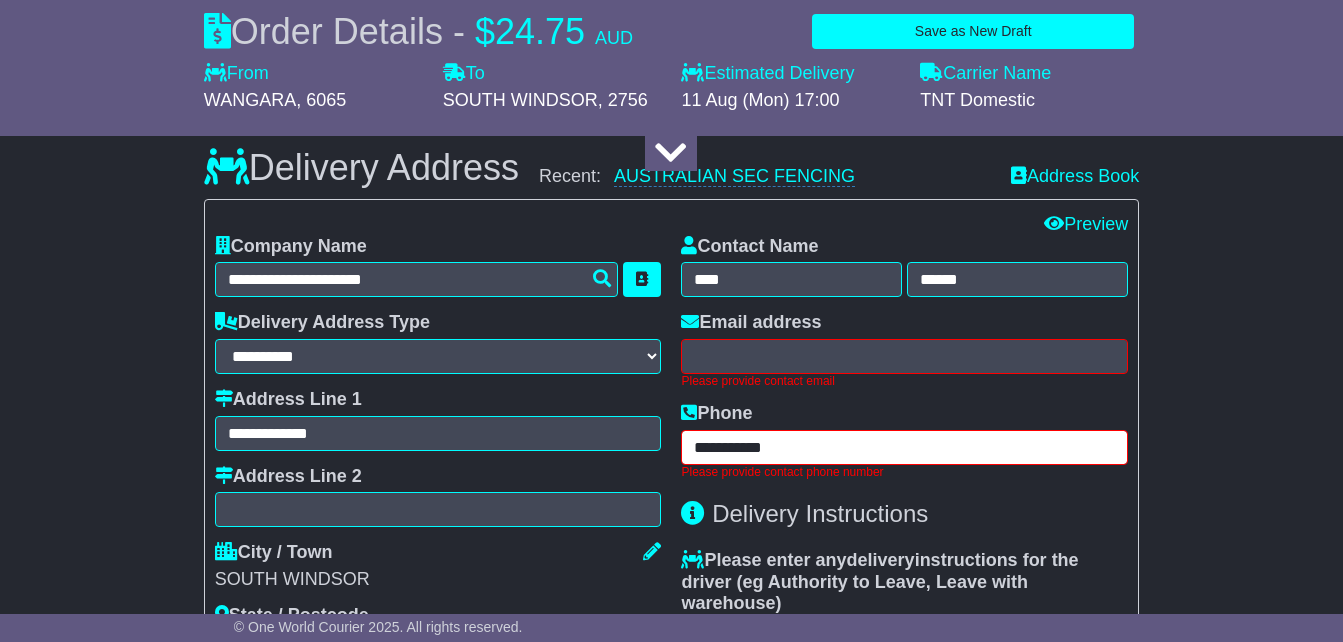 click on "**********" at bounding box center (904, 447) 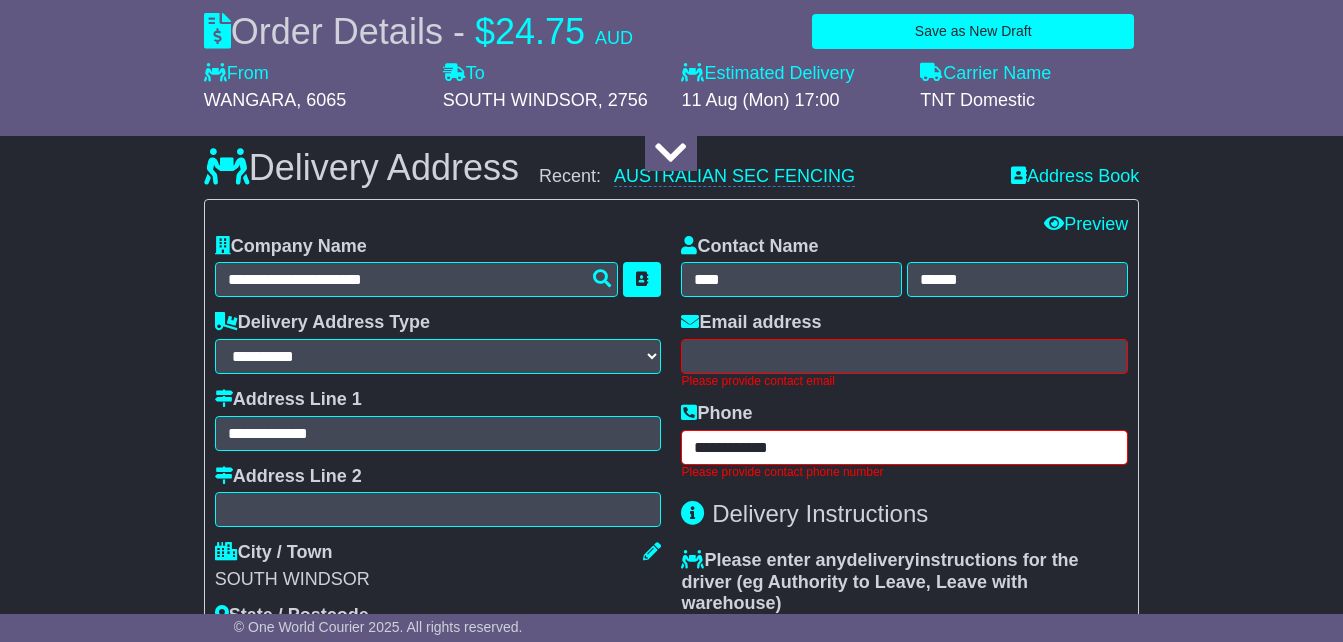 type on "**********" 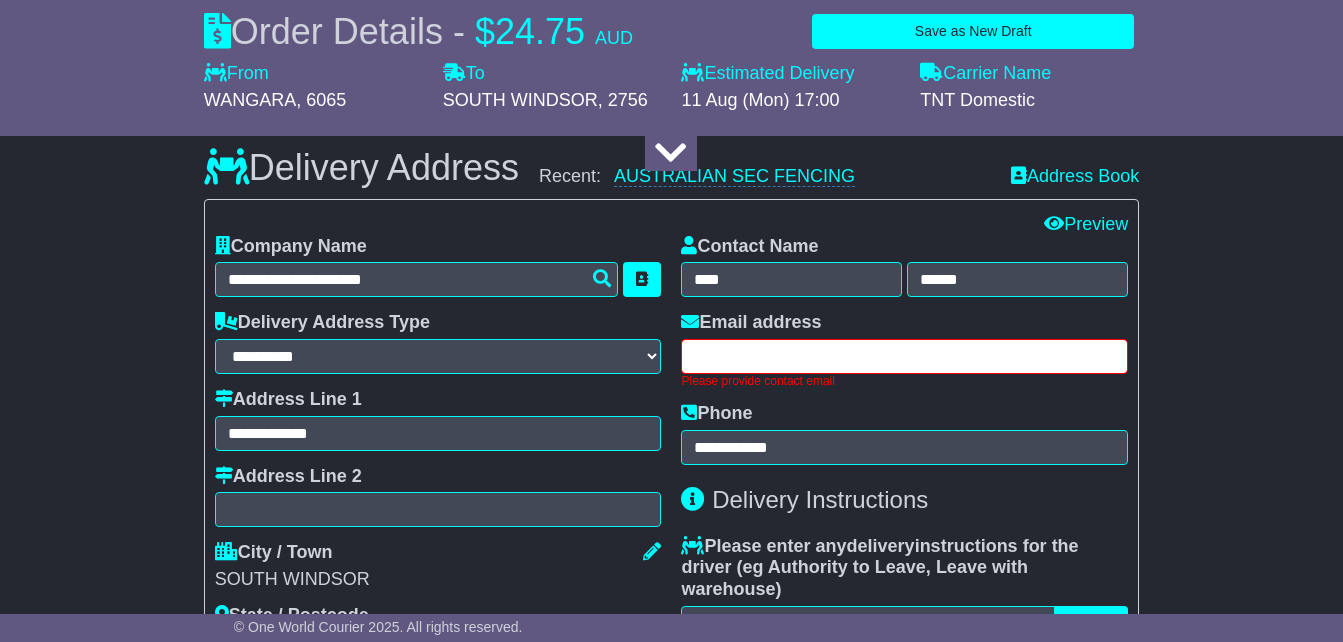 click at bounding box center (904, 356) 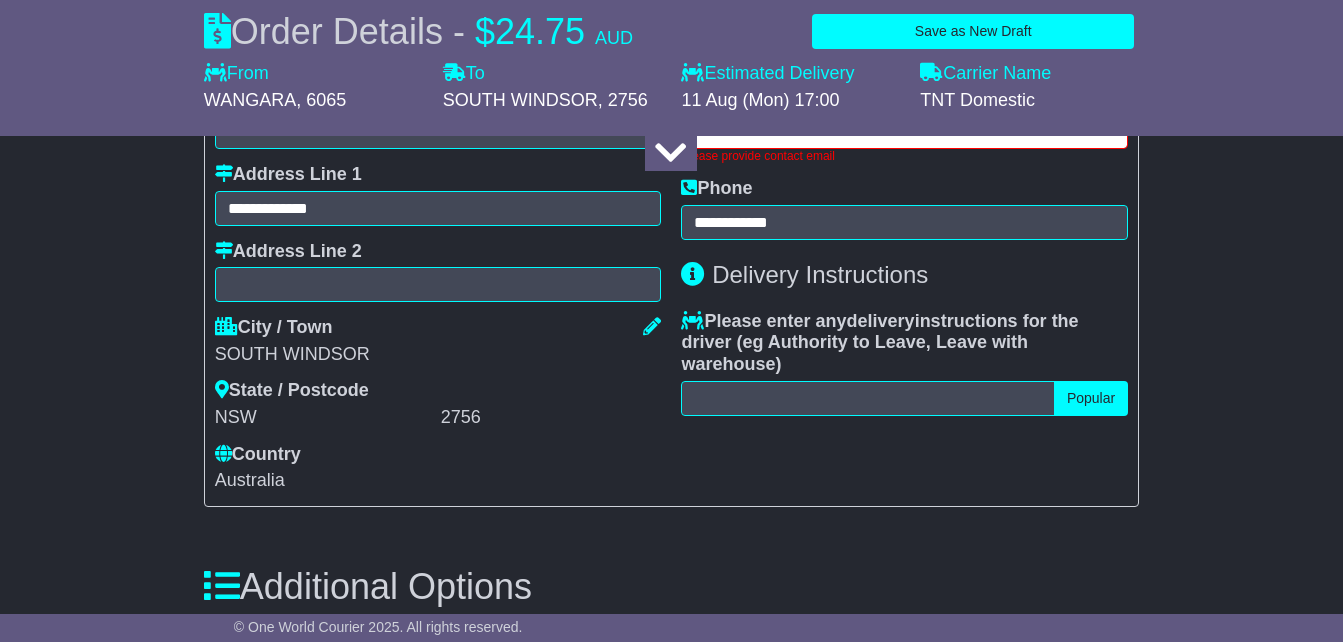 scroll, scrollTop: 1628, scrollLeft: 0, axis: vertical 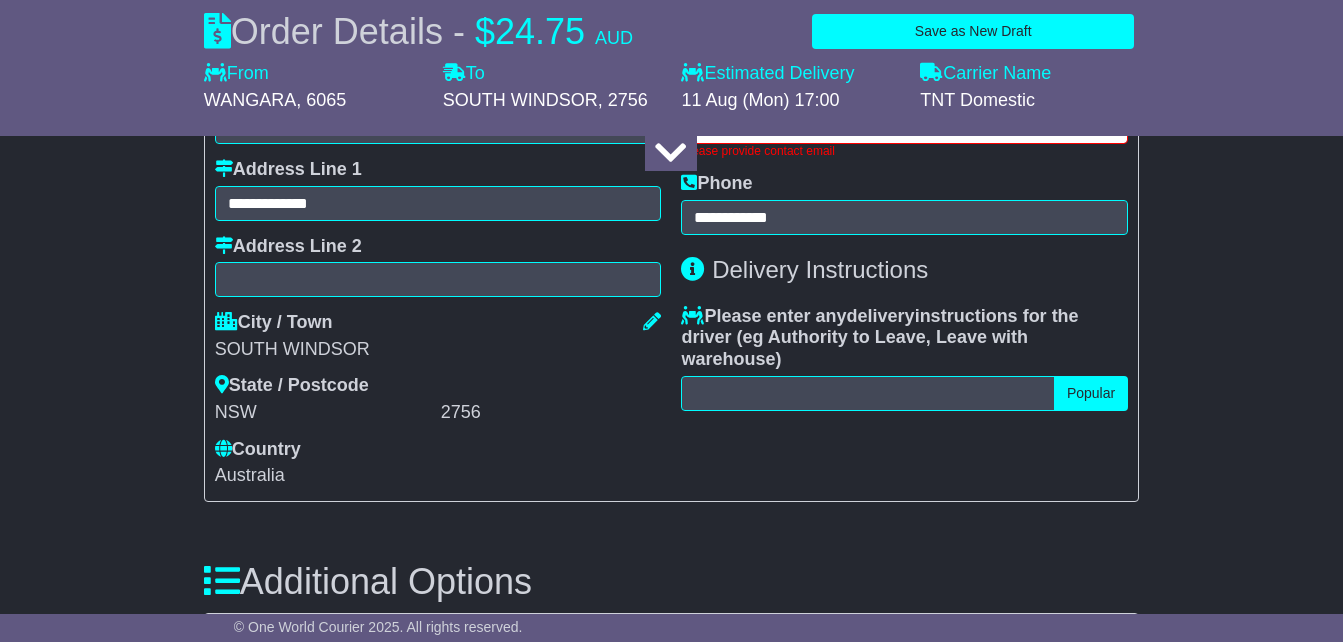 type on "**********" 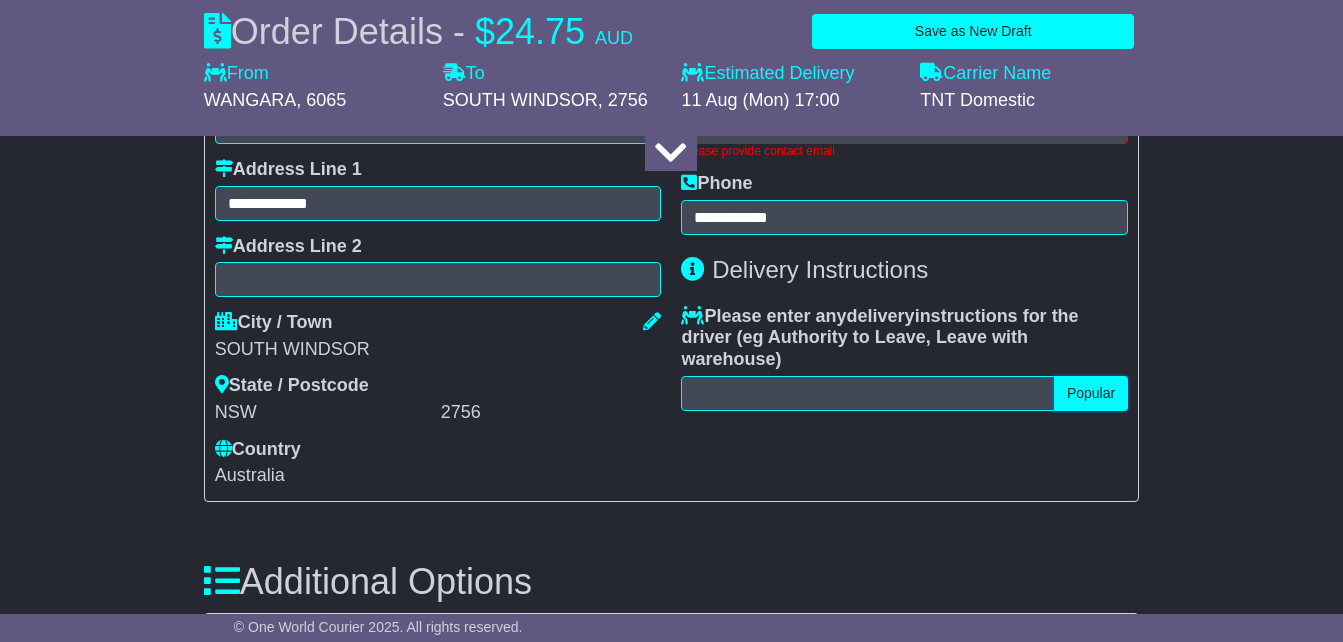 click on "Popular" at bounding box center (1091, 393) 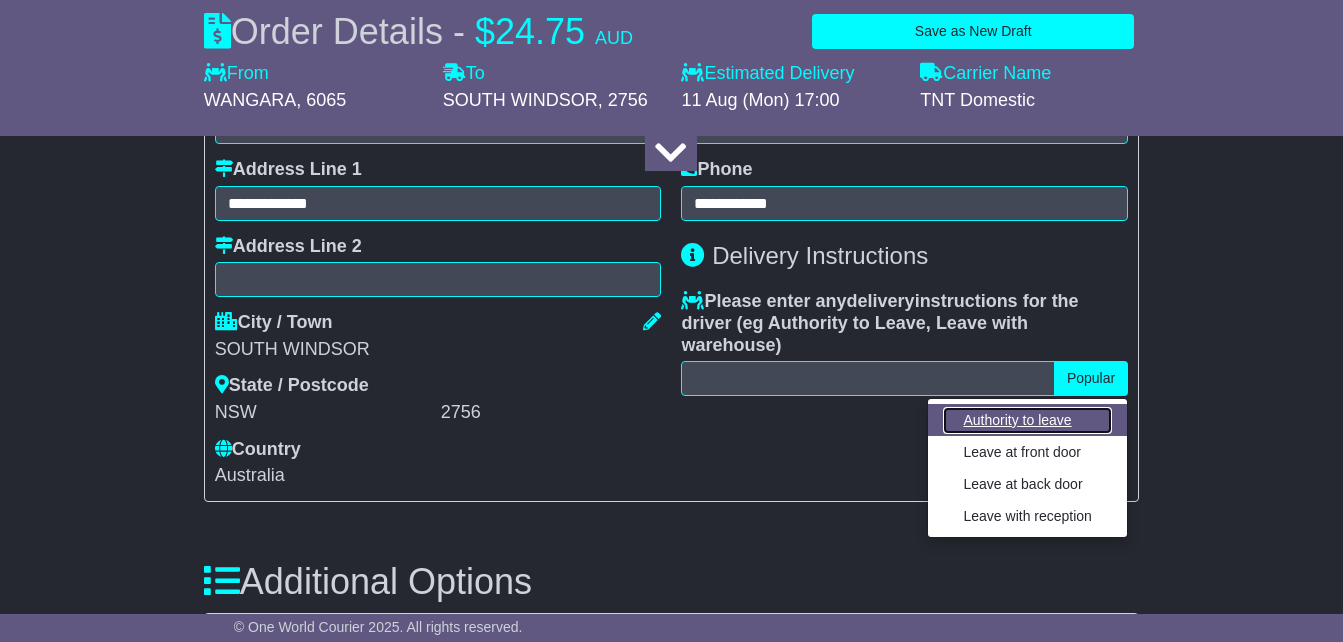 click on "Authority to leave" at bounding box center (1027, 420) 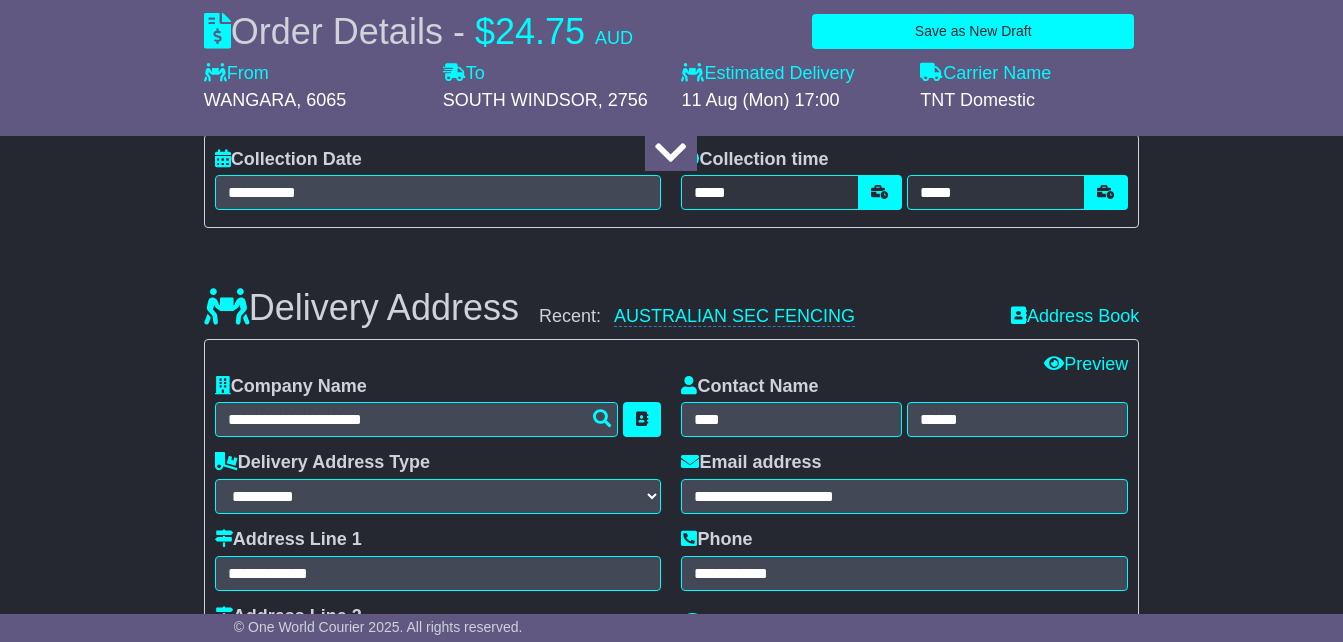 scroll, scrollTop: 1264, scrollLeft: 0, axis: vertical 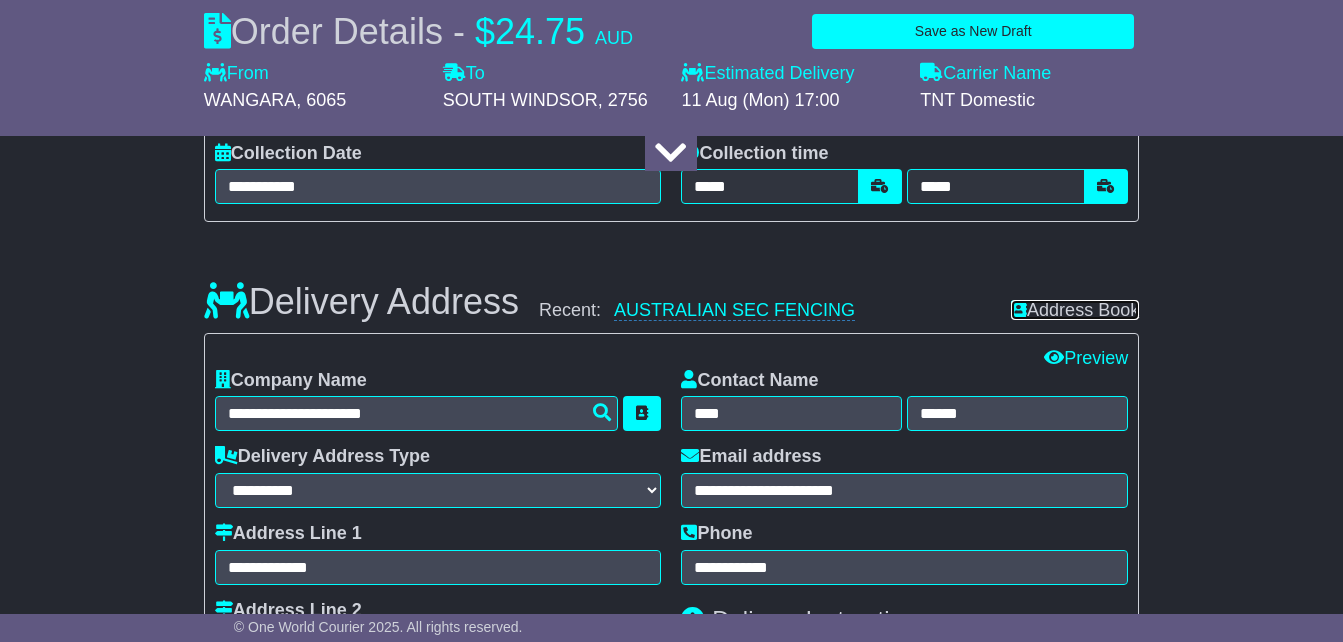 click on "Address Book" at bounding box center (1075, 310) 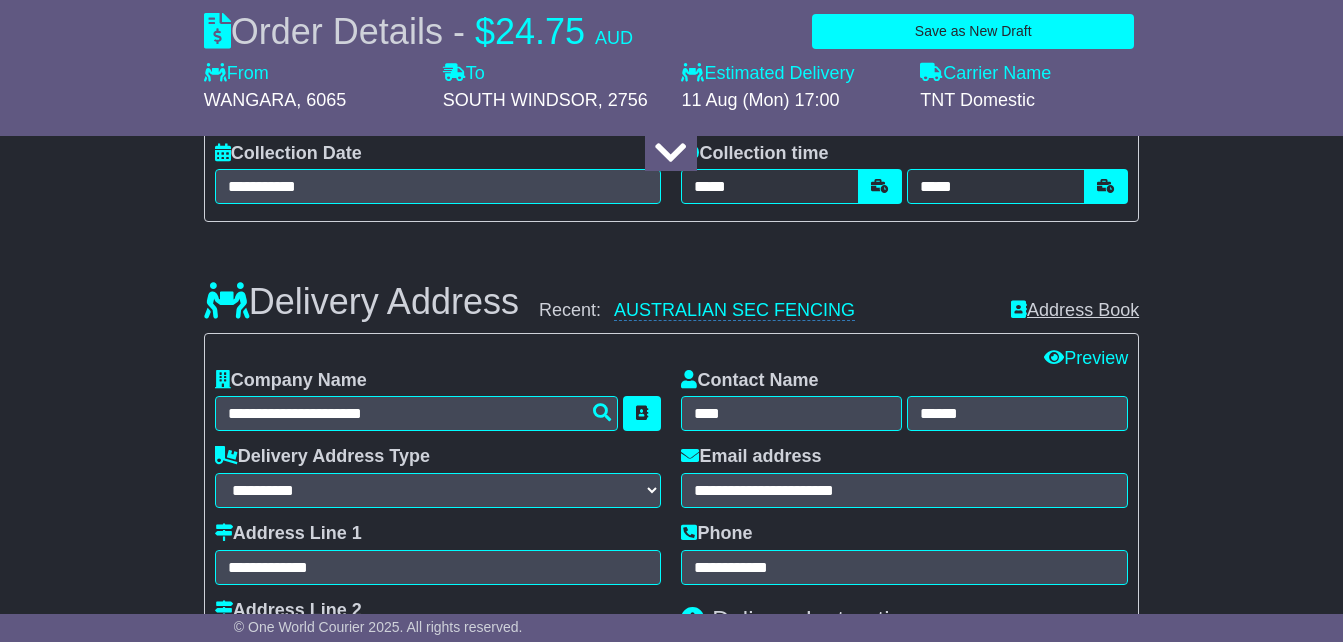 type on "**********" 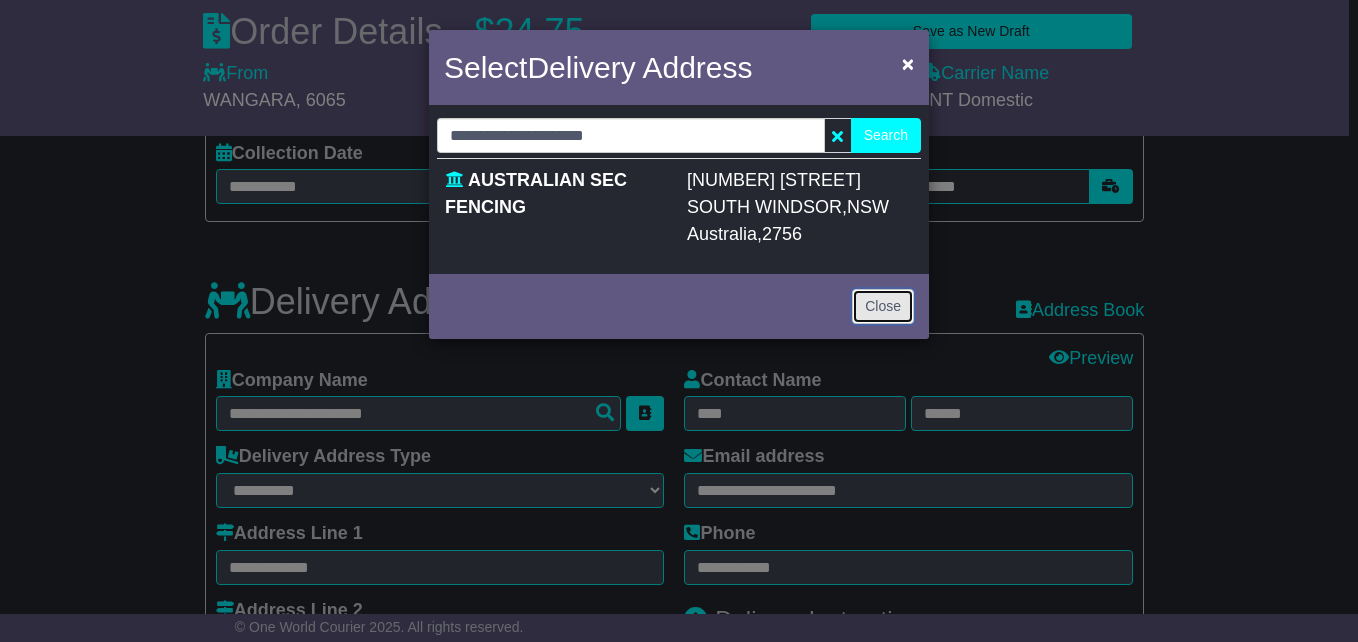 click on "Close" at bounding box center [883, 306] 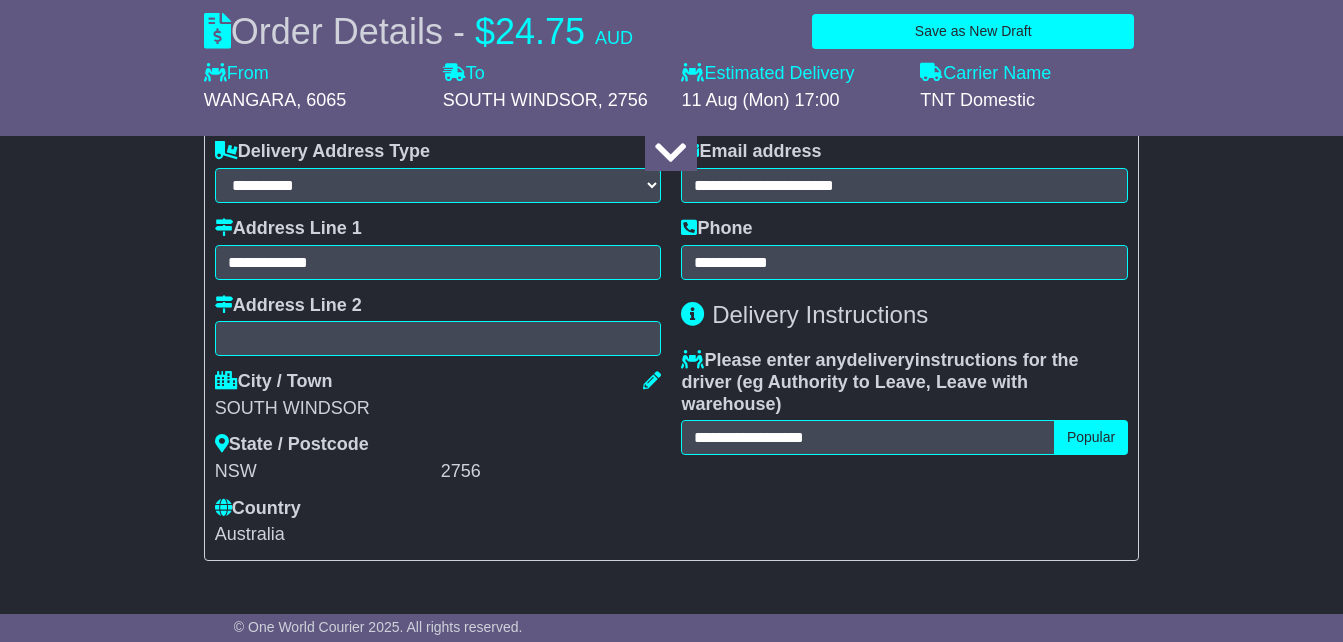 scroll, scrollTop: 1607, scrollLeft: 0, axis: vertical 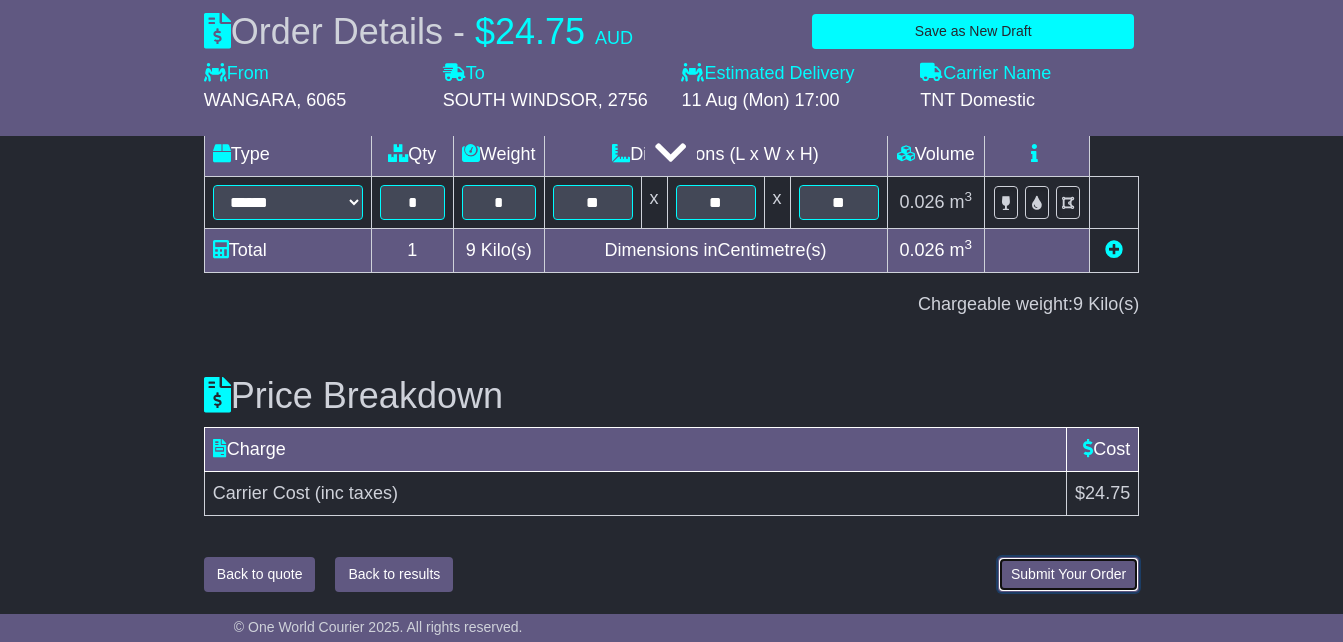 click on "Submit Your Order" at bounding box center (1068, 574) 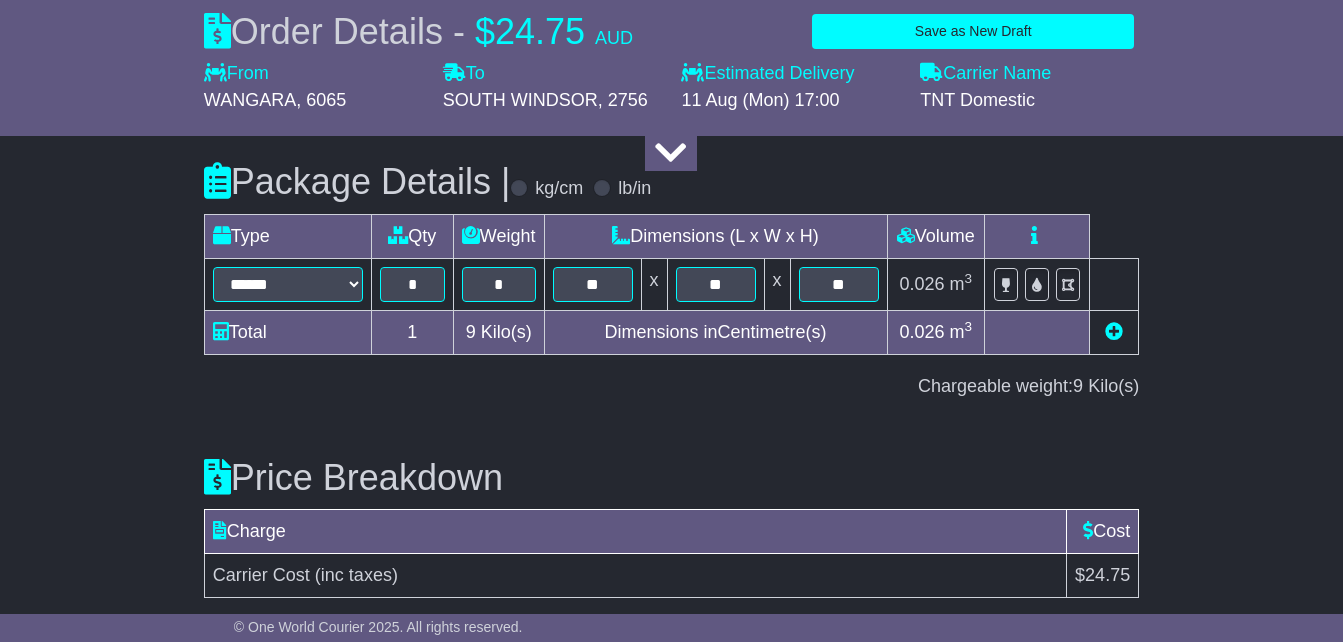 scroll, scrollTop: 2549, scrollLeft: 0, axis: vertical 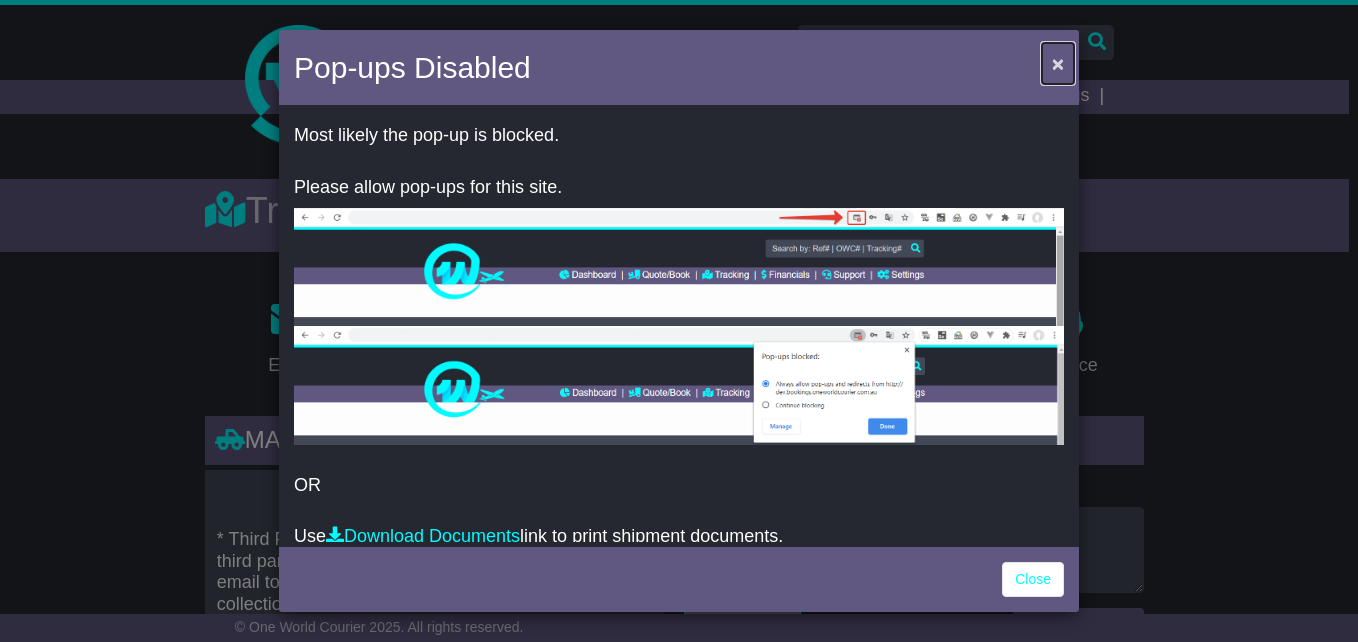 click on "×" at bounding box center (1058, 63) 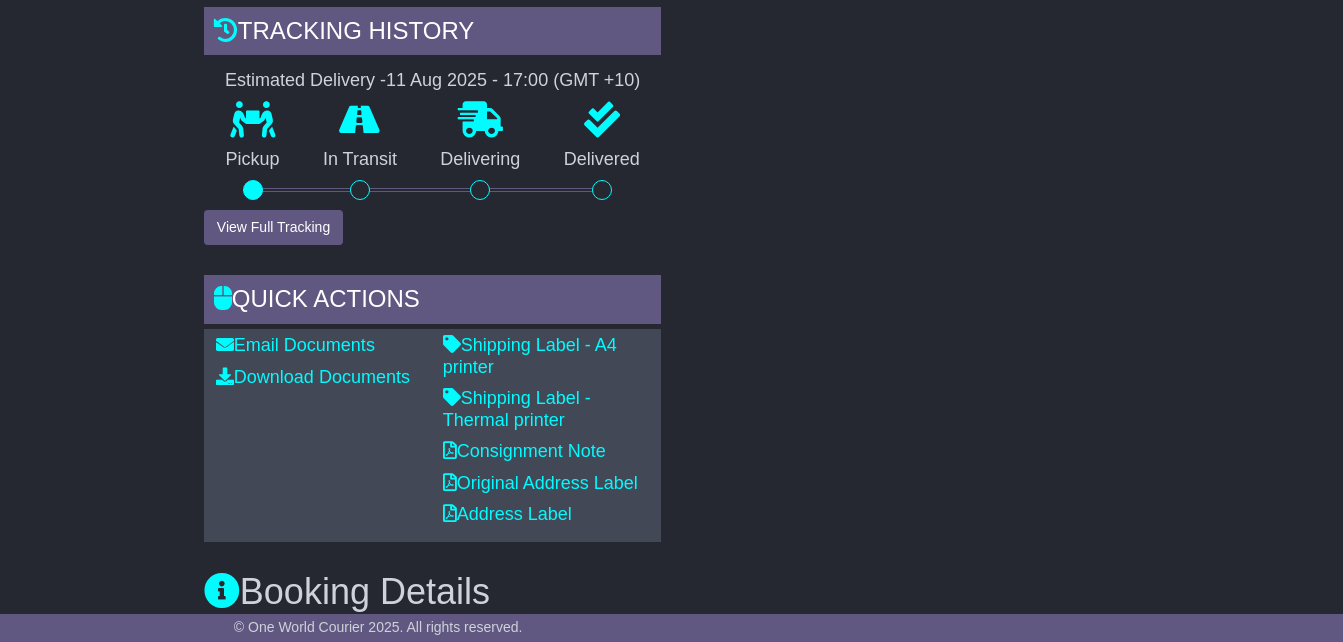 scroll, scrollTop: 700, scrollLeft: 0, axis: vertical 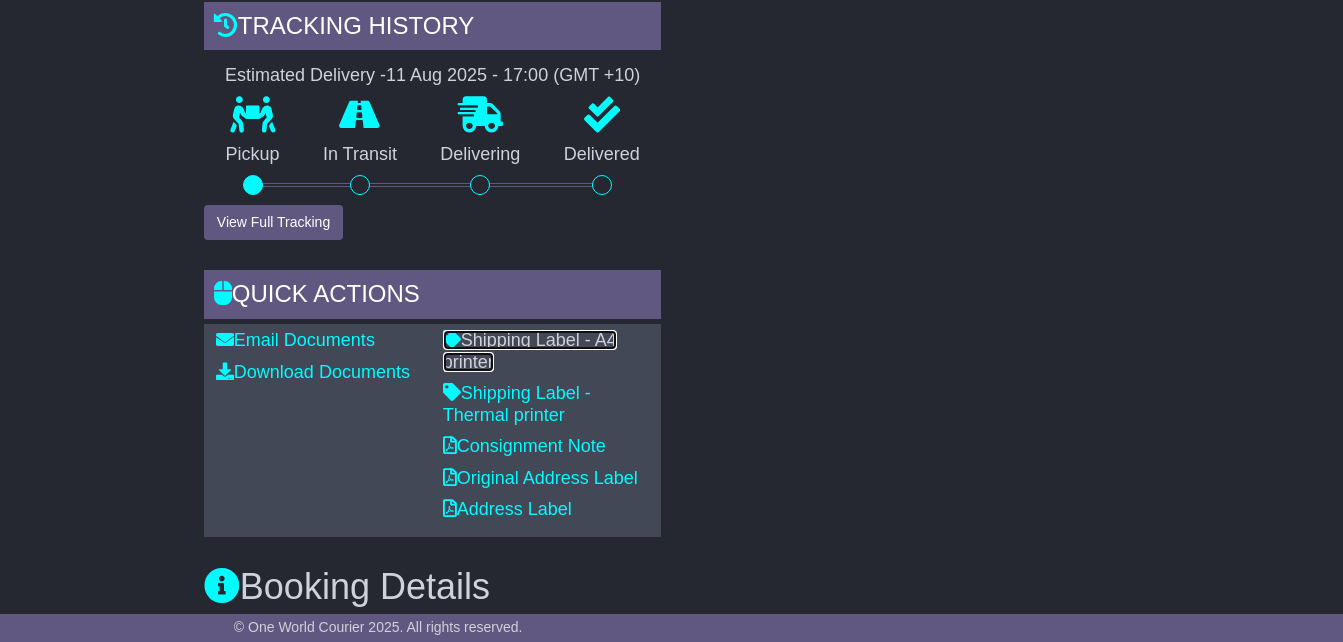 click on "Shipping Label - A4 printer" at bounding box center (530, 351) 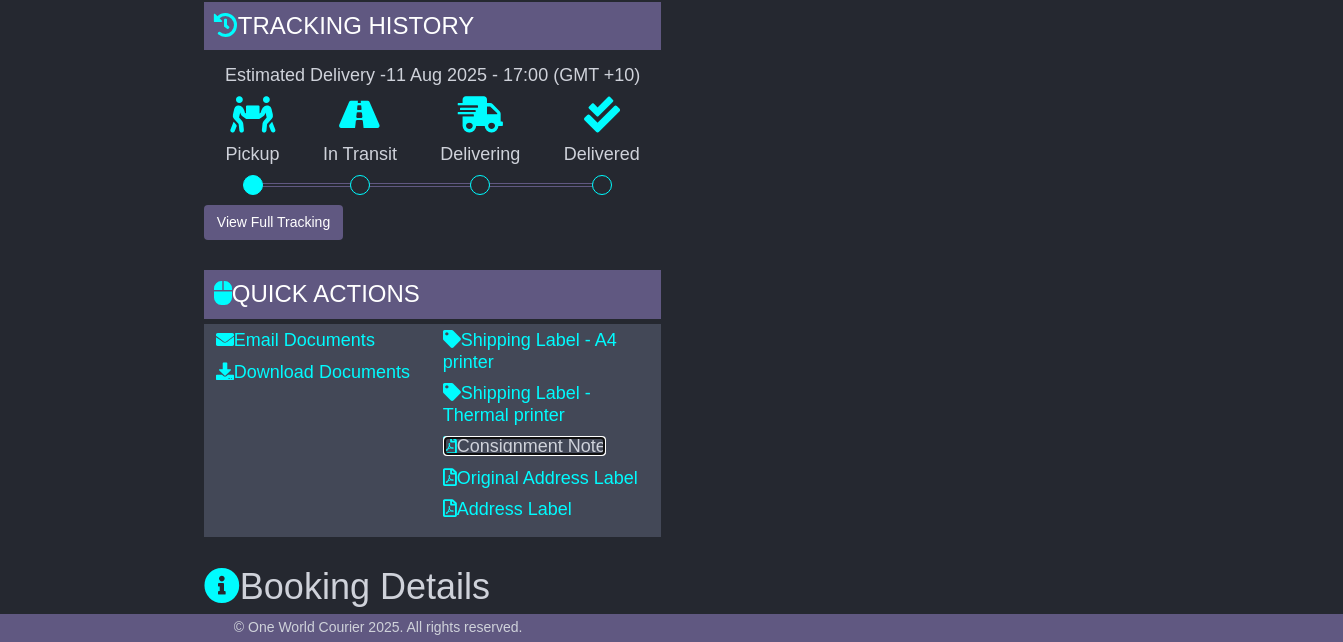 click on "Consignment Note" at bounding box center [524, 446] 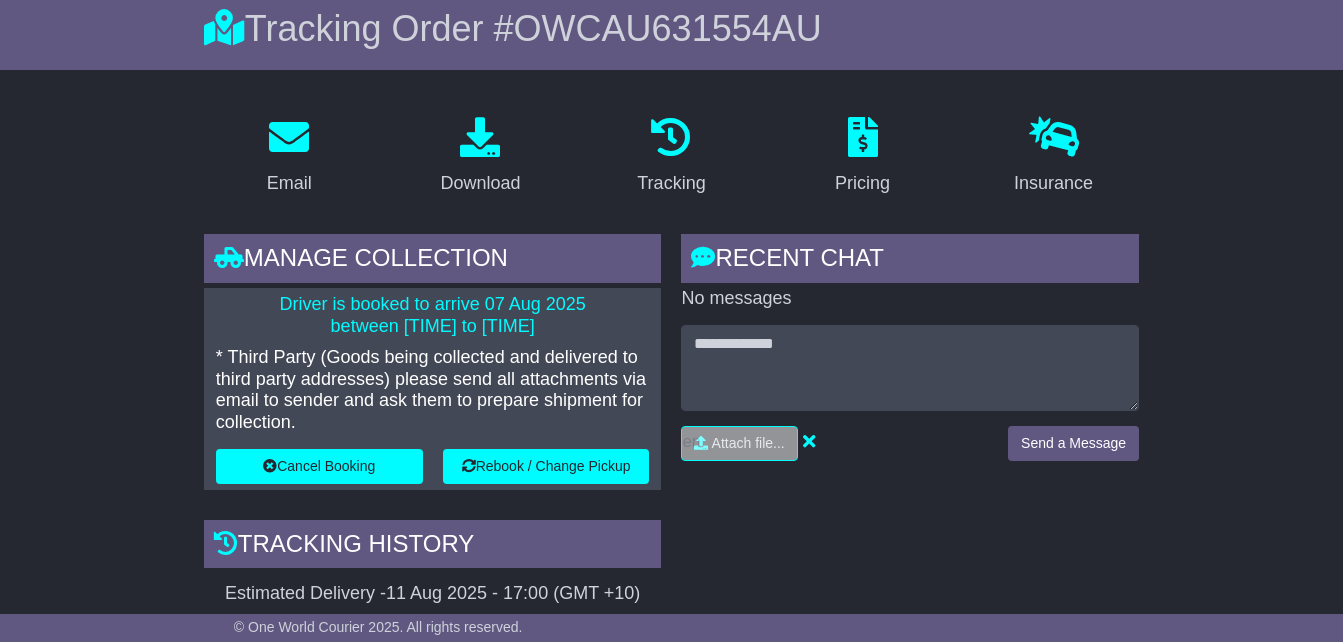 scroll, scrollTop: 0, scrollLeft: 0, axis: both 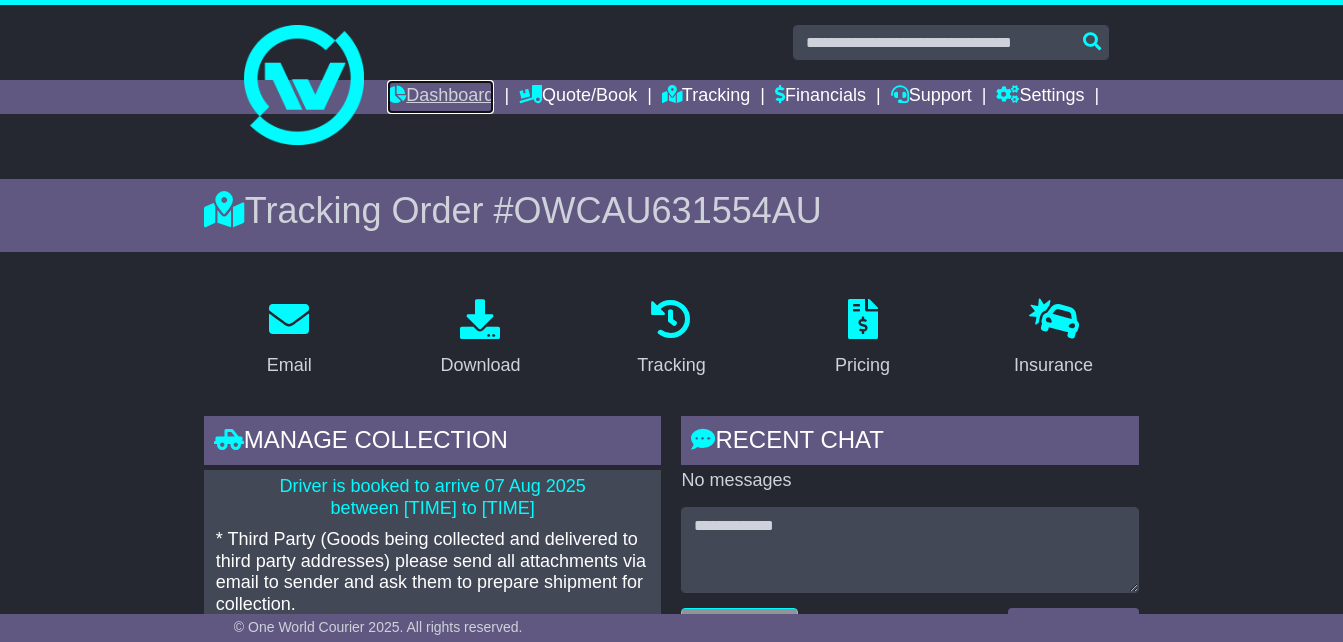 click on "Dashboard" at bounding box center [440, 97] 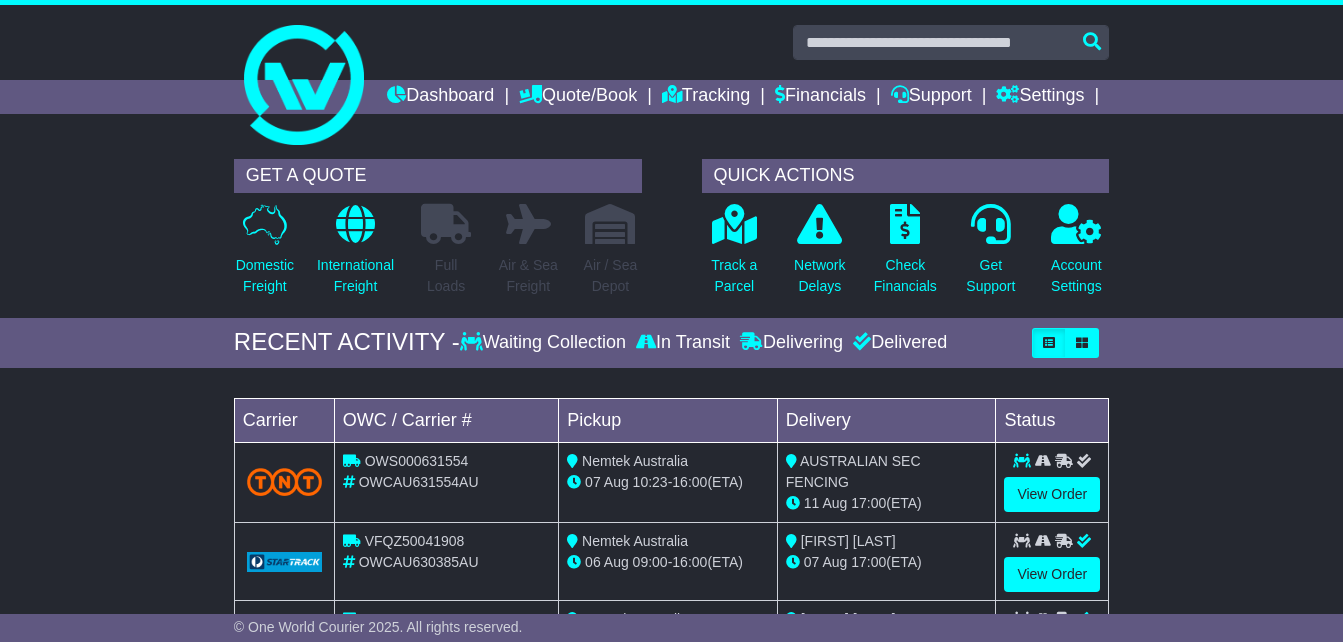 scroll, scrollTop: 0, scrollLeft: 0, axis: both 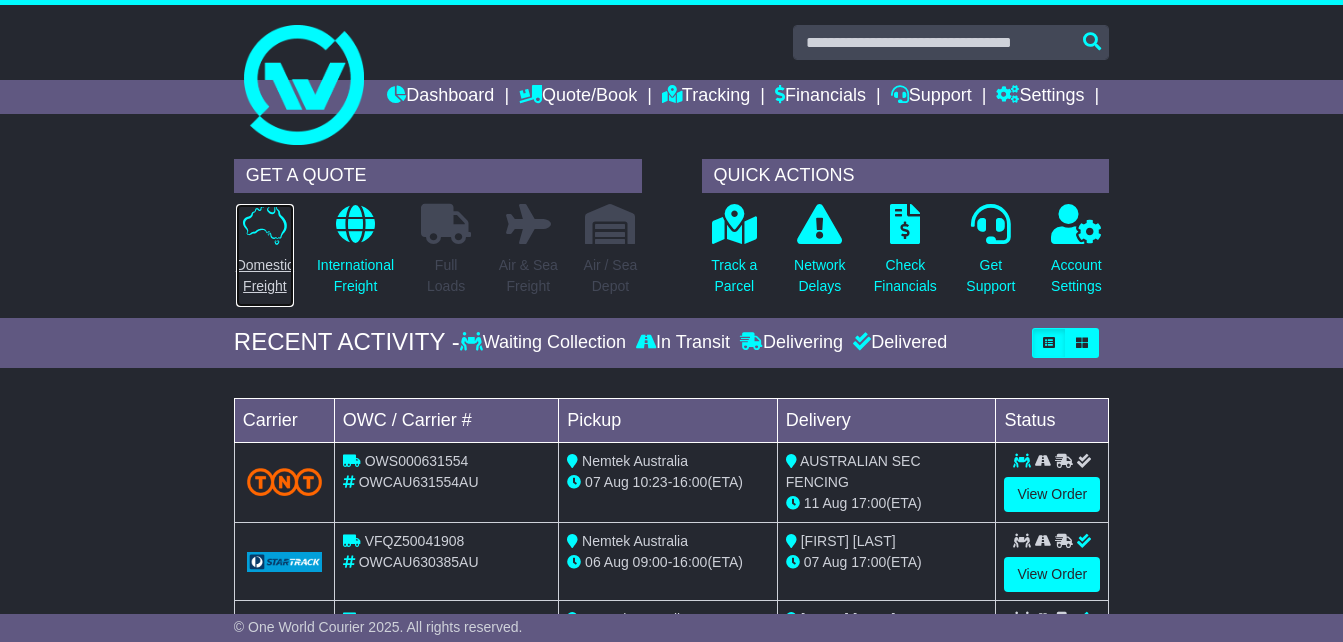 click on "Domestic Freight" at bounding box center (265, 276) 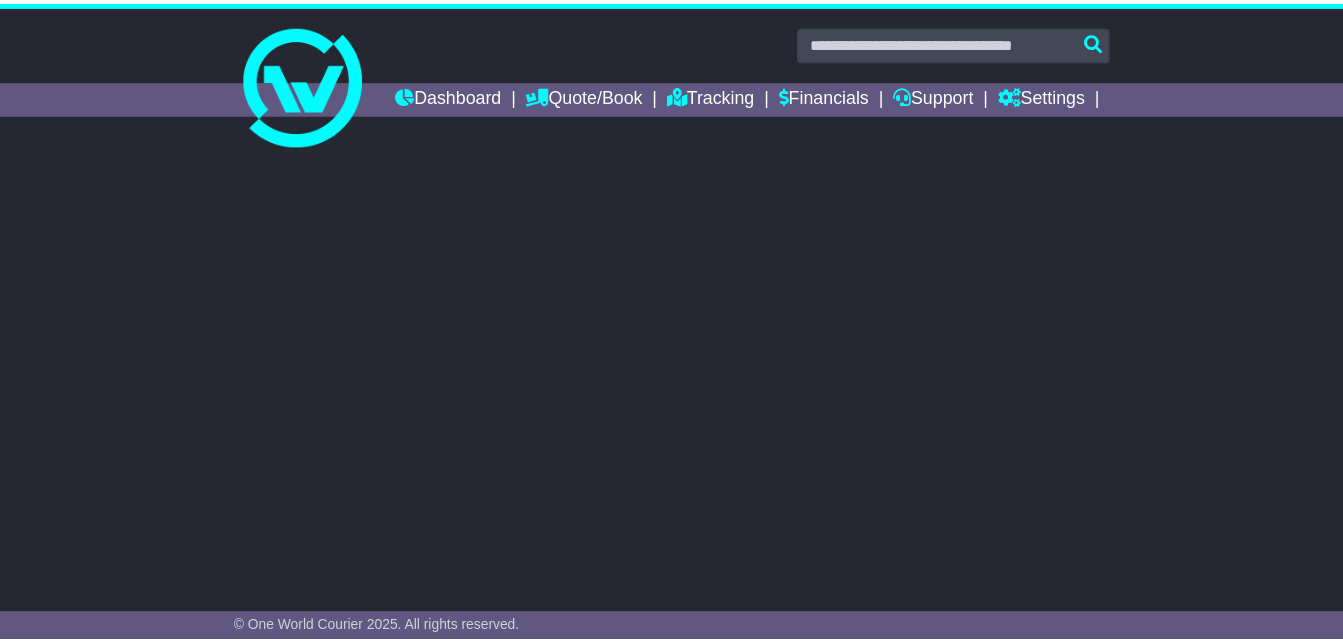 scroll, scrollTop: 0, scrollLeft: 0, axis: both 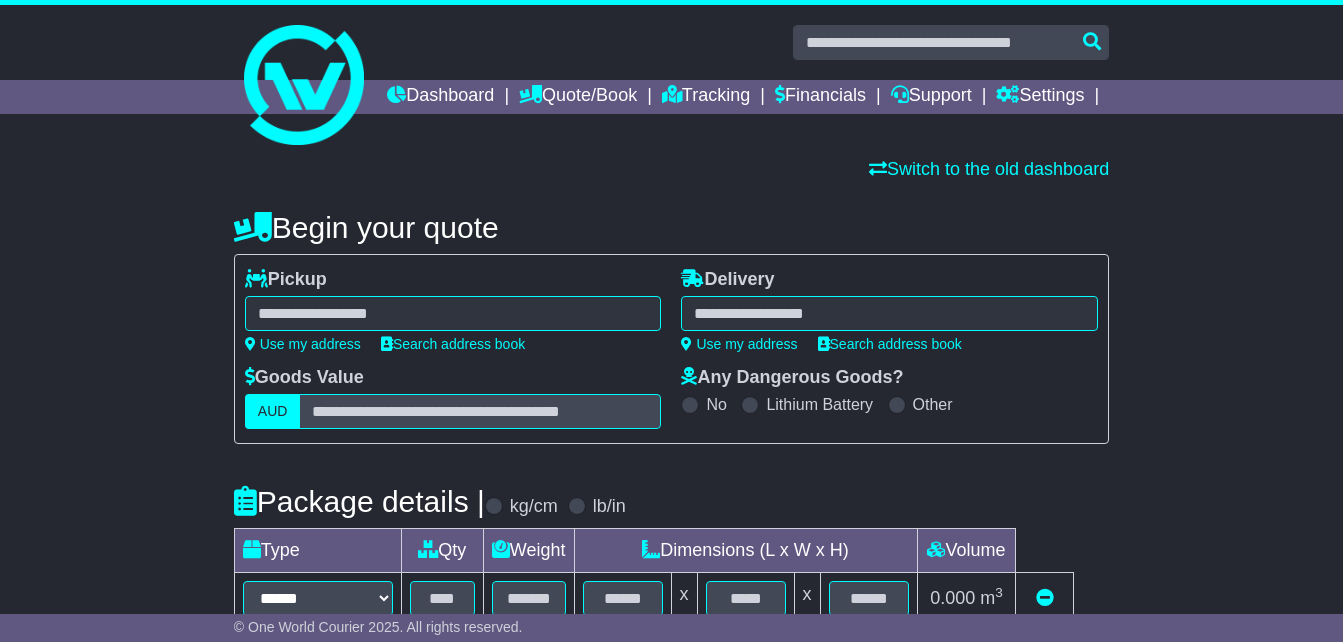 select 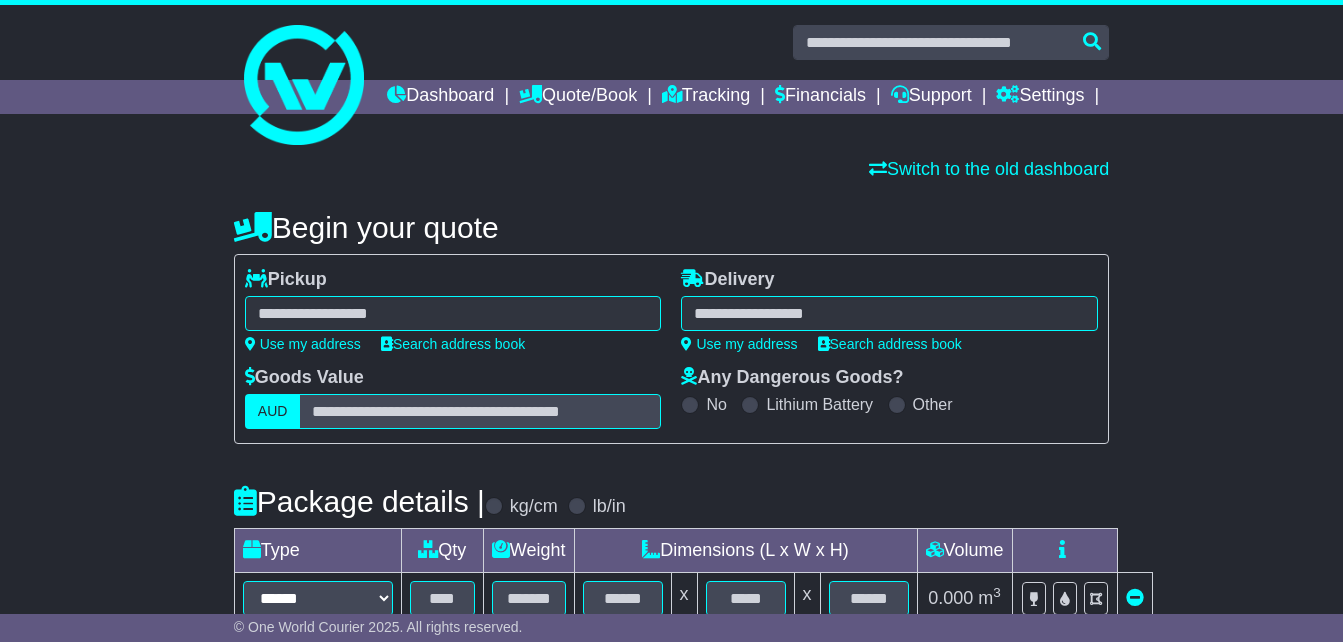 click at bounding box center (453, 313) 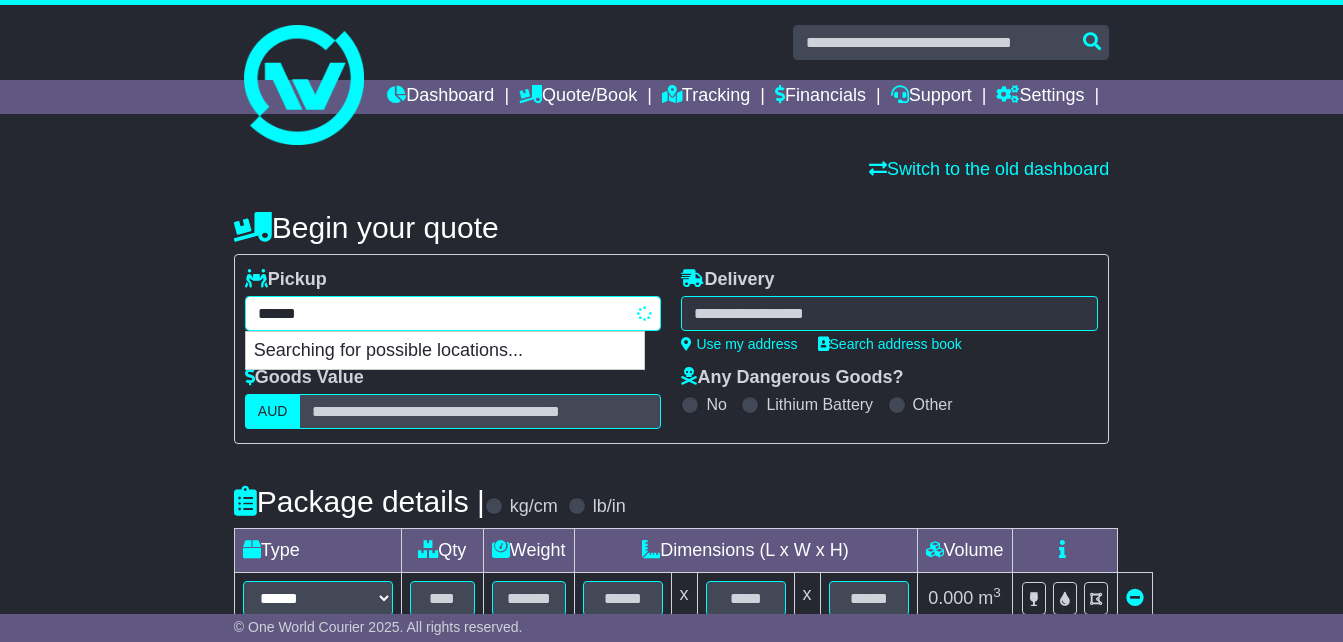 type on "*******" 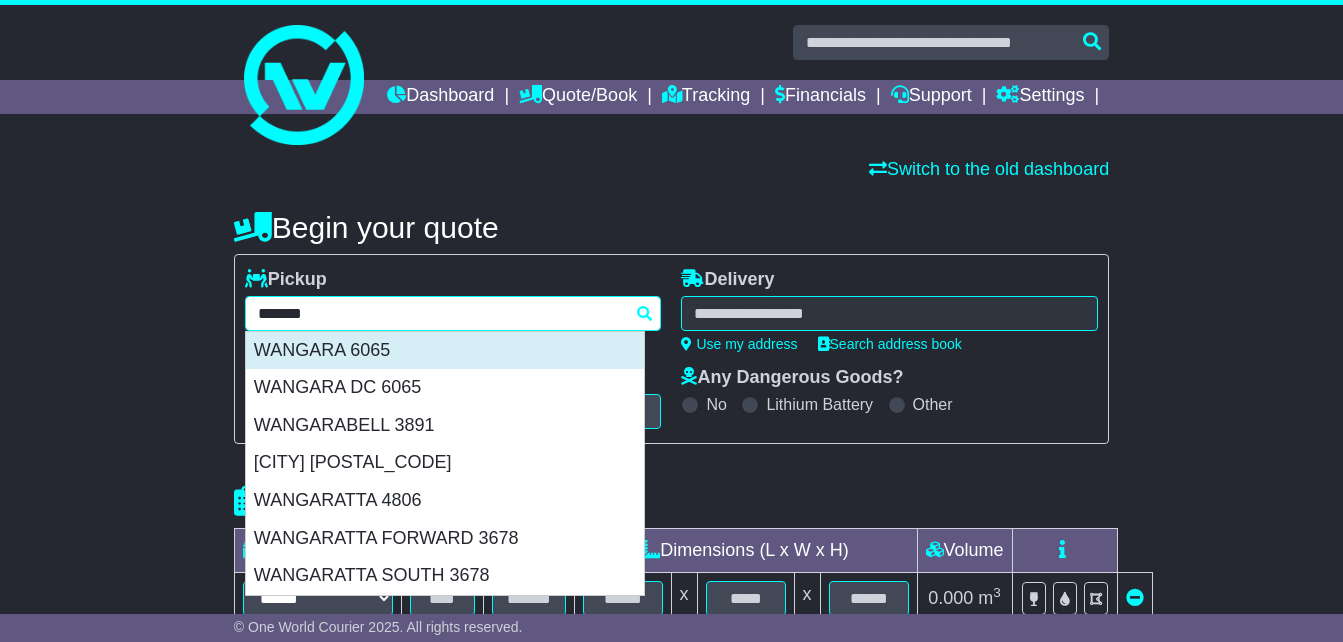 click on "WANGARA 6065" at bounding box center (445, 351) 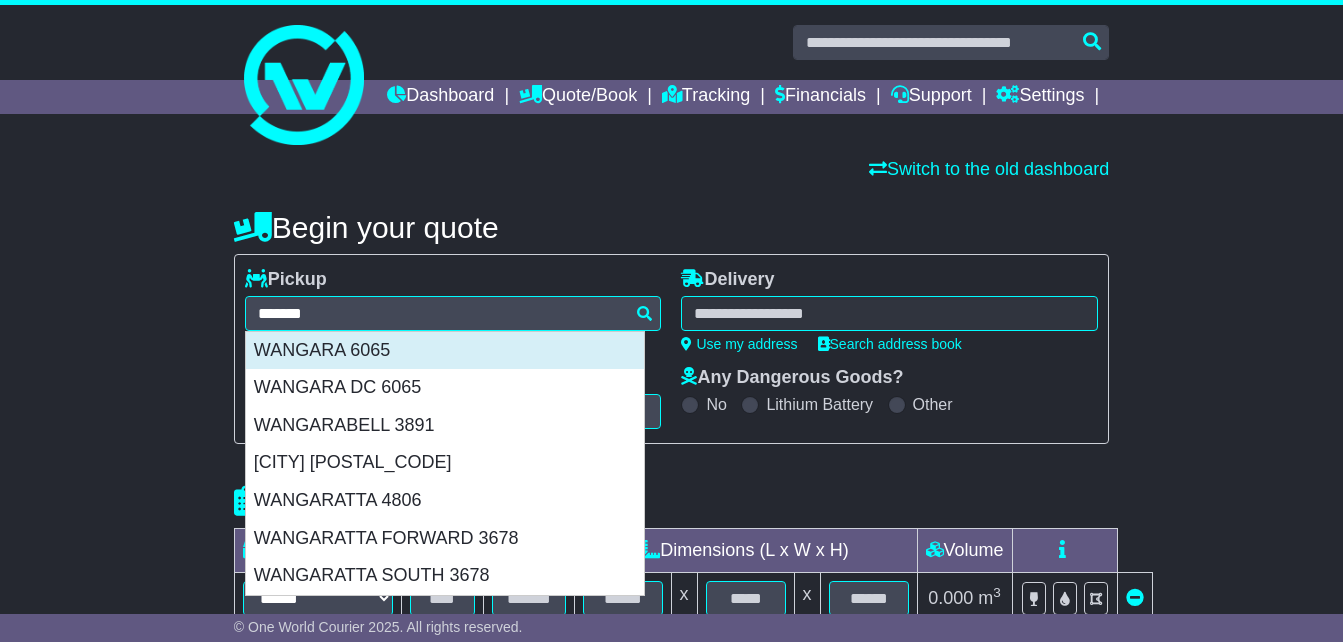 type on "**********" 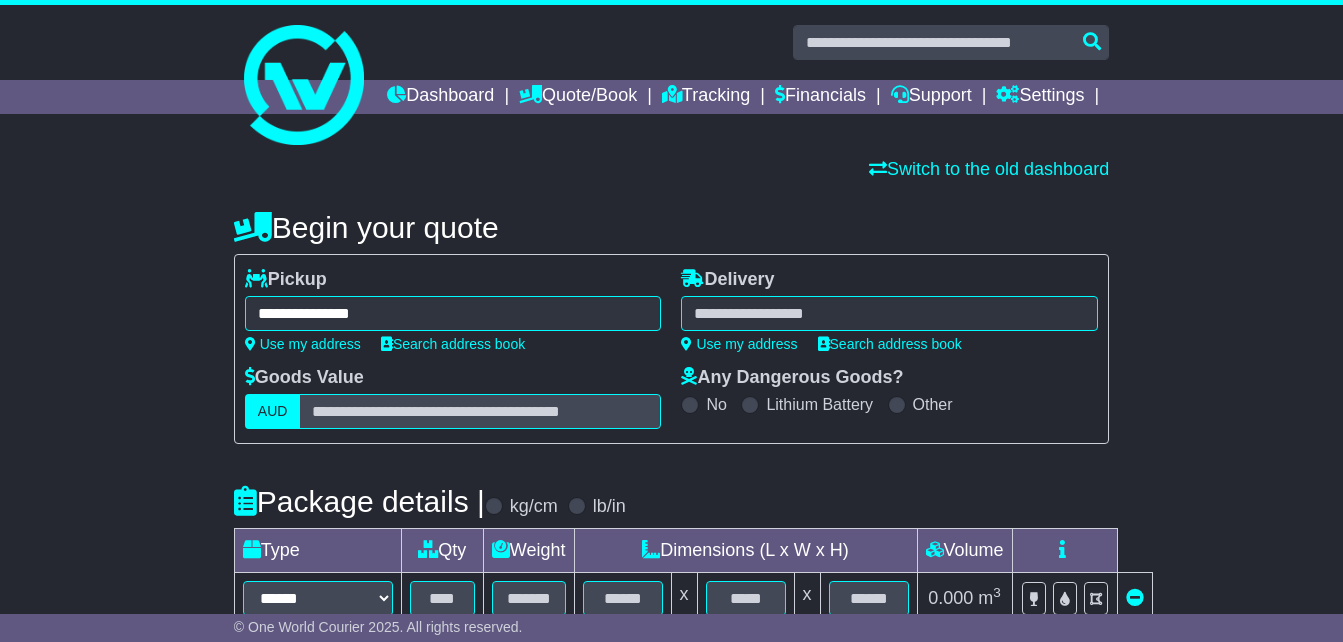 click at bounding box center (889, 313) 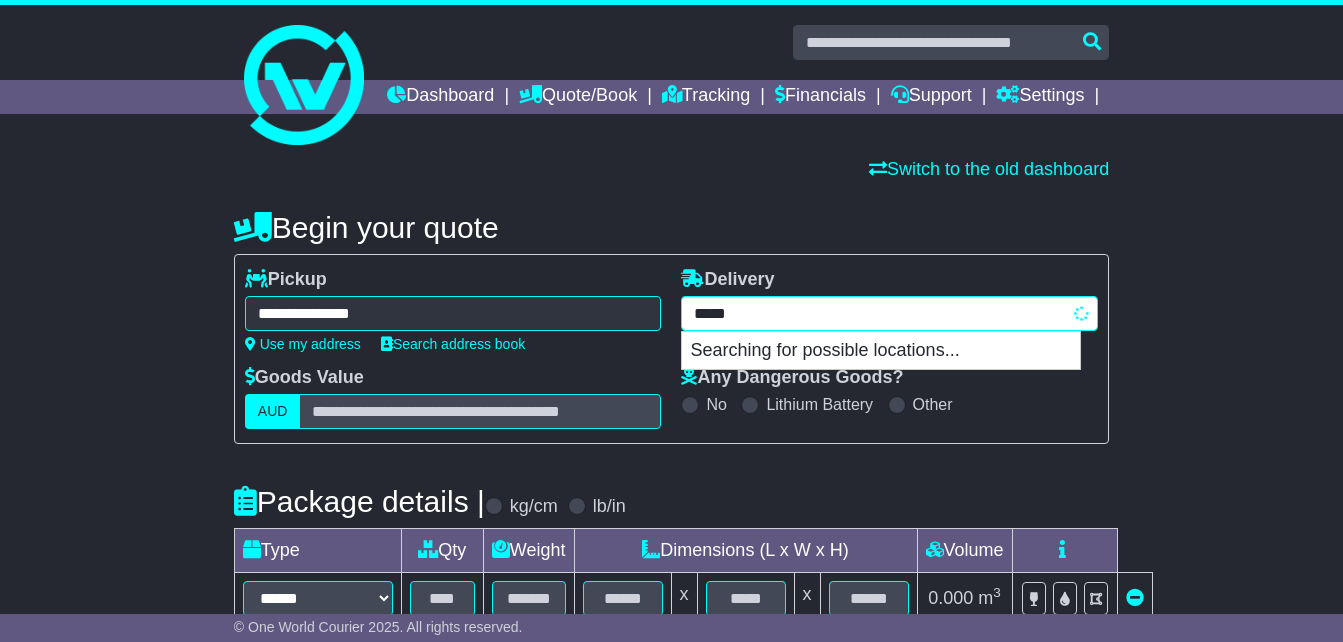 type on "******" 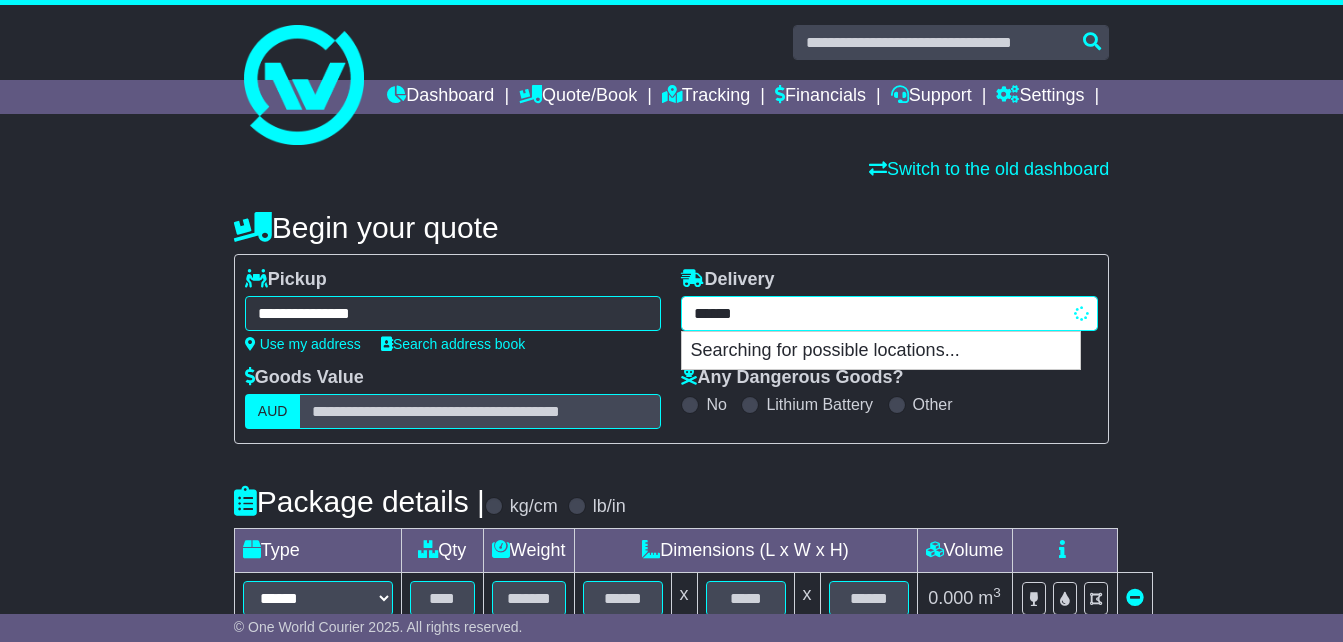 type on "*********" 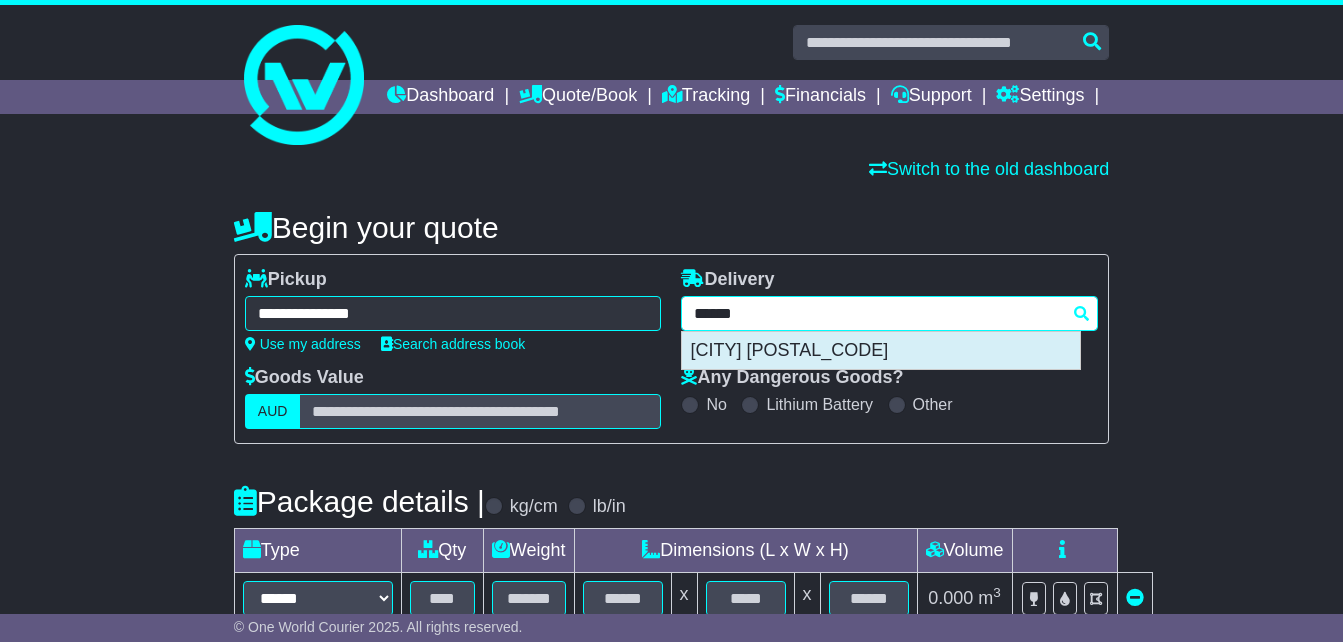 click on "[CITY] [POSTAL_CODE]" at bounding box center (881, 351) 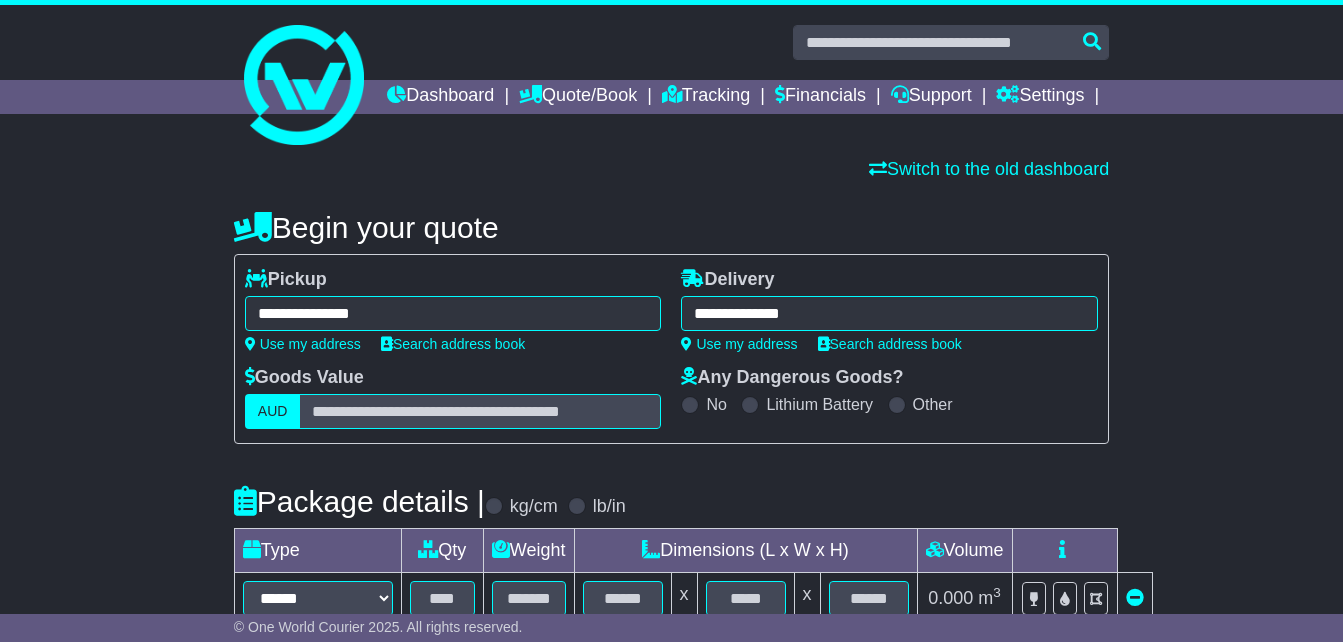 type on "**********" 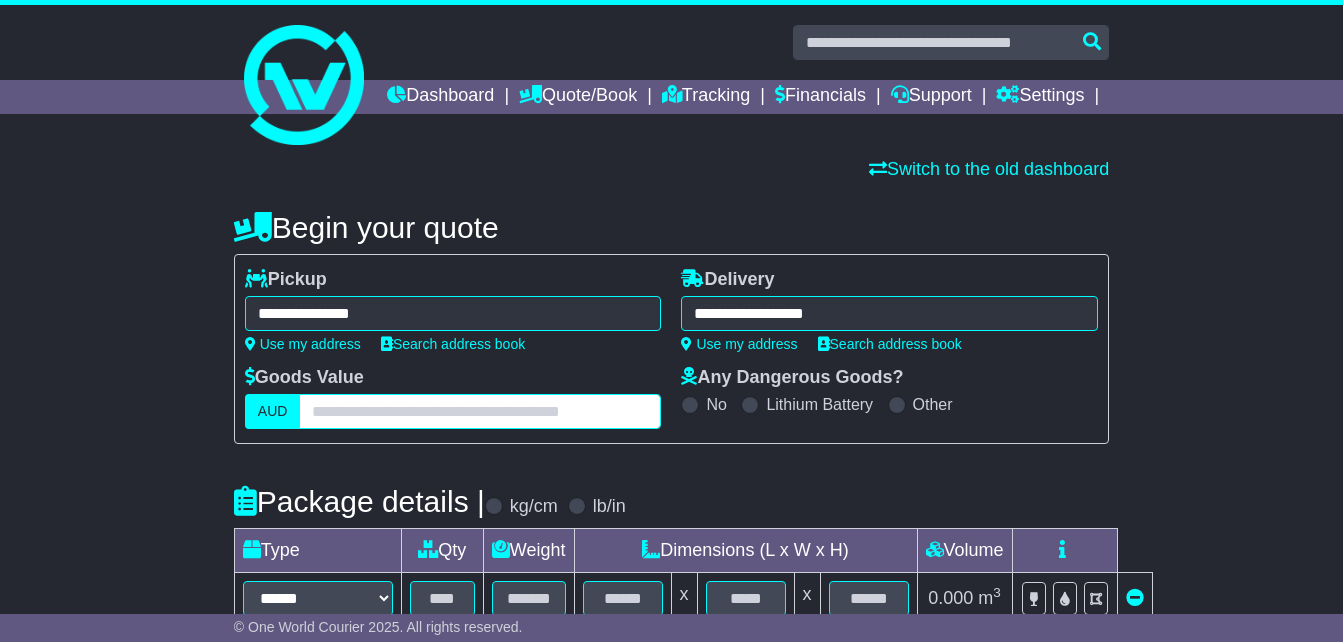 click at bounding box center (480, 411) 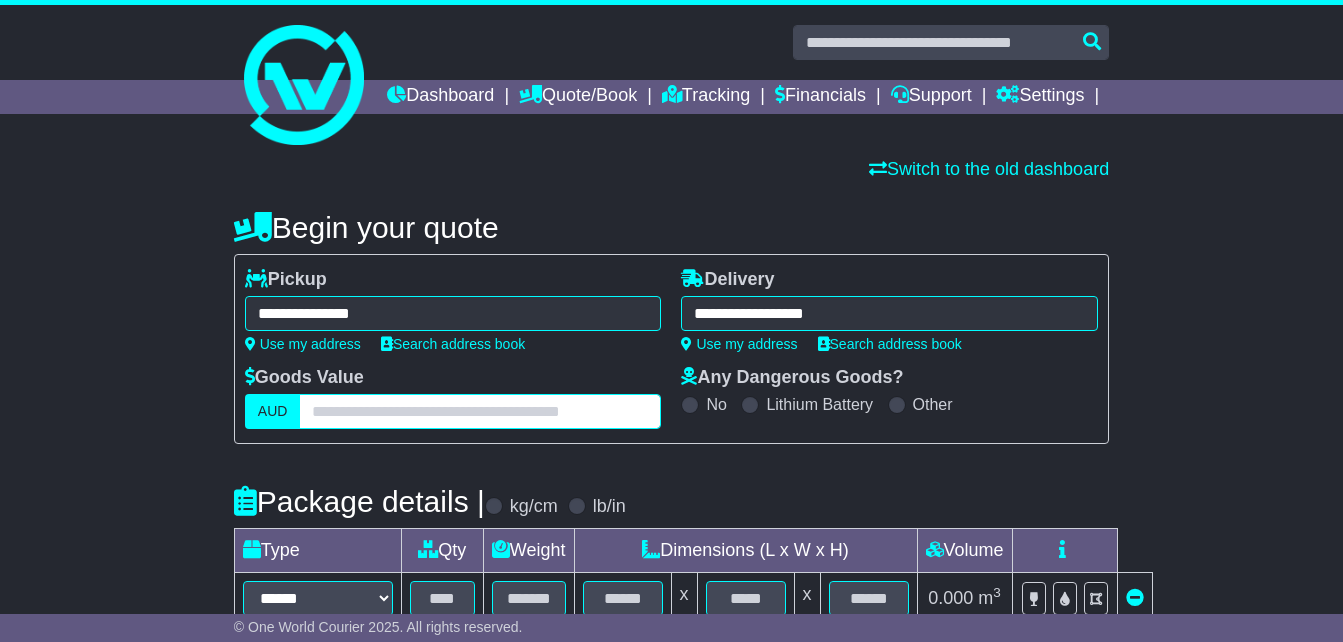 type on "*" 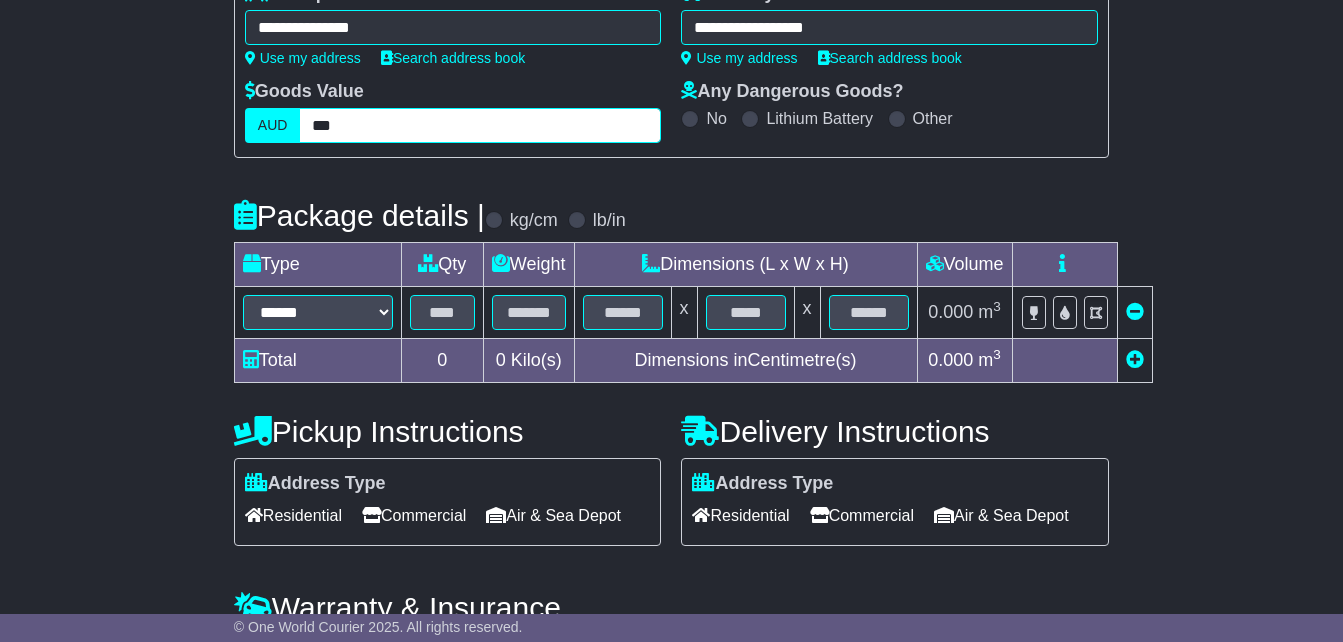 scroll, scrollTop: 293, scrollLeft: 0, axis: vertical 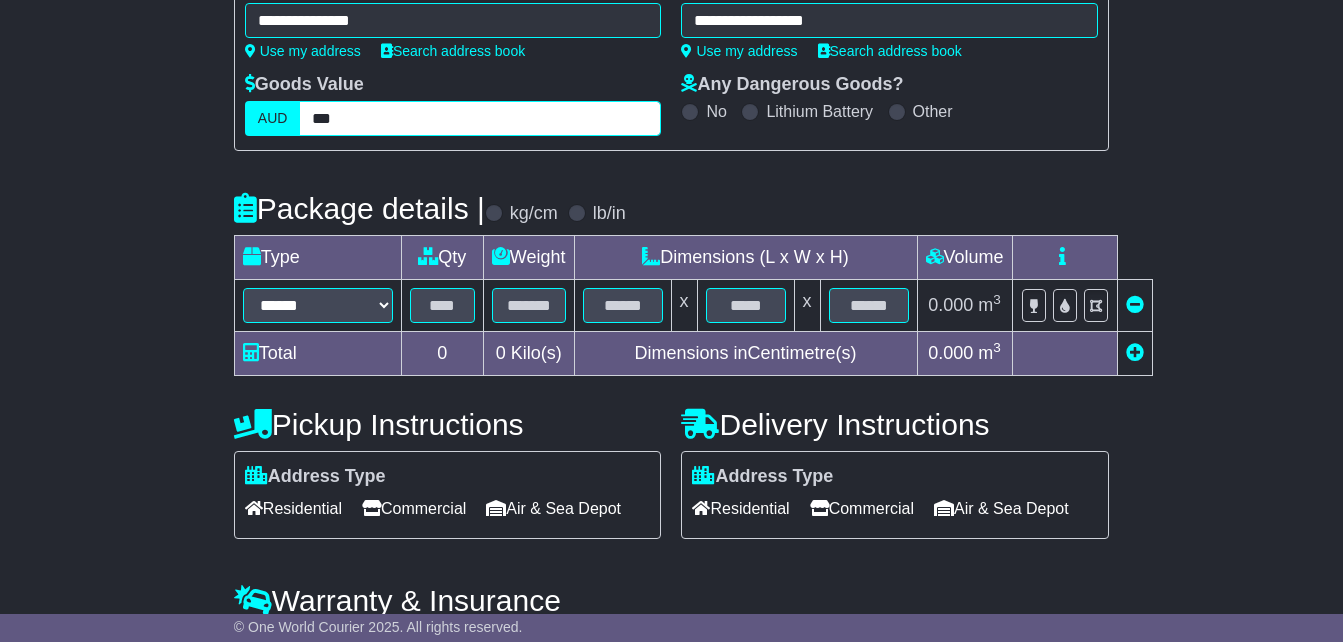 type on "***" 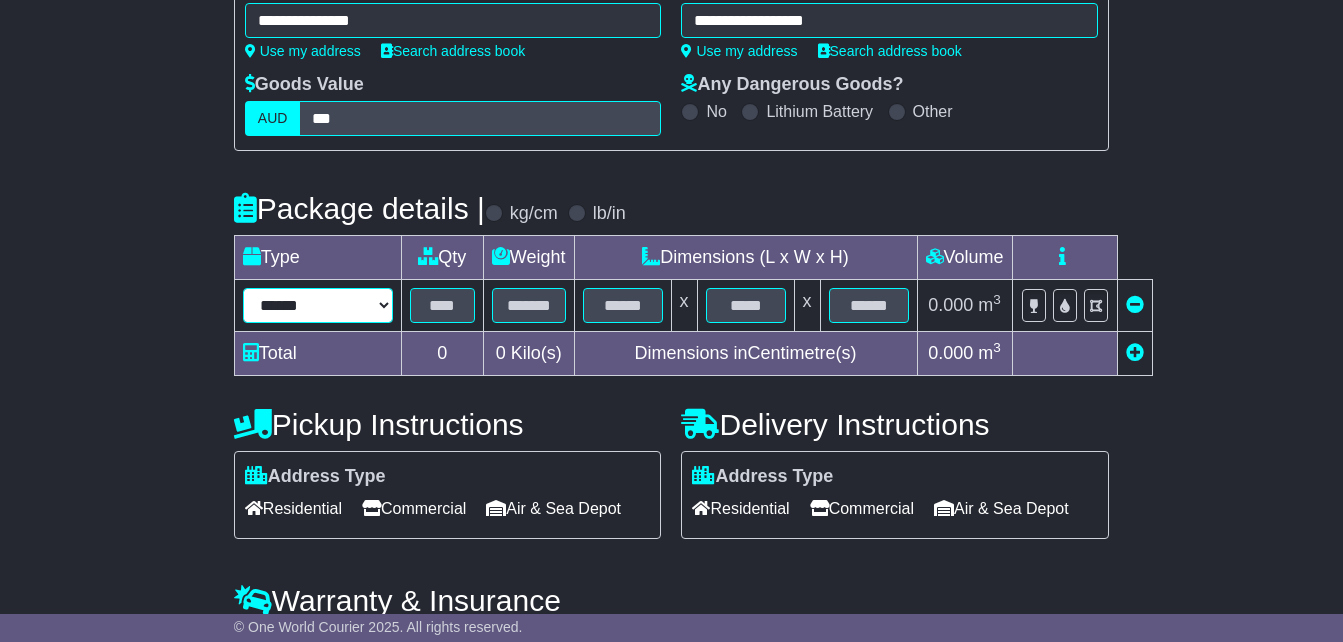 click on "****** ****** *** ******** ***** **** **** ****** *** *******" at bounding box center [318, 305] 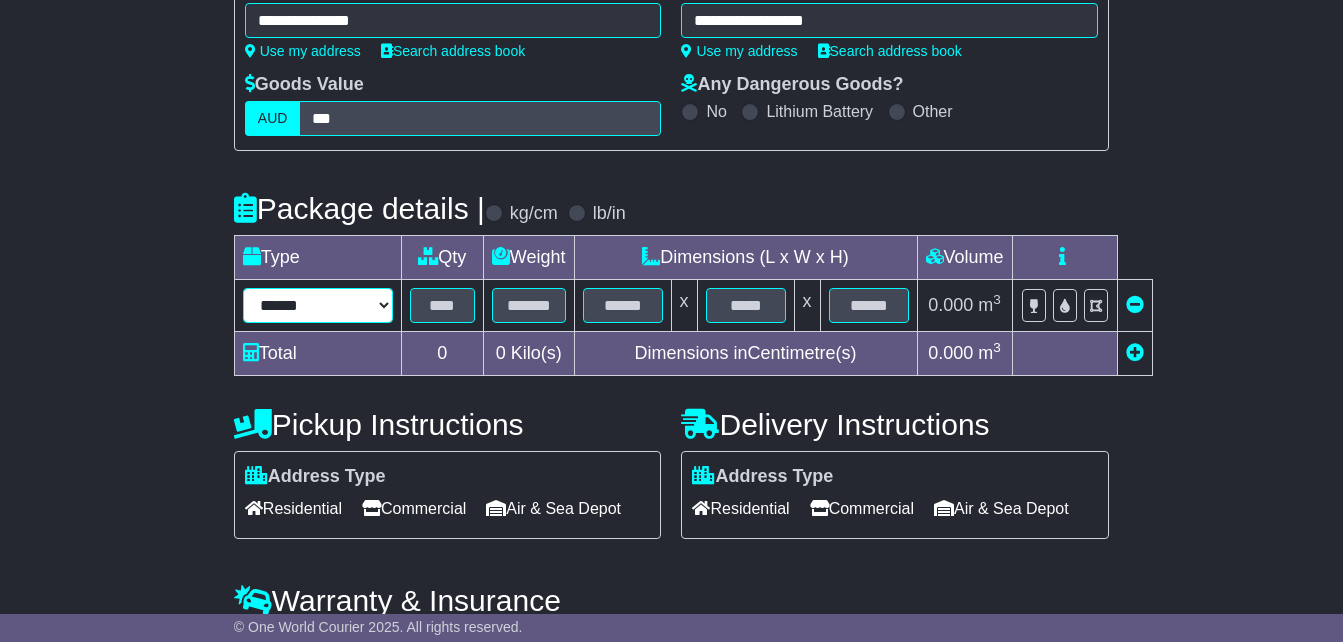 select on "*****" 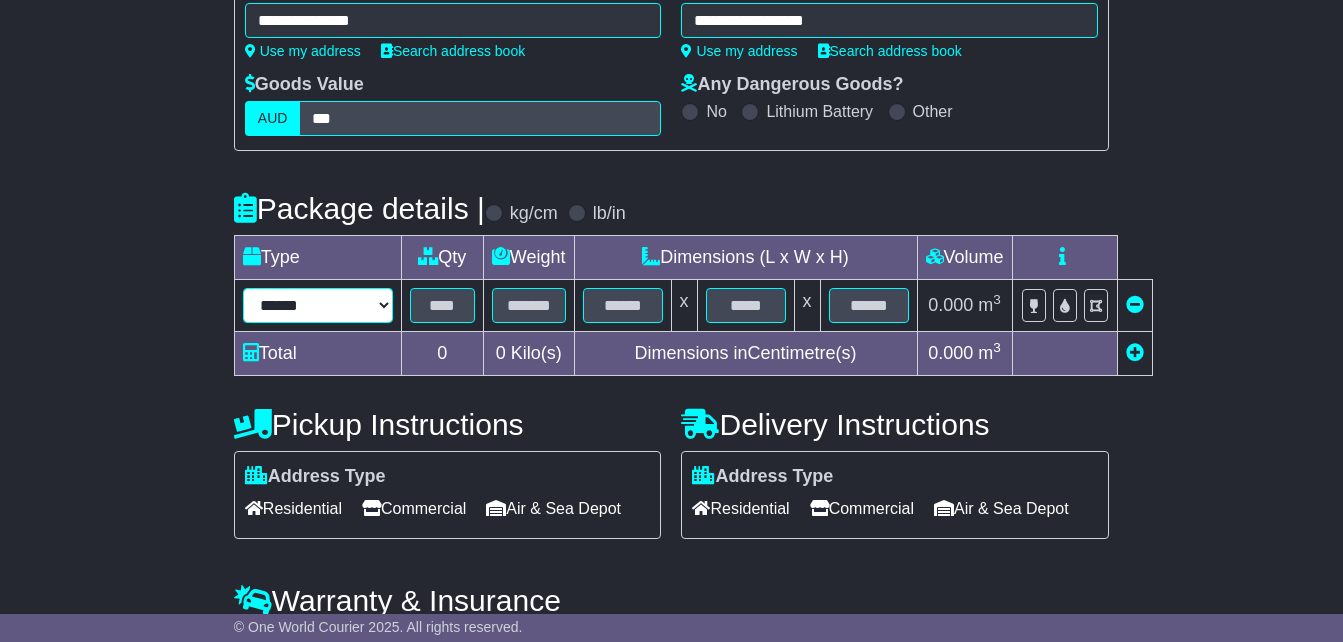 click on "****** ****** *** ******** ***** **** **** ****** *** *******" at bounding box center [318, 305] 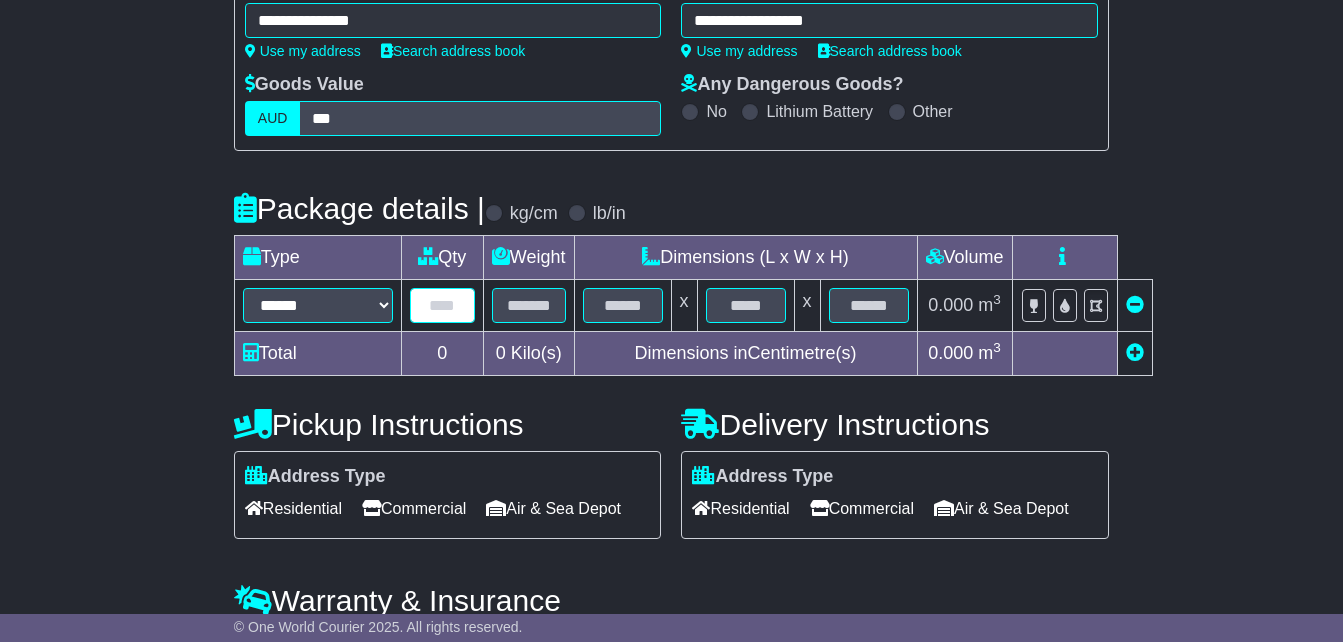 click at bounding box center [442, 305] 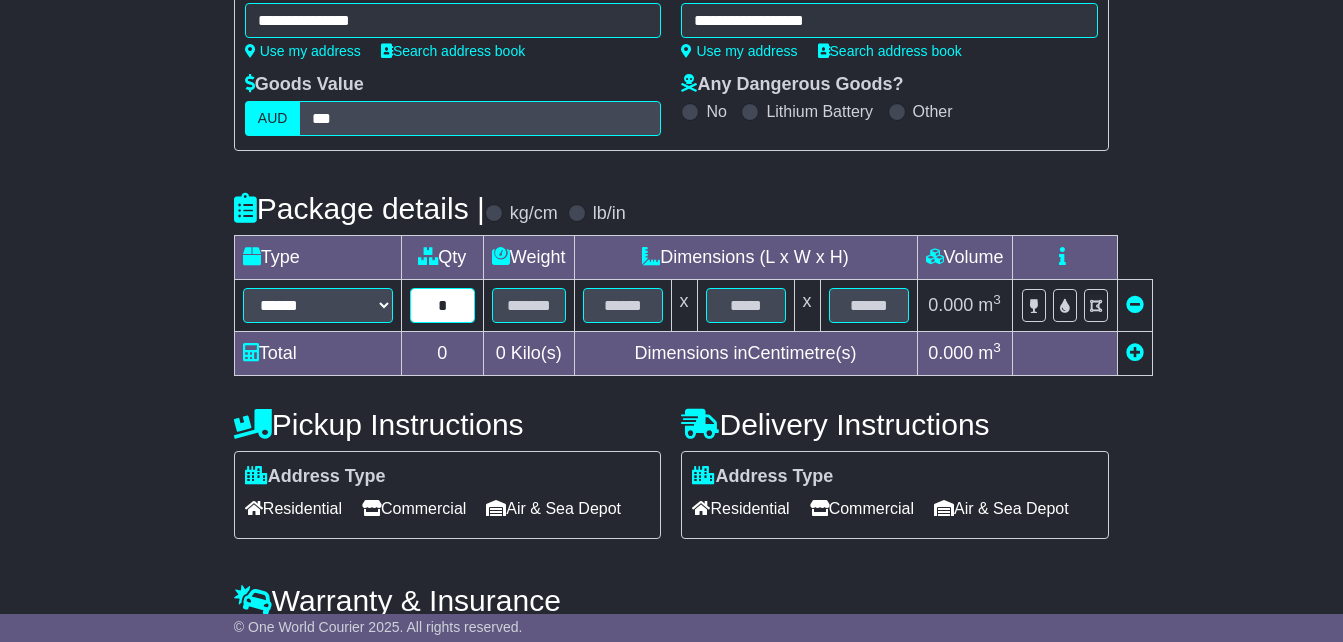 type on "*" 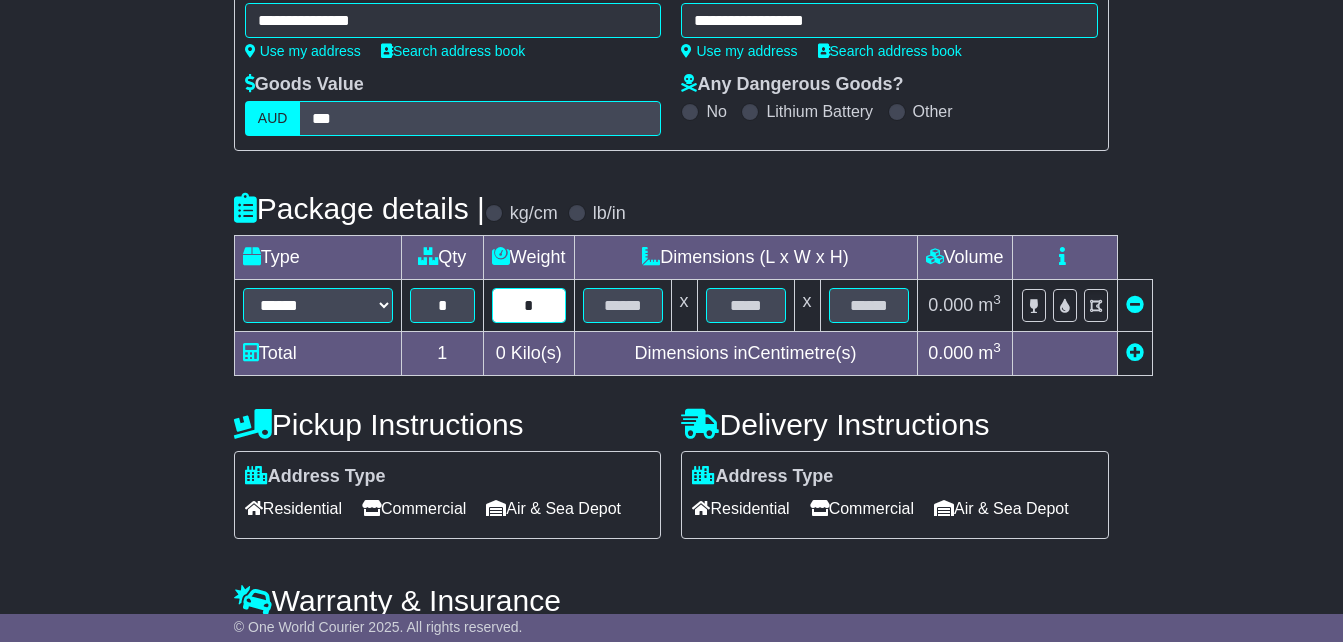 type on "*" 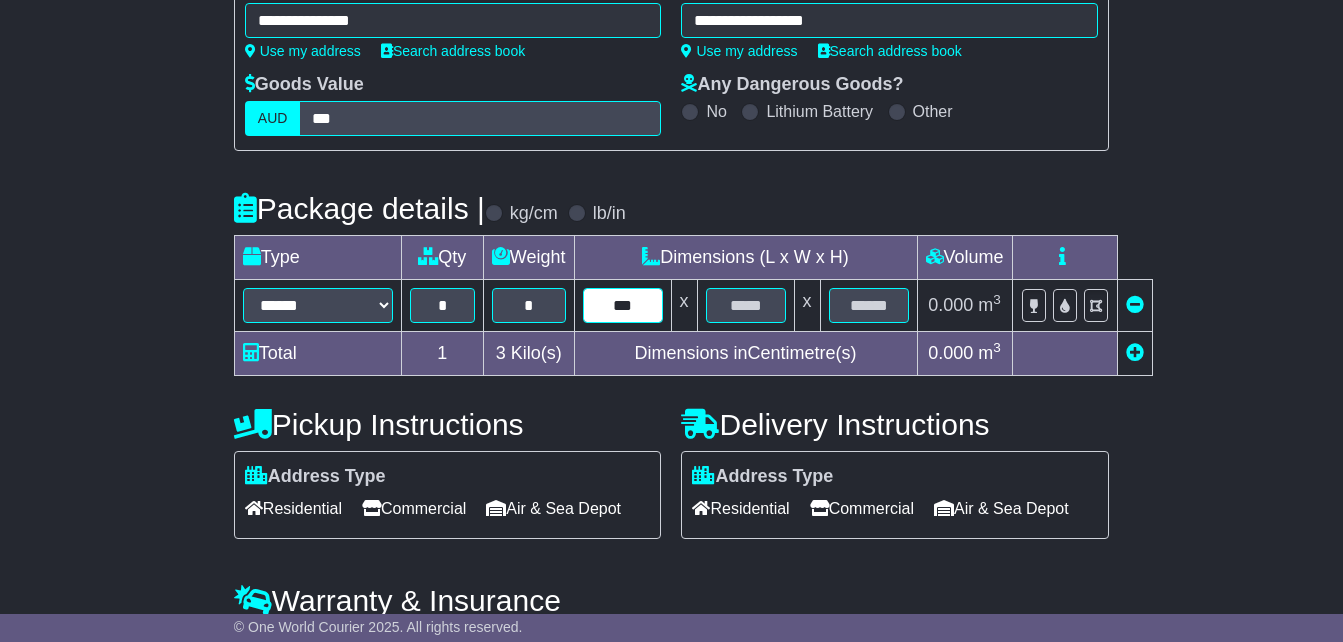 type on "***" 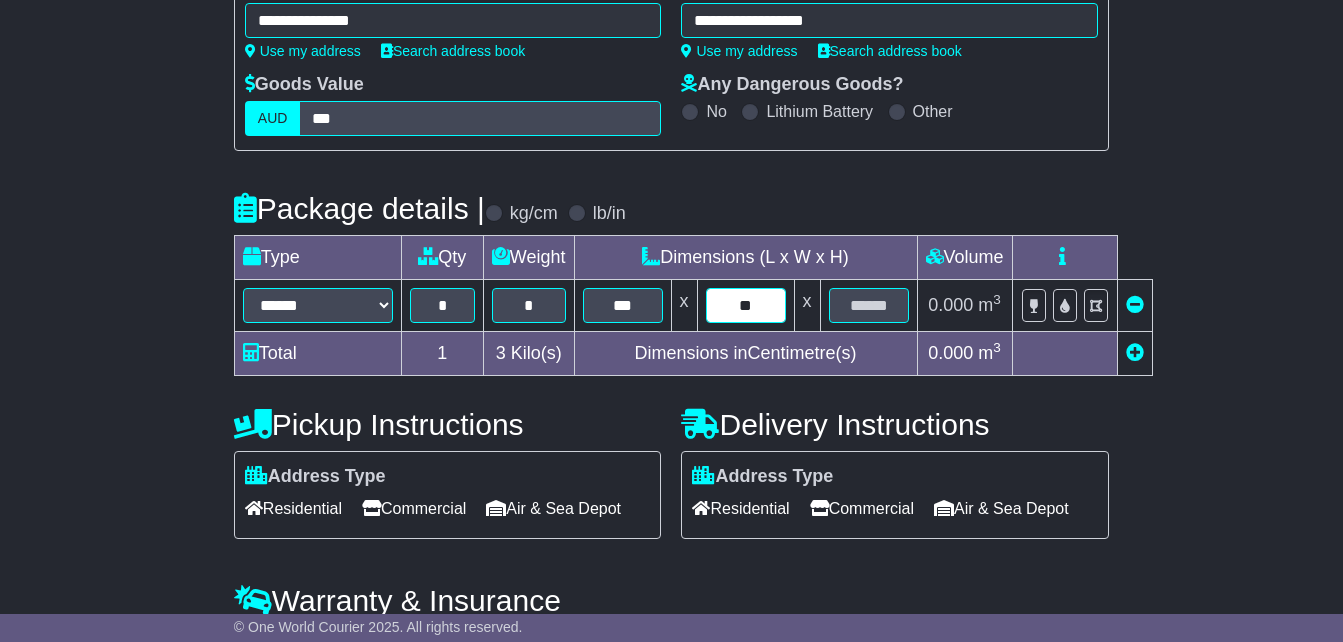 type on "**" 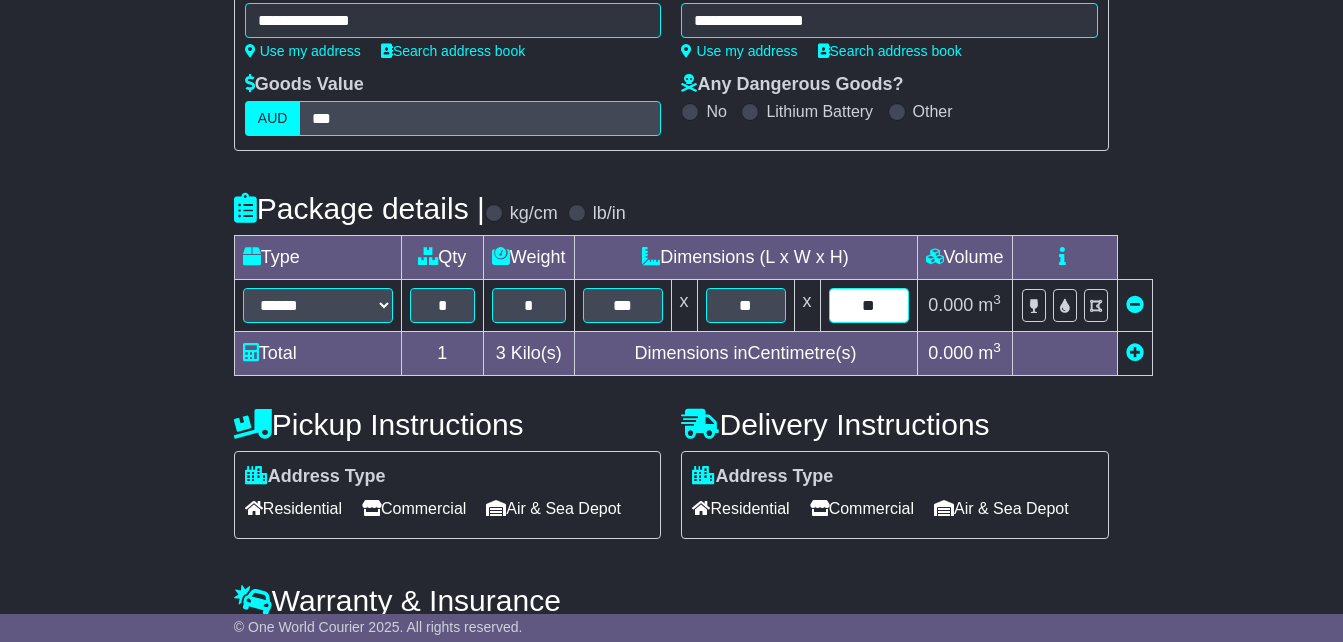 type on "**" 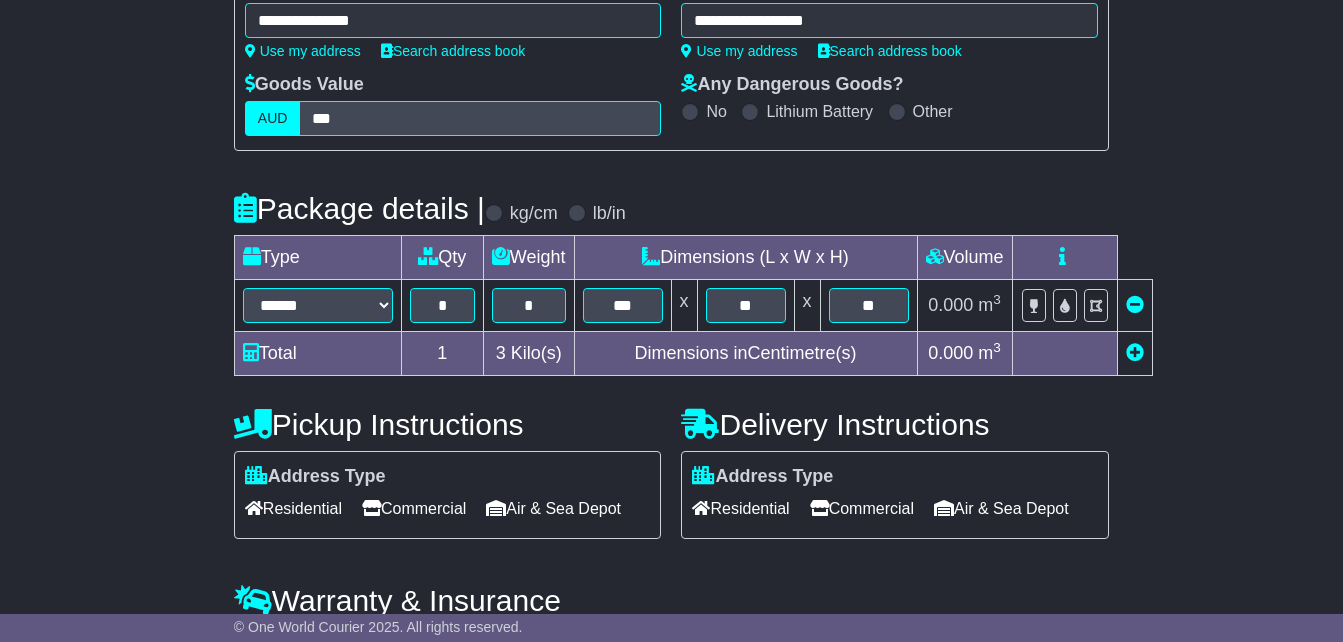 scroll, scrollTop: 667, scrollLeft: 0, axis: vertical 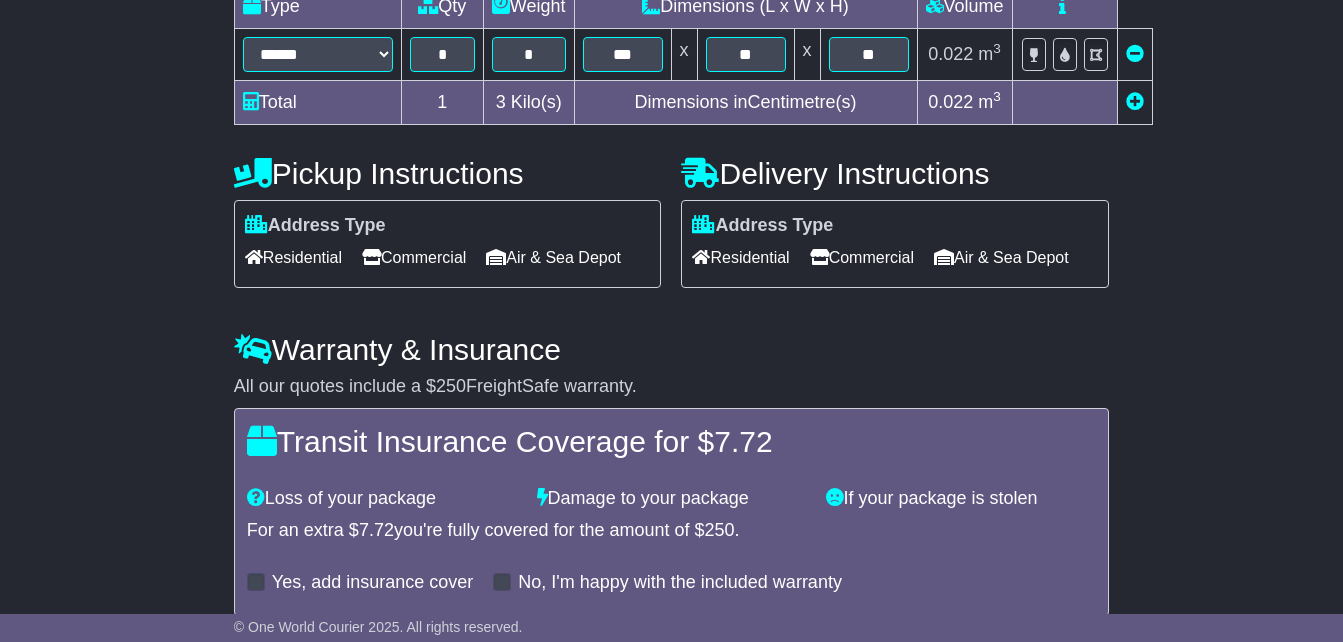 click on "Commercial" at bounding box center [414, 257] 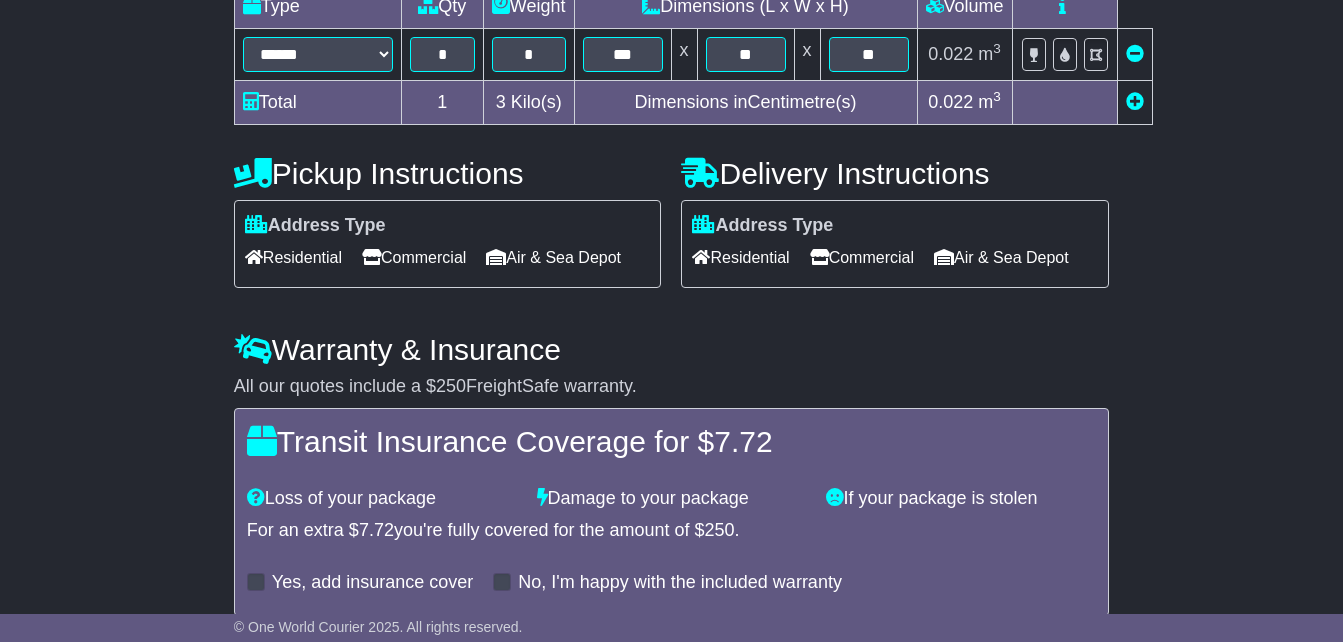 click on "Residential" at bounding box center [740, 257] 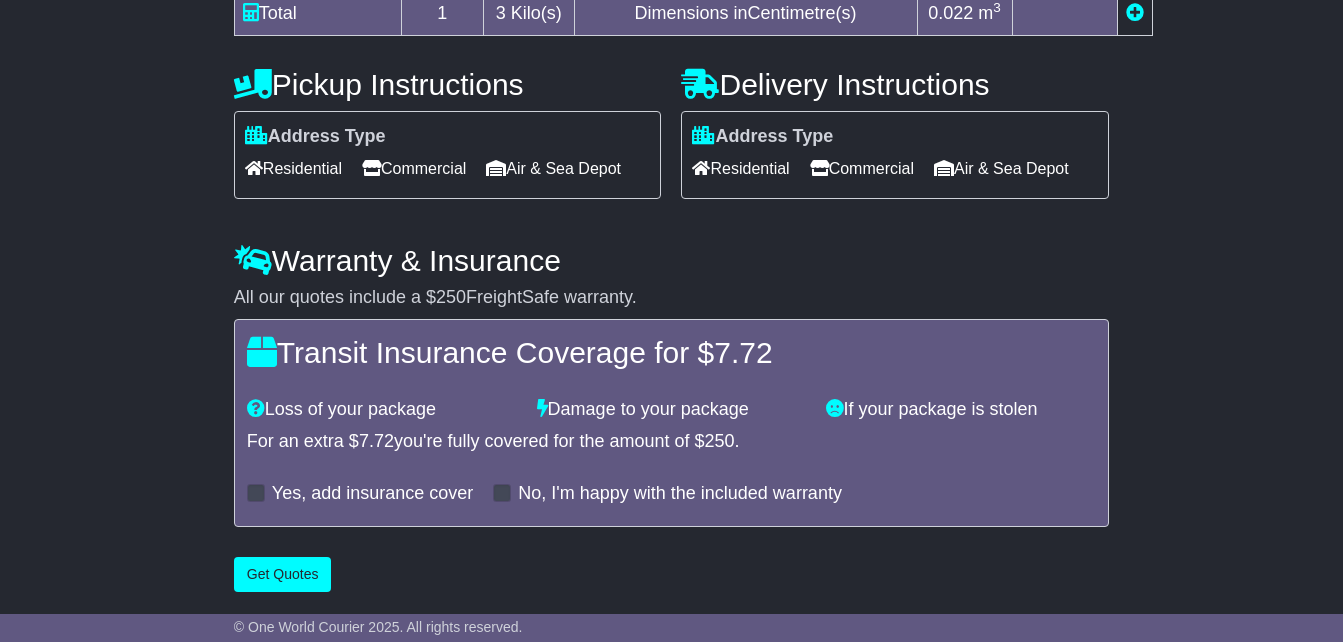 scroll, scrollTop: 700, scrollLeft: 0, axis: vertical 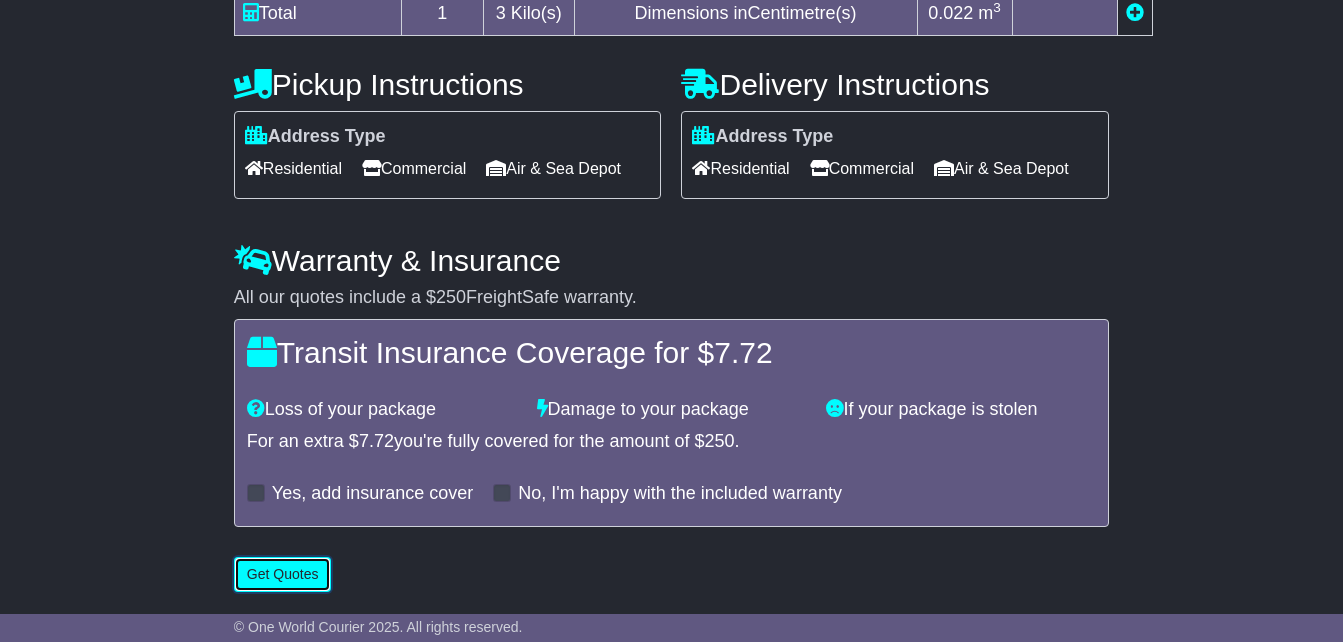 click on "Get Quotes" at bounding box center (283, 574) 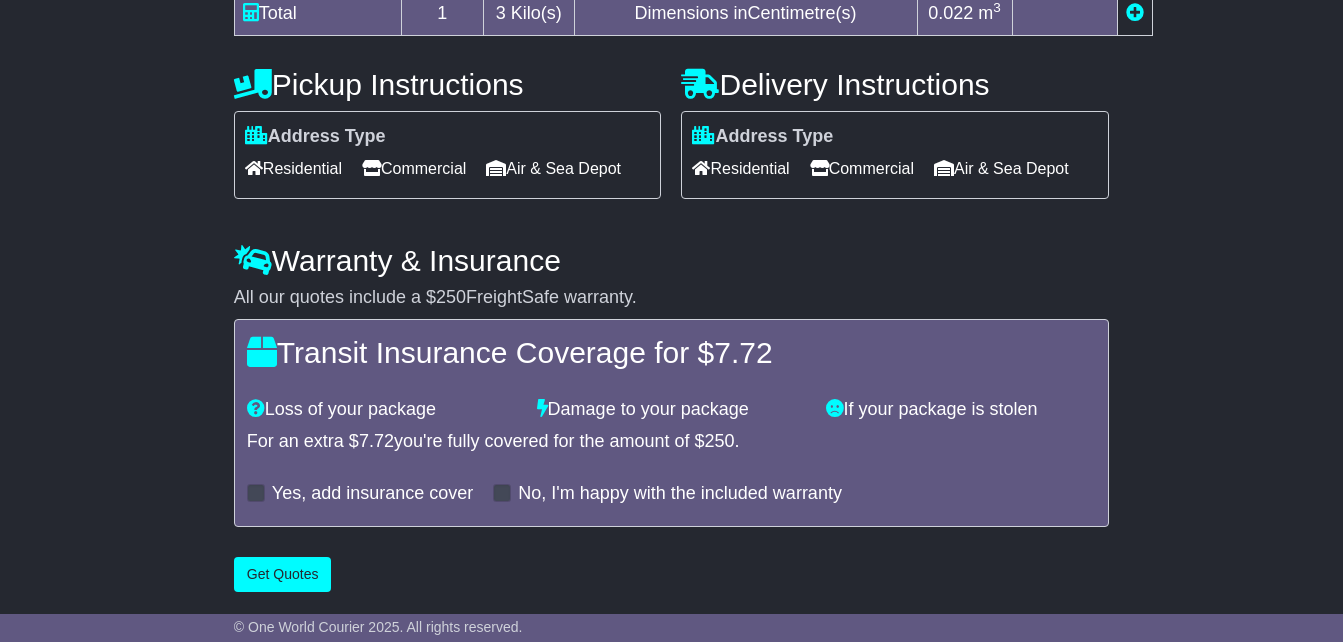 scroll, scrollTop: 0, scrollLeft: 0, axis: both 